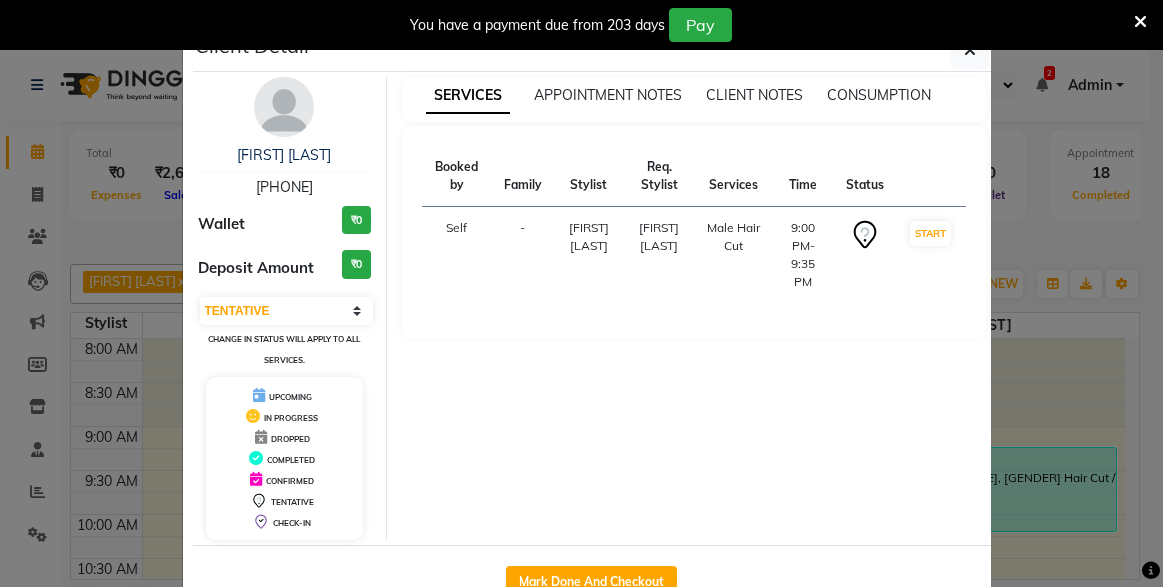 select on "7" 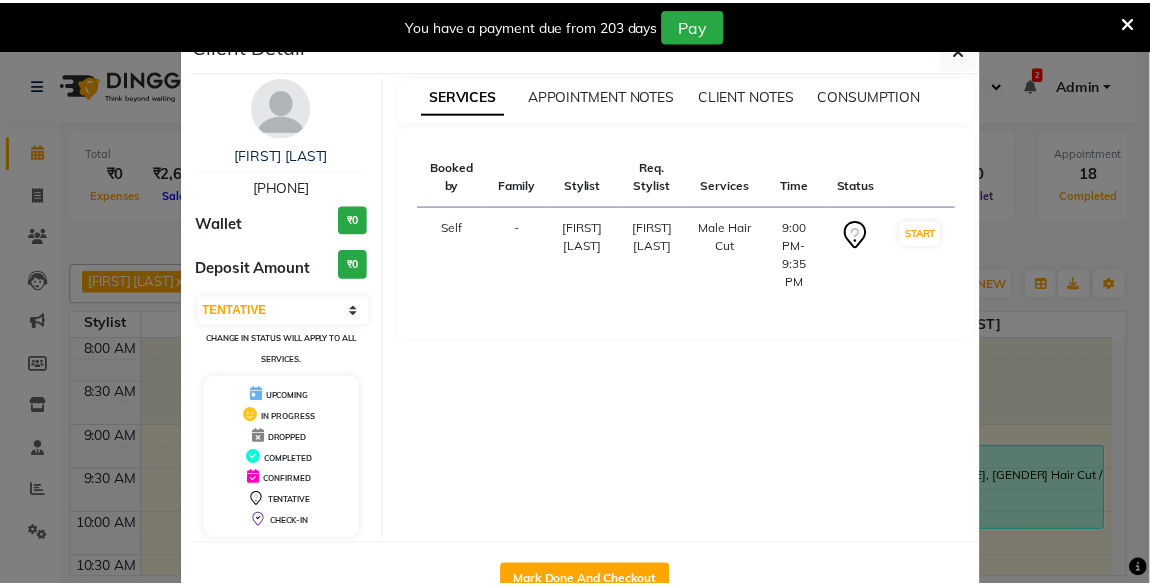 scroll, scrollTop: 0, scrollLeft: 0, axis: both 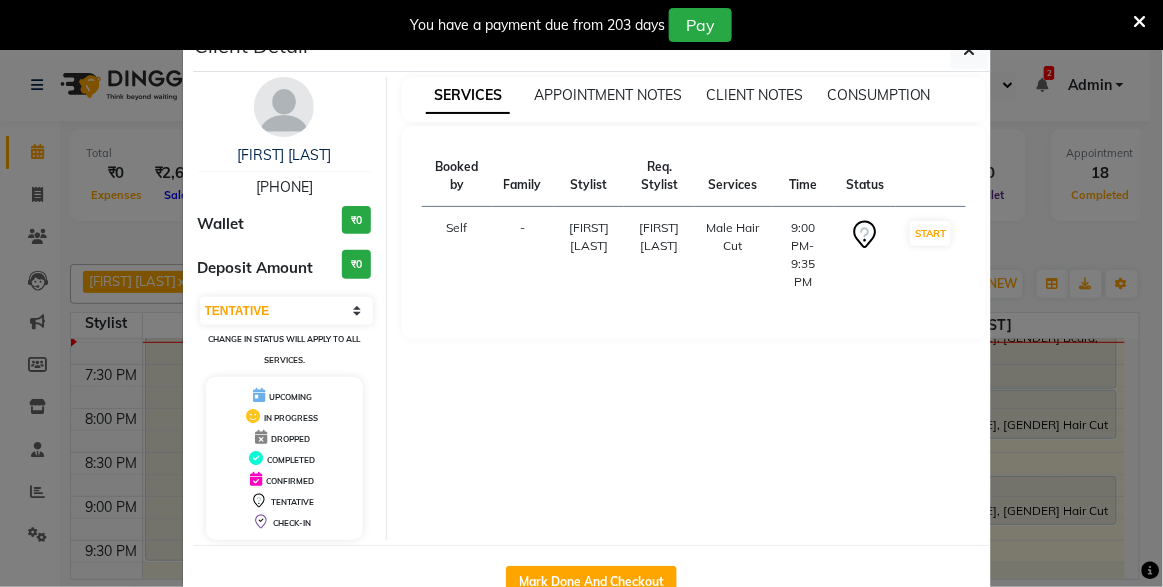 click on "Client Detail  [FIRST] [LAST]    [PHONE] Wallet ₹0 Deposit Amount  ₹0  Select IN SERVICE CONFIRMED TENTATIVE CHECK IN MARK DONE DROPPED UPCOMING Change in status will apply to all services. UPCOMING IN PROGRESS DROPPED COMPLETED CONFIRMED TENTATIVE CHECK-IN SERVICES APPOINTMENT NOTES CLIENT NOTES CONSUMPTION Booked by Family Stylist Req. Stylist Services Time Status  Self  - [FIRST] [LAST] [FIRST] [LAST]    [GENDER] Hair Cut    [TIME]-[TIME]   START   Mark Done And Checkout" 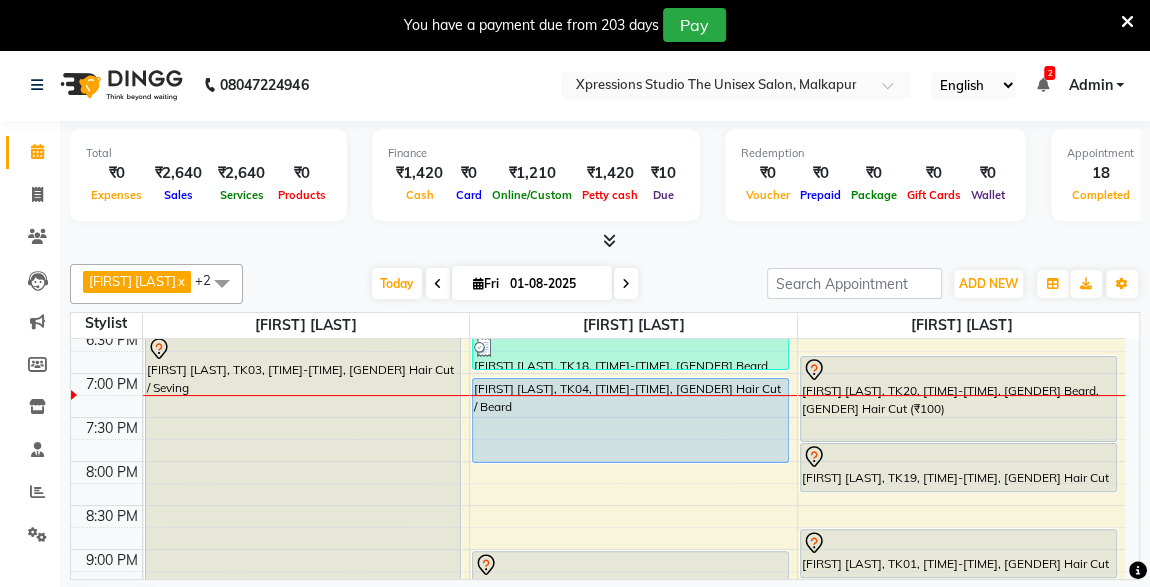 scroll, scrollTop: 941, scrollLeft: 0, axis: vertical 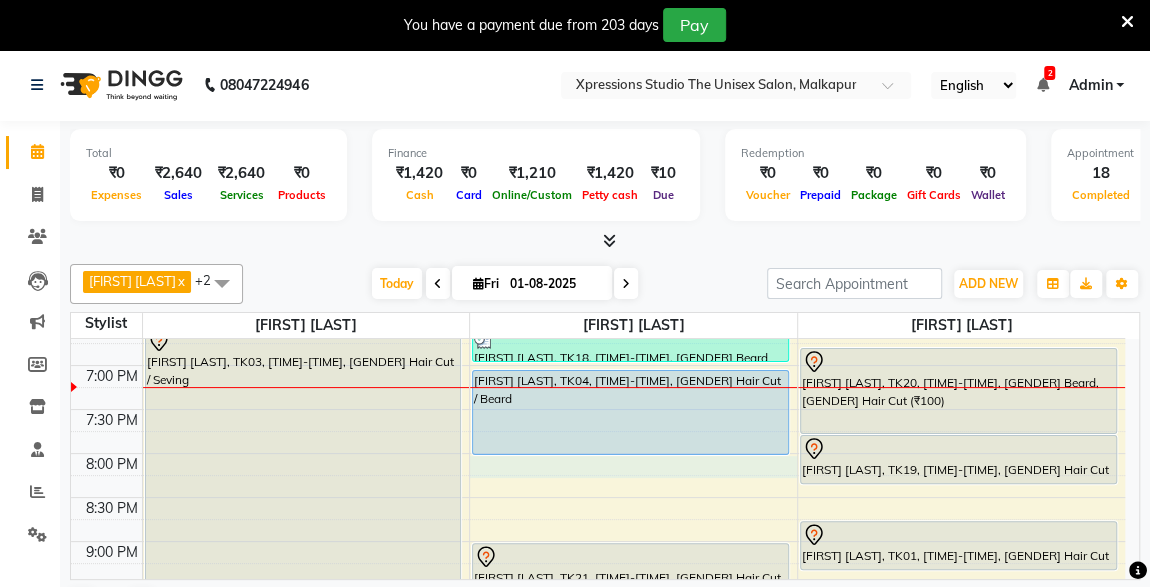click on "[FIRST] [LAST], TK06, [TIME]-[TIME], [GENDER] Beard     [FIRST] [LAST], TK06, [TIME]-[TIME], [GENDER] Massage - Shahnaz Massage     [FIRST] [LAST], TK14, [TIME]-[TIME], COLOUR APPLICATION  WITH WASH,[GENDER] Hair Cut / Seving     [FIRST] [LAST], TK08, [TIME]-[TIME], [GENDER]- Advance Hair Cut With Wash             [FIRST] [LAST], TK03, [TIME]-[TIME], [GENDER] Hair Cut / Seving     [FIRST] [LAST], TK09, [TIME]-[TIME], [GENDER] Hair Cut      [FIRST] [LAST], TK10, [TIME]-[TIME], [GENDER] Hair Cut      [FIRST] [LAST], TK02, [TIME]-[TIME], [GENDER] Beard             [FIRST] [LAST], TK03, [TIME]-[TIME], VLCC Clensing     [FIRST] [LAST], TK13, [TIME]-[TIME], [GENDER] Beard     [FIRST] [LAST], TK13, [TIME]-[TIME], [GENDER]Threading" at bounding box center [598, 57] 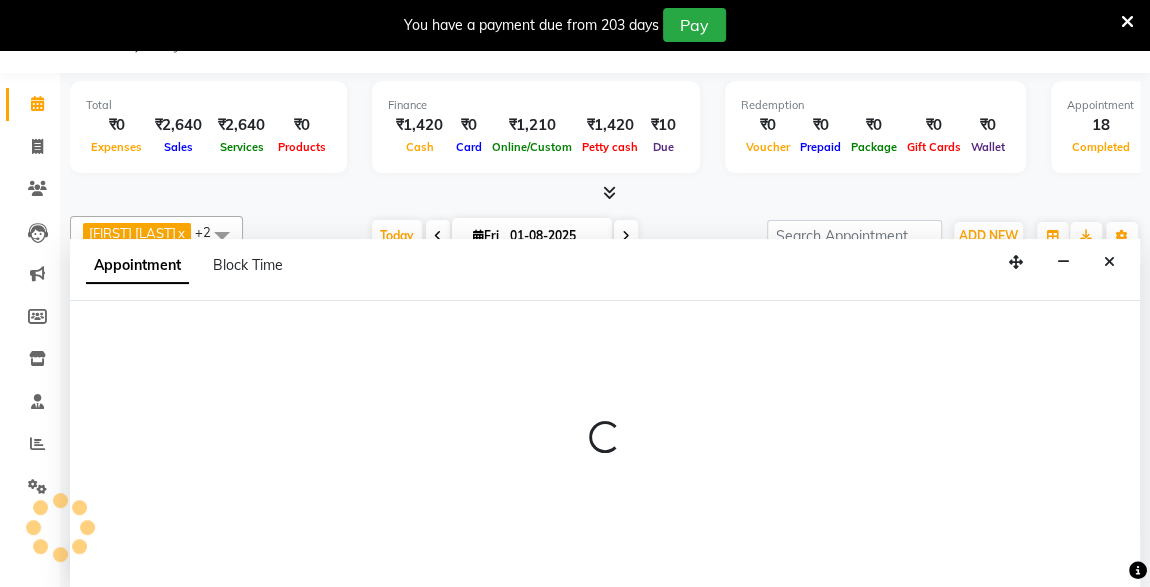select on "57588" 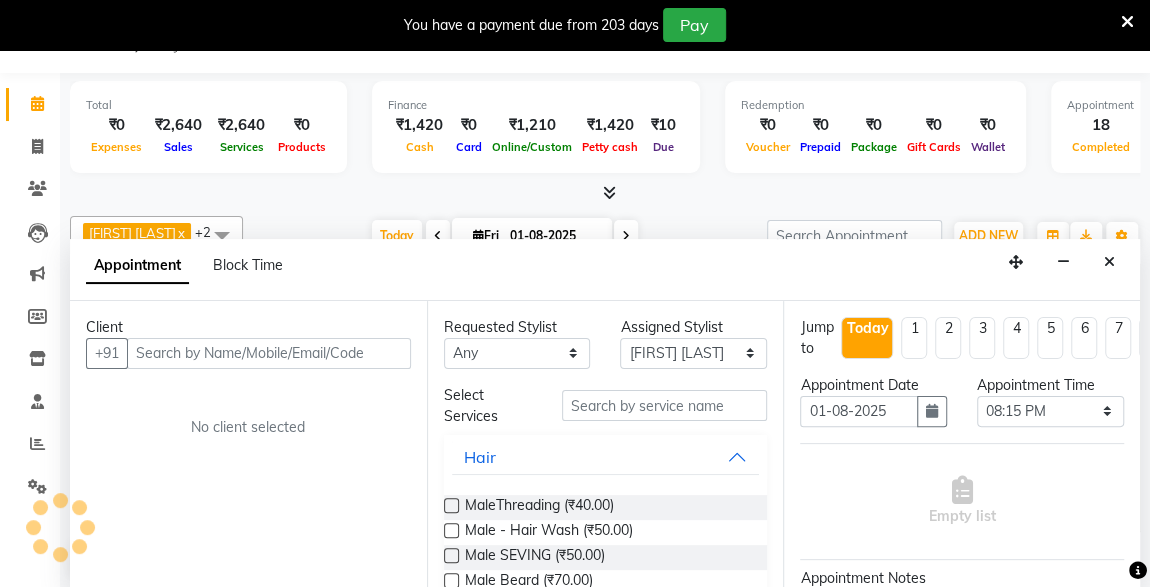 scroll, scrollTop: 49, scrollLeft: 0, axis: vertical 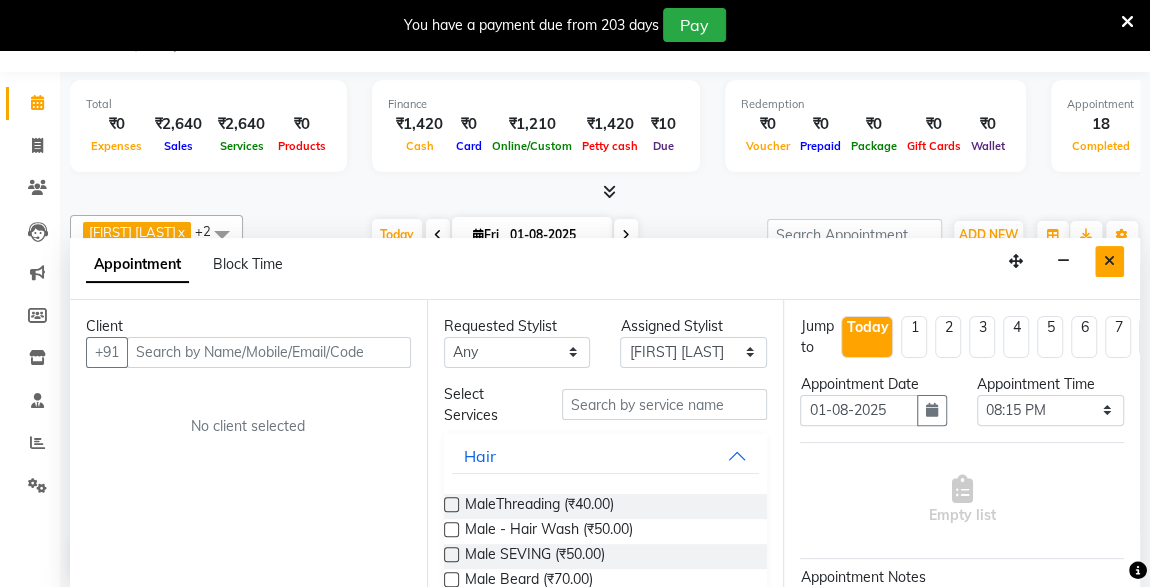 click at bounding box center [1109, 261] 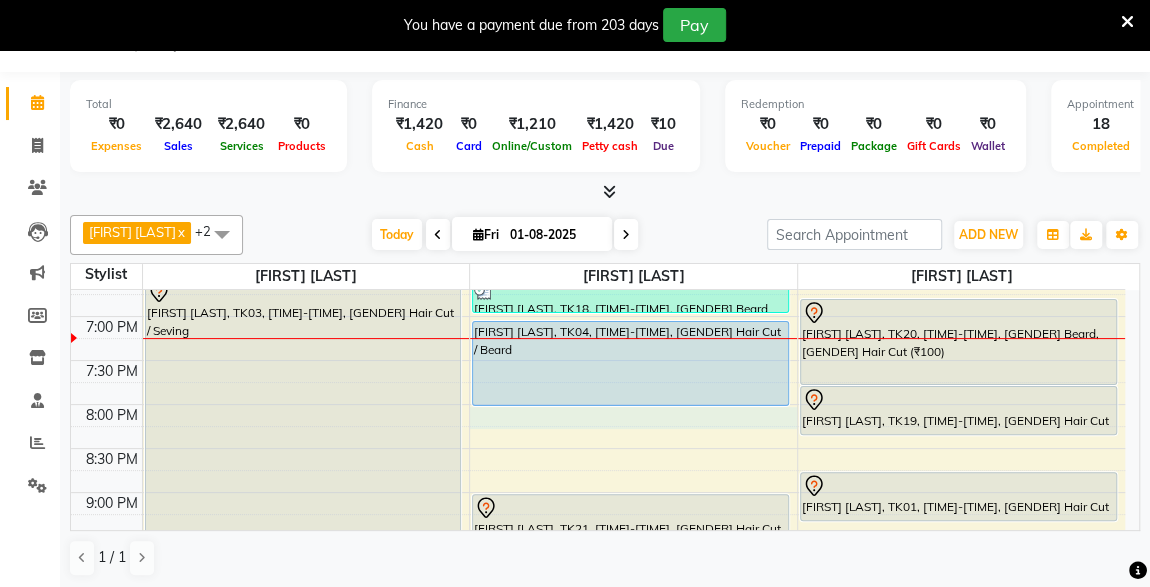 click on "[FIRST] [LAST], TK06, [TIME]-[TIME], [GENDER] Beard     [FIRST] [LAST], TK06, [TIME]-[TIME], [GENDER] Massage - Shahnaz Massage     [FIRST] [LAST], TK14, [TIME]-[TIME], COLOUR APPLICATION  WITH WASH,[GENDER] Hair Cut / Seving     [FIRST] [LAST], TK08, [TIME]-[TIME], [GENDER]- Advance Hair Cut With Wash             [FIRST] [LAST], TK03, [TIME]-[TIME], [GENDER] Hair Cut / Seving     [FIRST] [LAST], TK09, [TIME]-[TIME], [GENDER] Hair Cut      [FIRST] [LAST], TK10, [TIME]-[TIME], [GENDER] Hair Cut      [FIRST] [LAST], TK02, [TIME]-[TIME], [GENDER] Beard             [FIRST] [LAST], TK03, [TIME]-[TIME], VLCC Clensing     [FIRST] [LAST], TK13, [TIME]-[TIME], [GENDER] Beard     [FIRST] [LAST], TK13, [TIME]-[TIME], [GENDER]Threading" at bounding box center (598, 8) 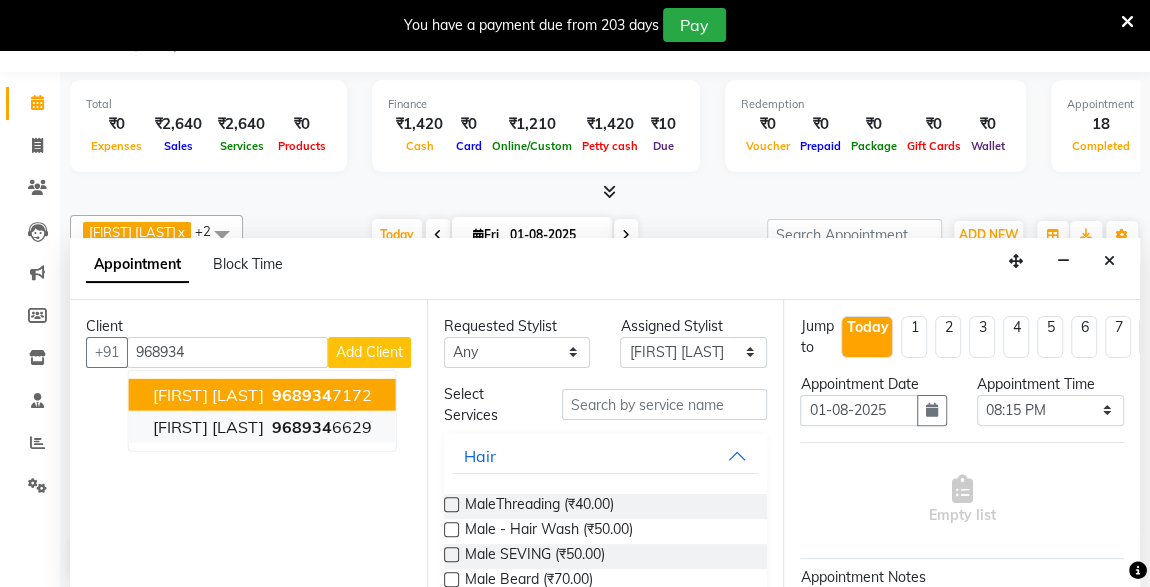 click on "[PHONE]" at bounding box center (320, 426) 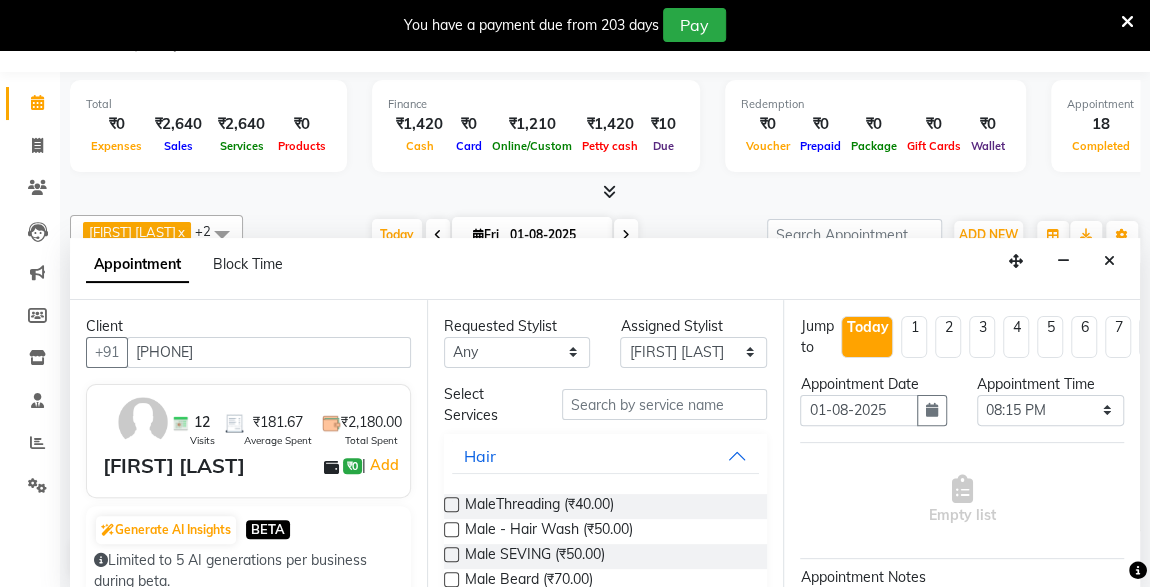 type on "[PHONE]" 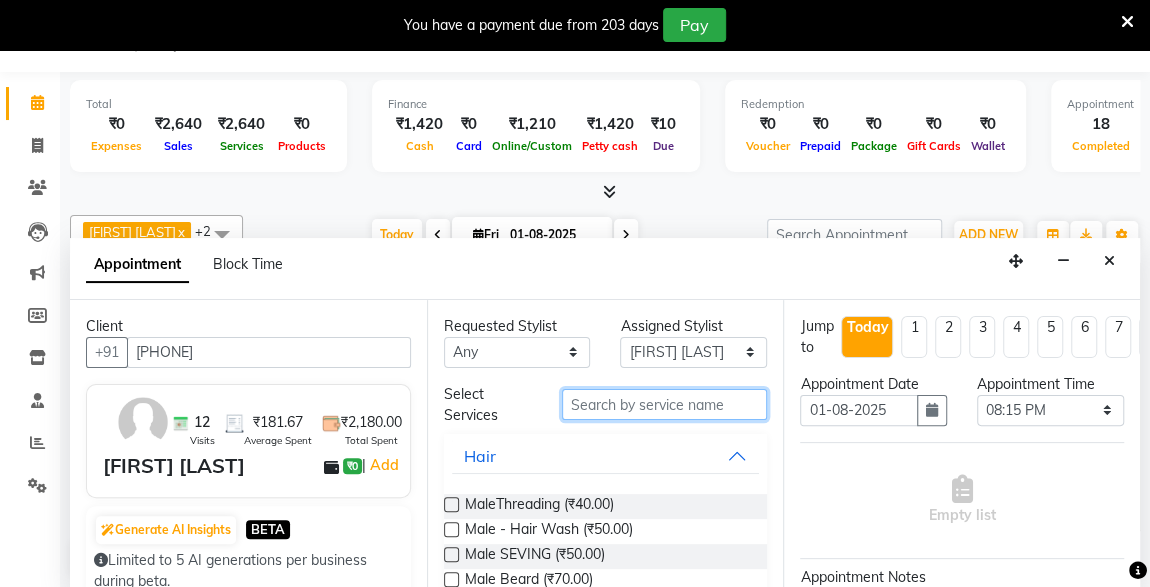 click at bounding box center (665, 404) 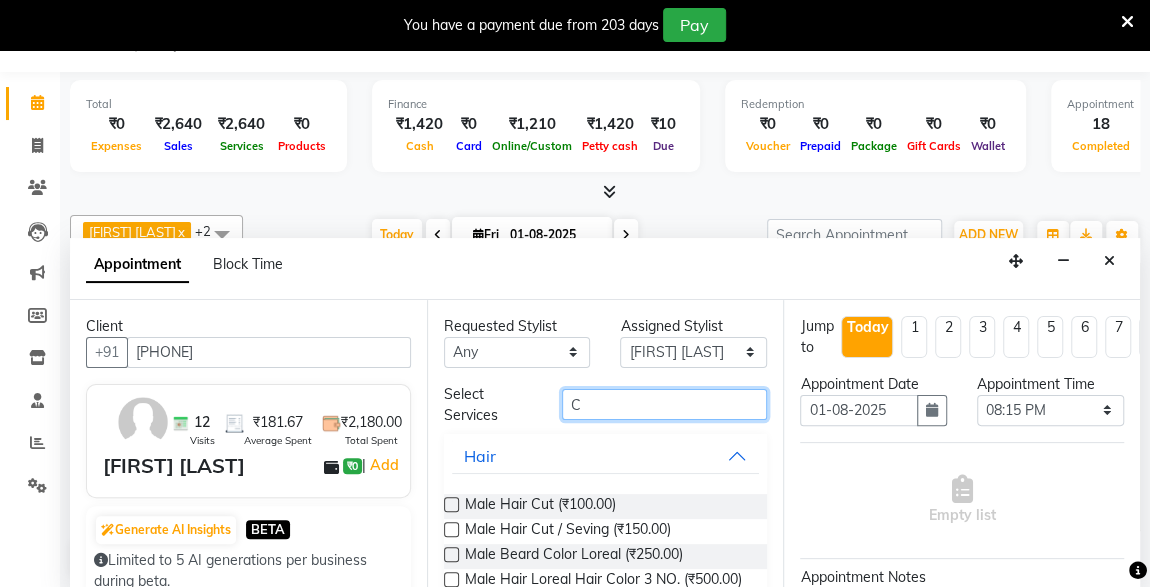 type on "C" 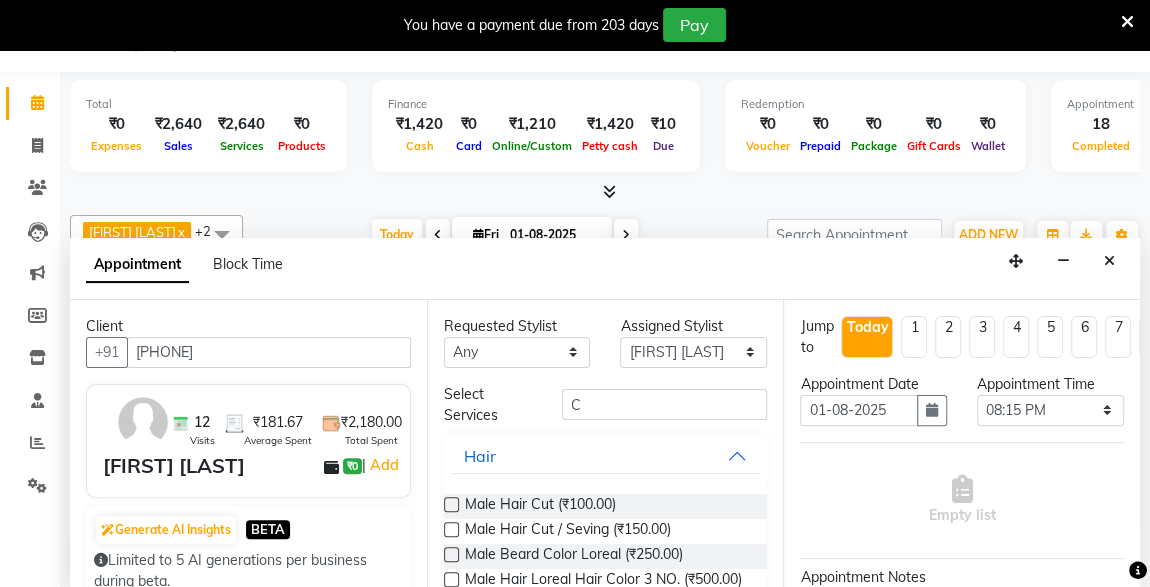click at bounding box center [451, 504] 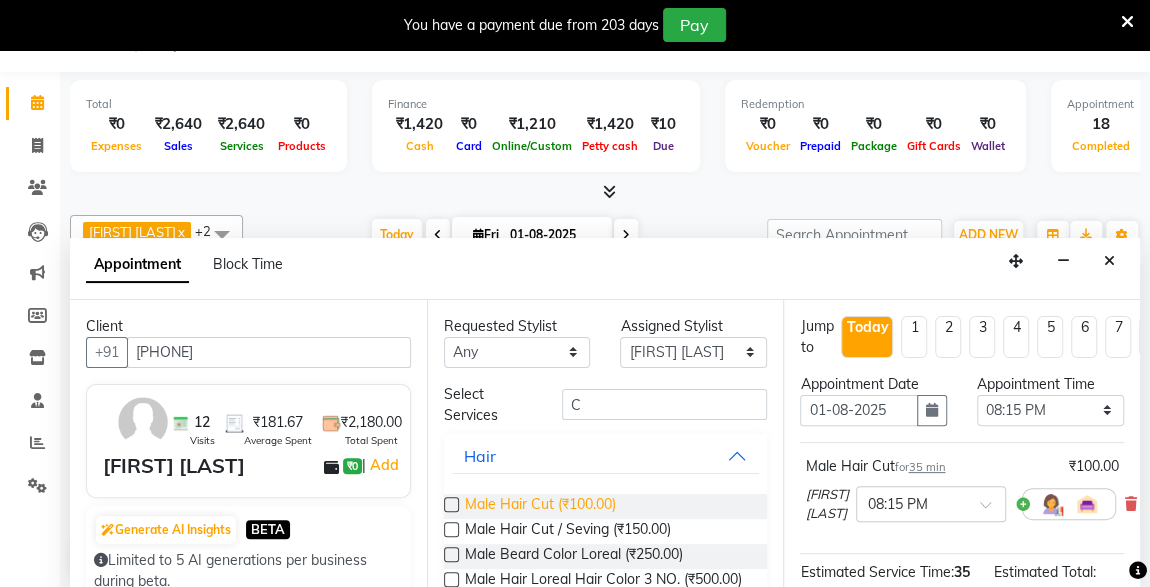 click on "Male Hair Cut  (₹100.00)" at bounding box center (540, 506) 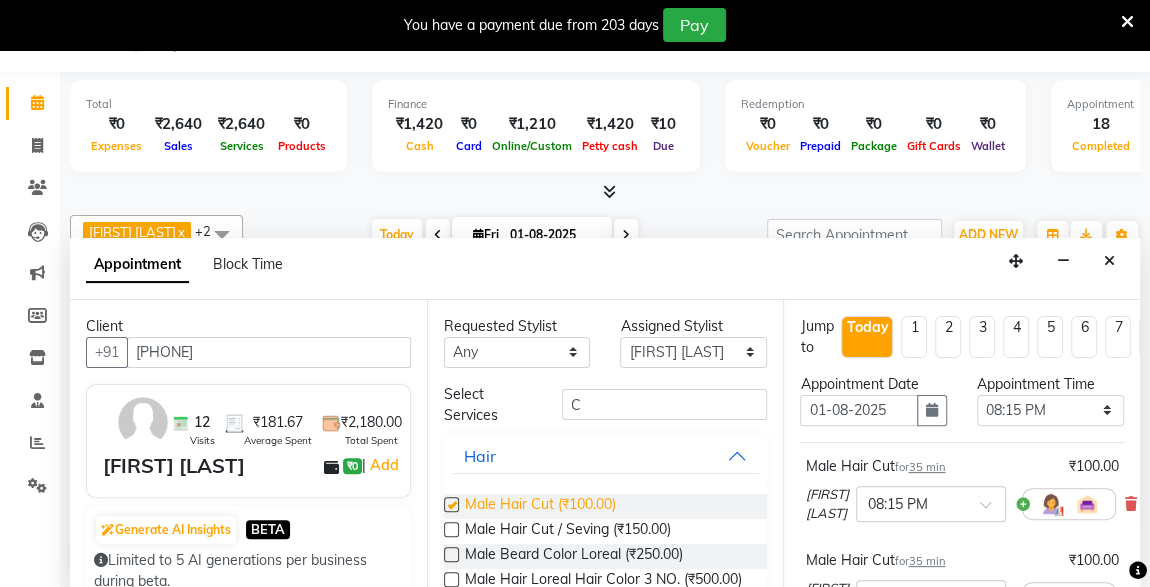 checkbox on "false" 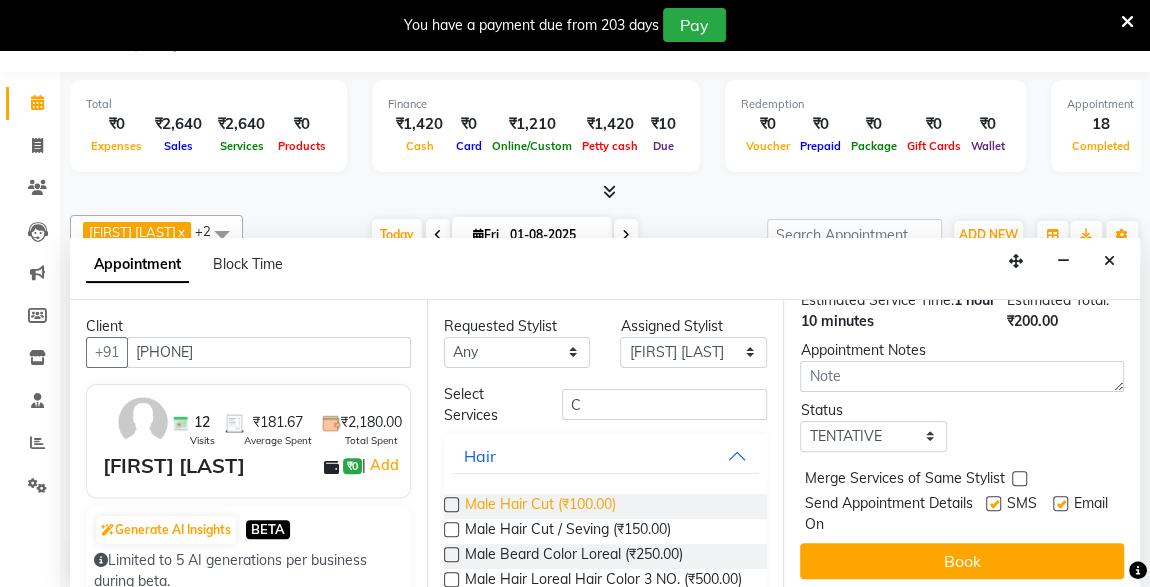 scroll, scrollTop: 383, scrollLeft: 0, axis: vertical 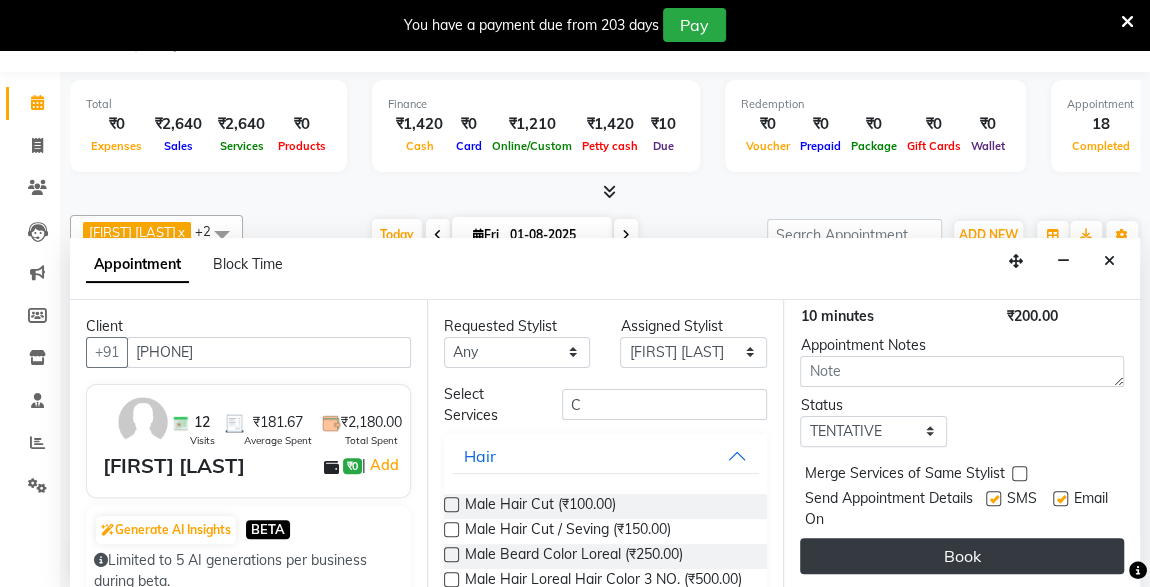 click on "Book" at bounding box center [962, 556] 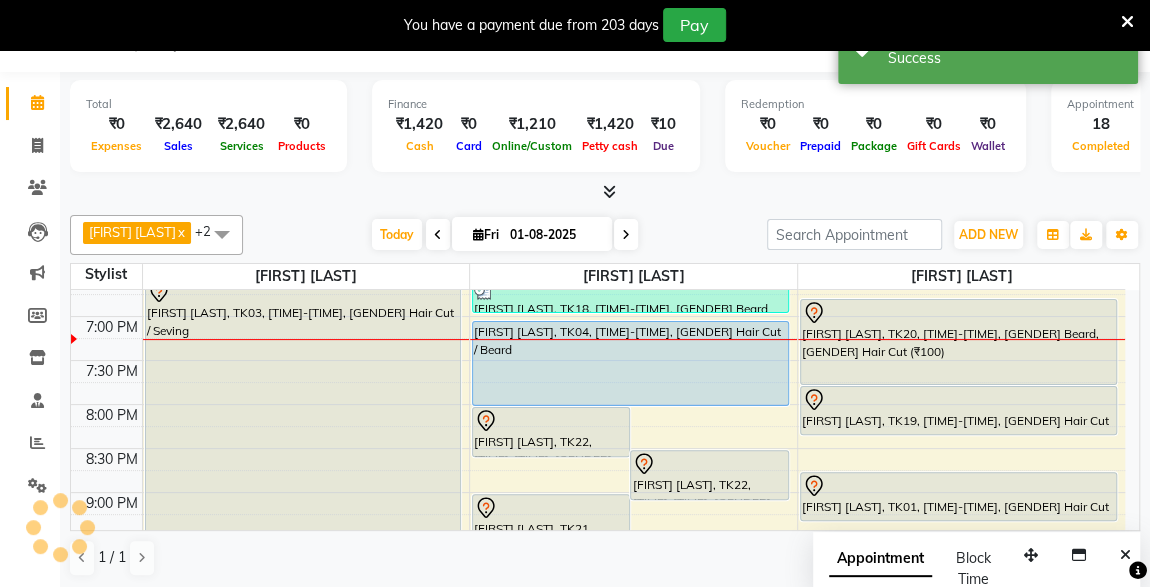 scroll, scrollTop: 0, scrollLeft: 0, axis: both 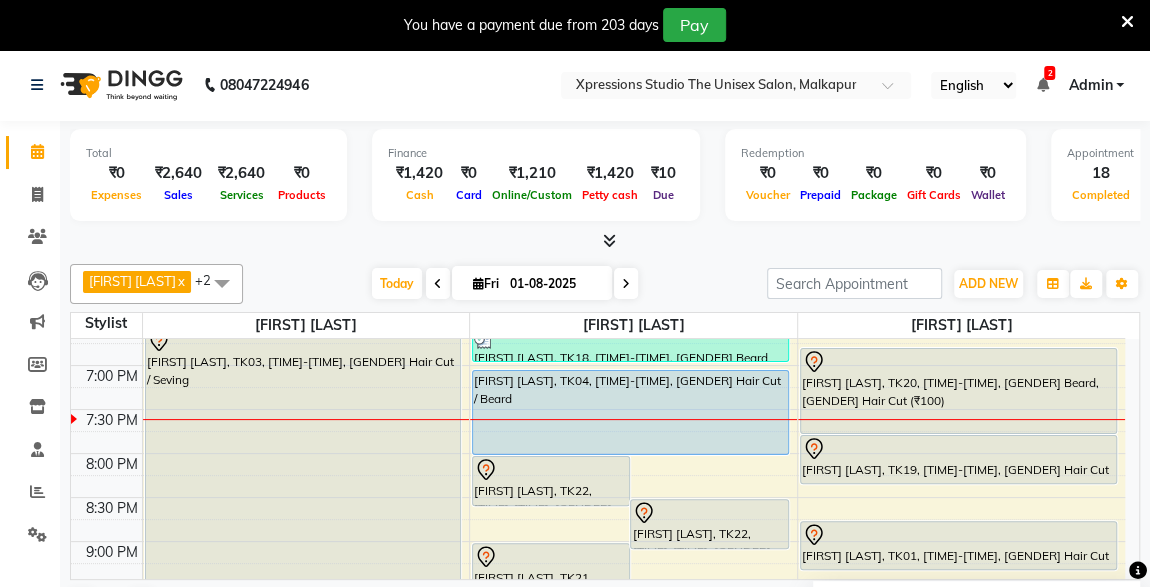 click on "08047224946 Select Location × Xpressions Studio The Unisex Salon, Malkapur English ENGLISH Español العربية मराठी हिंदी ગુજરાતી தமிழ் 中文 2 Notifications nothing to show Admin Manage Profile Change Password Sign out  Version:3.15.11" 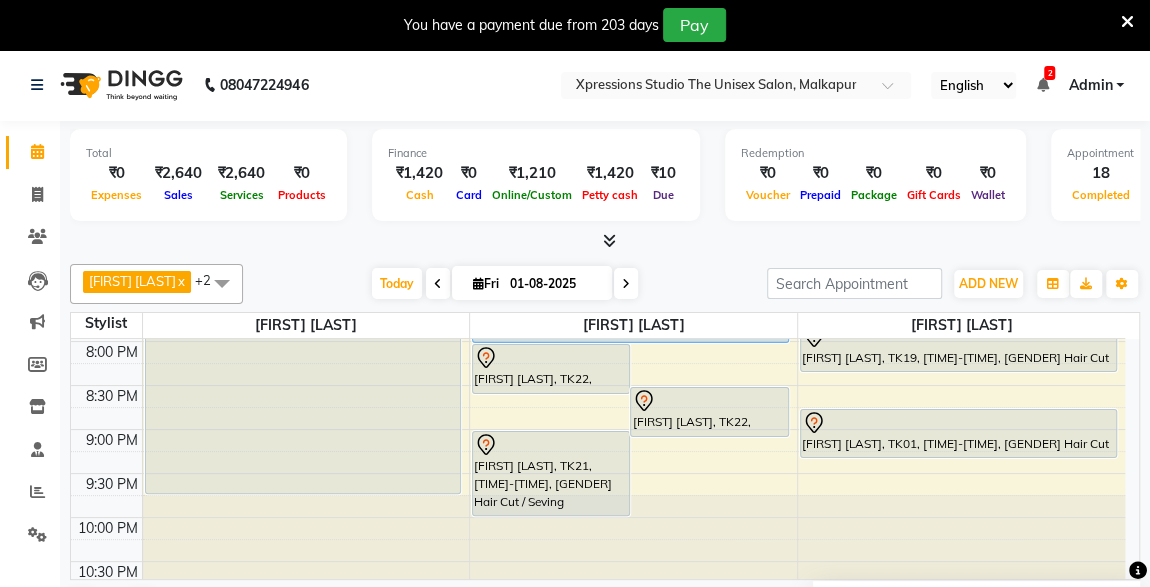 scroll, scrollTop: 843, scrollLeft: 0, axis: vertical 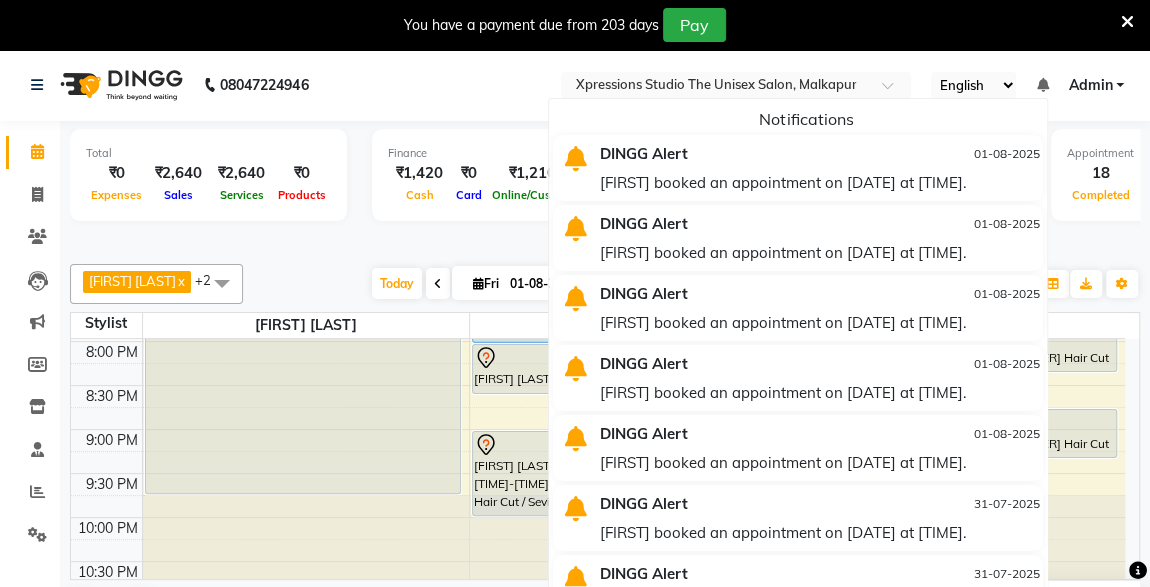 click at bounding box center (1042, 85) 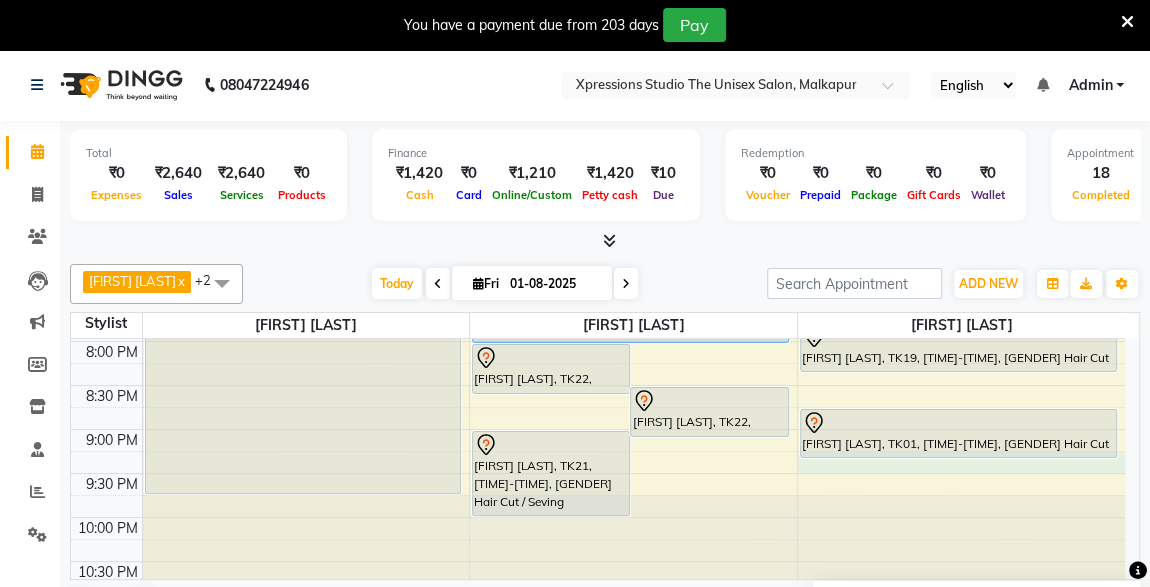 click on "8:00 AM 8:30 AM 9:00 AM 9:30 AM 10:00 AM 10:30 AM 11:00 AM 11:30 AM 12:00 PM 12:30 PM 1:00 PM 1:30 PM 2:00 PM 2:30 PM 3:00 PM 3:30 PM 4:00 PM 4:30 PM 5:00 PM 5:30 PM 6:00 PM 6:30 PM 7:00 PM 7:30 PM 8:00 PM 8:30 PM 9:00 PM 9:30 PM 10:00 PM 10:30 PM     Ankush Nainani, TK06, 12:45 PM-01:10 PM, Male  Beard     Ankush Nainani, TK06, 01:10 PM-01:35 PM, Massage - Shahnaz Massage     PUNJAJI RANE, TK14, 02:45 PM-04:25 PM, COLOUR APPLICATION  WITH WASH,Male Hair Cut / Seving     Rutuja more, TK08, 05:00 PM-05:50 PM, Woman- Advance Hair Cut With Wash             KAMAL NAINANI, TK03, 06:45 PM-10:00 PM, Male Hair Cut / Seving     ANANTRAO NIKHADE, TK09, 01:00 PM-01:35 PM, Male Hair Cut      AJAY JADHAV, TK10, 01:30 PM-02:05 PM, Male Hair Cut              SHEK IMRAN, TK22, 08:15 PM-08:50 PM, Male Hair Cut              SHEK IMRAN, TK22, 08:45 PM-09:20 PM, Male Hair Cut              SWAPNIL MALTHANE, TK21, 09:15 PM-10:15 PM, Male Hair Cut / Seving     SAIFEE SIR, TK02, 09:00 AM-09:25 AM, Male  Beard" at bounding box center [598, -55] 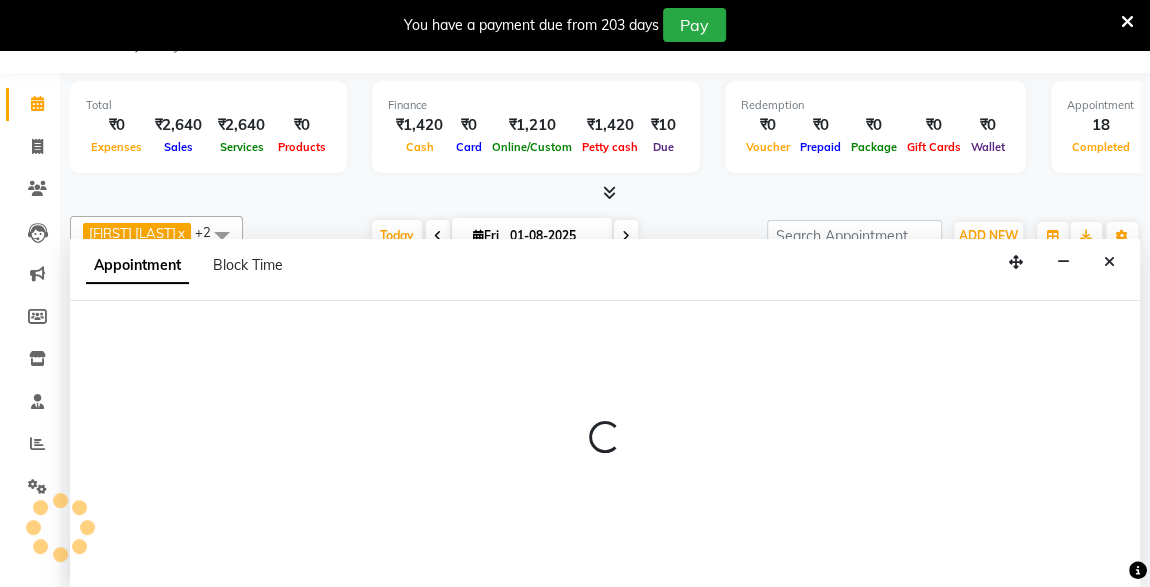select on "57589" 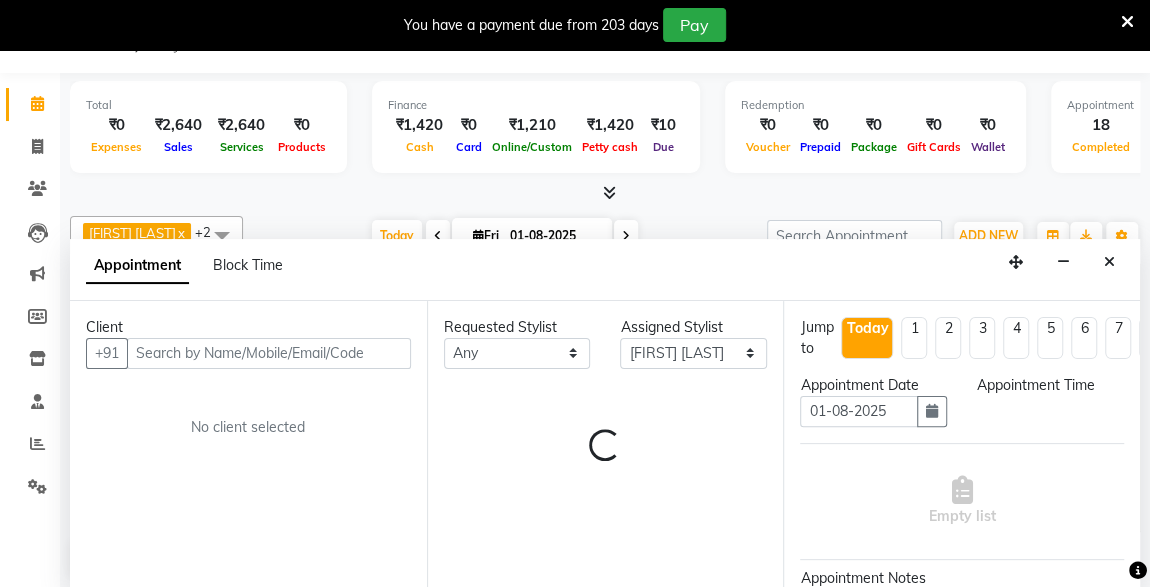 scroll, scrollTop: 49, scrollLeft: 0, axis: vertical 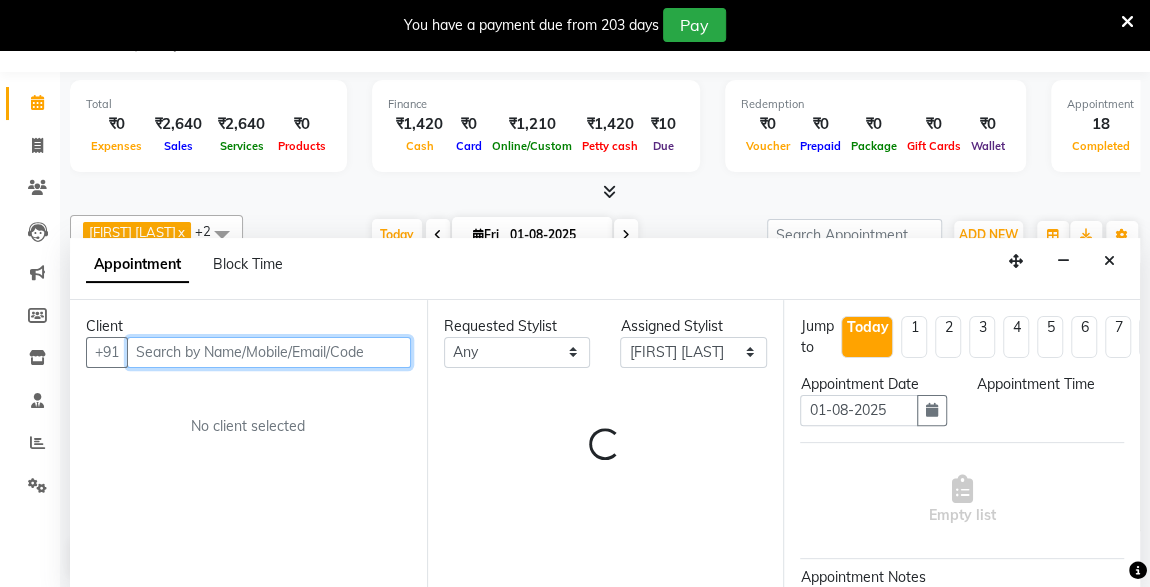 select on "1290" 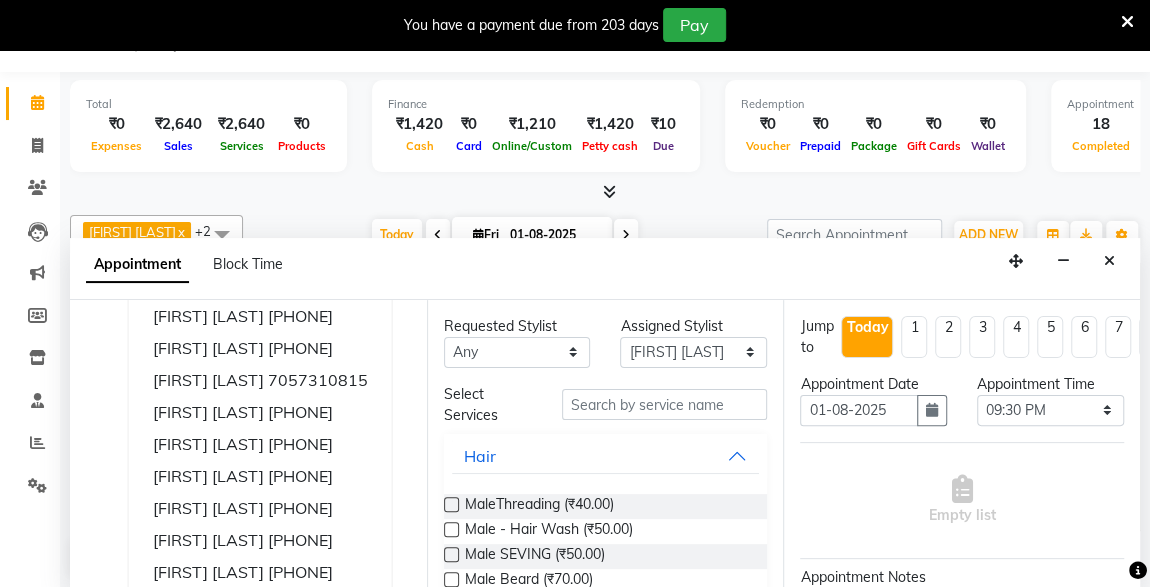 scroll, scrollTop: 115, scrollLeft: 0, axis: vertical 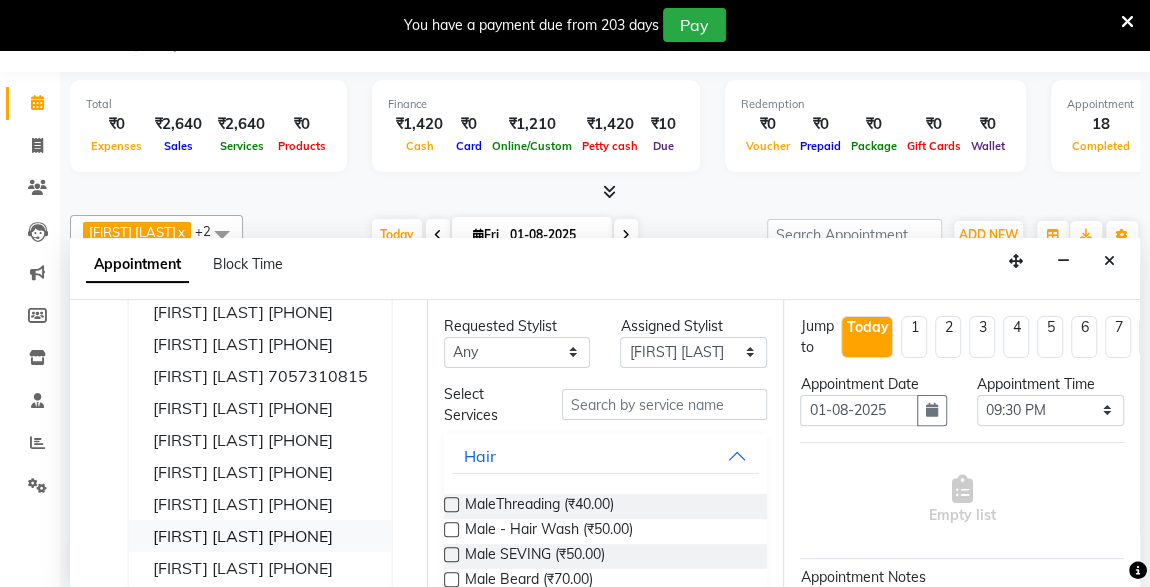 click on "AMIT AGRAVAL" at bounding box center [208, 535] 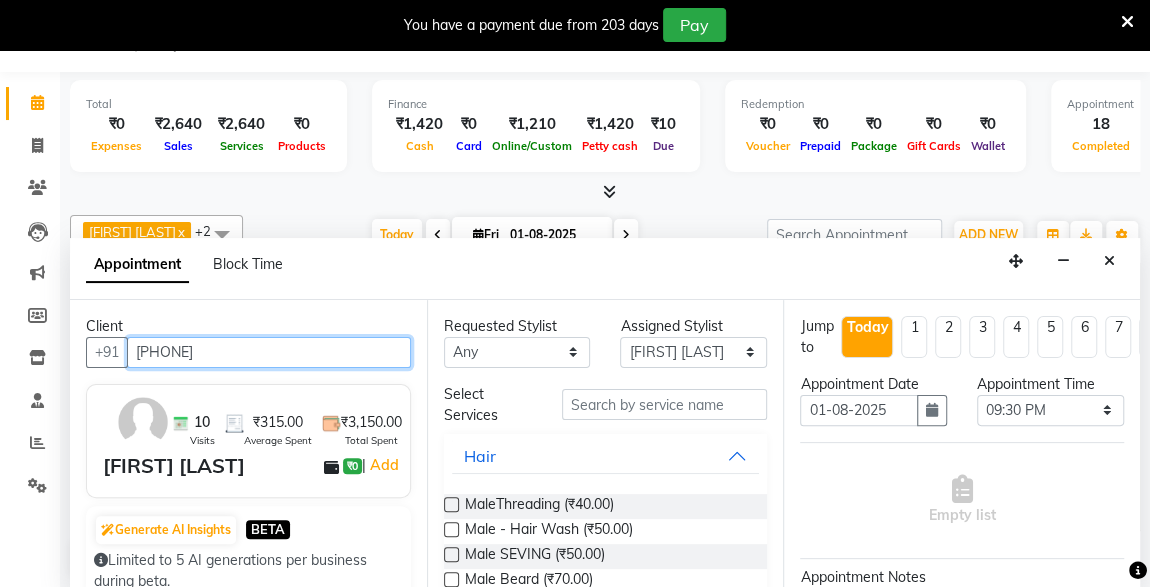 type on "9764007325" 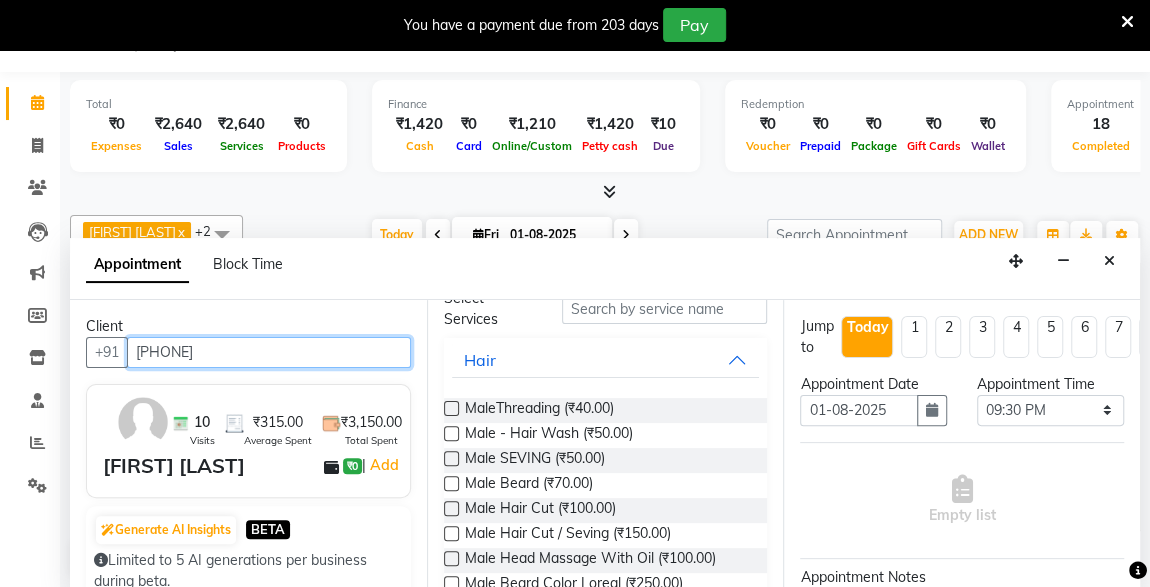 scroll, scrollTop: 148, scrollLeft: 0, axis: vertical 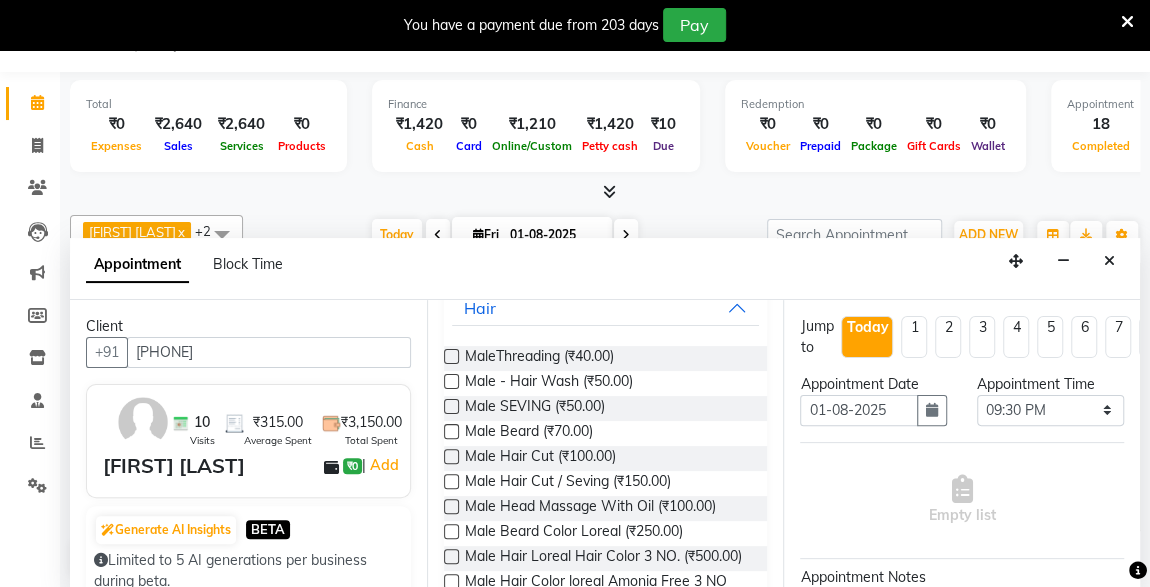 click at bounding box center [451, 481] 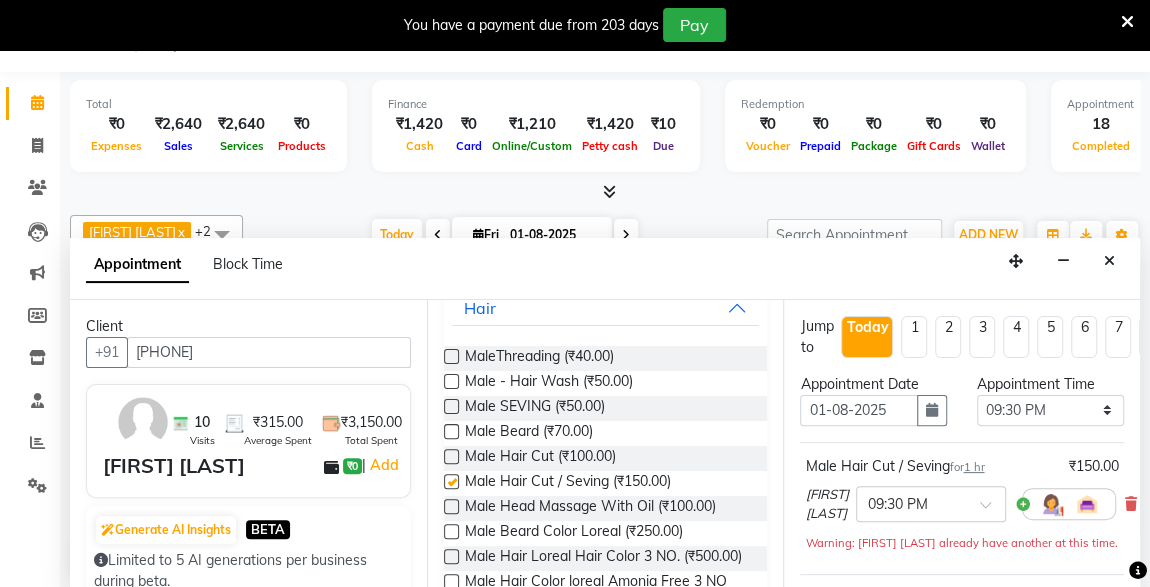 click at bounding box center (451, 481) 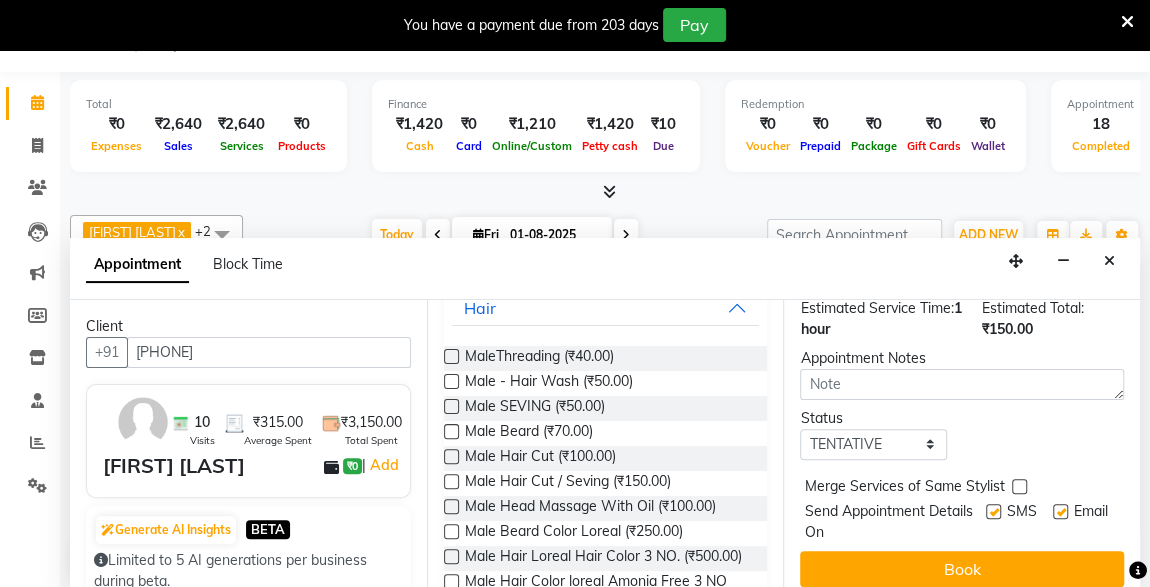 scroll, scrollTop: 330, scrollLeft: 0, axis: vertical 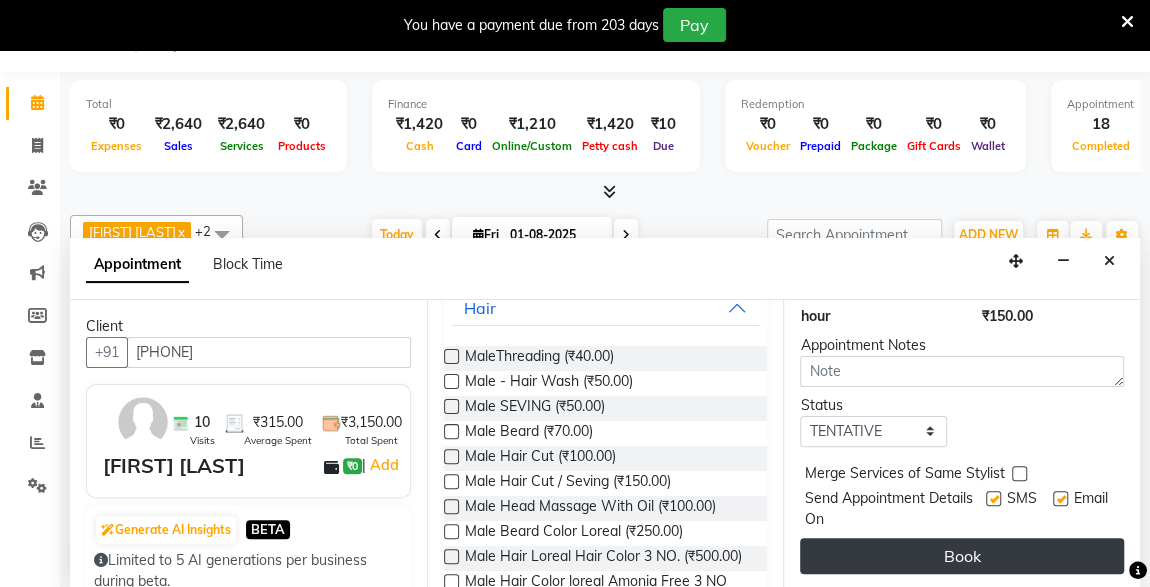 click on "Book" at bounding box center [962, 556] 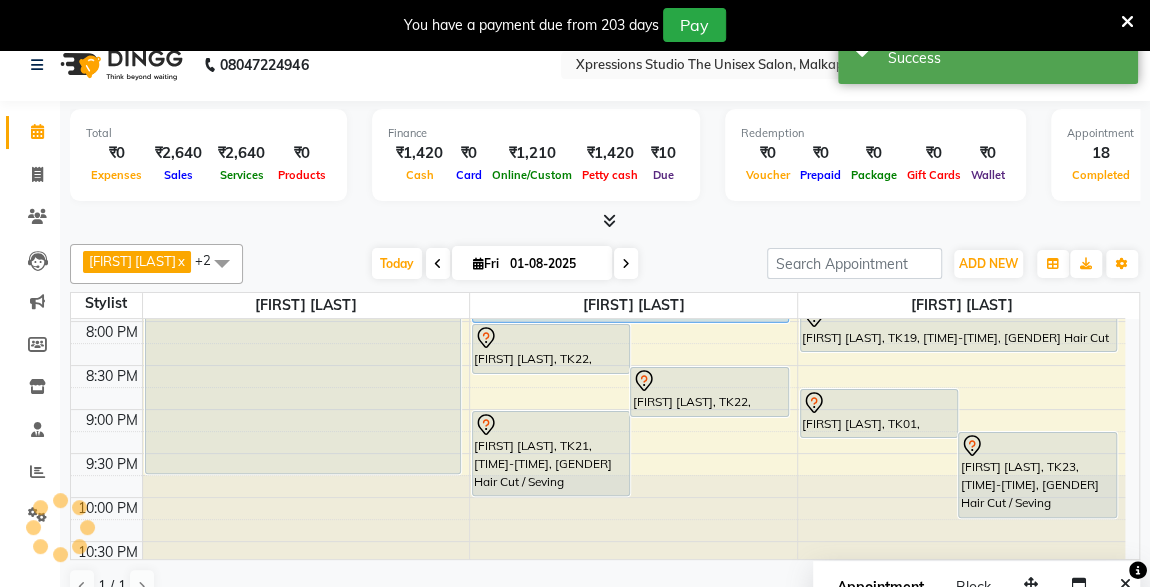 scroll, scrollTop: 0, scrollLeft: 0, axis: both 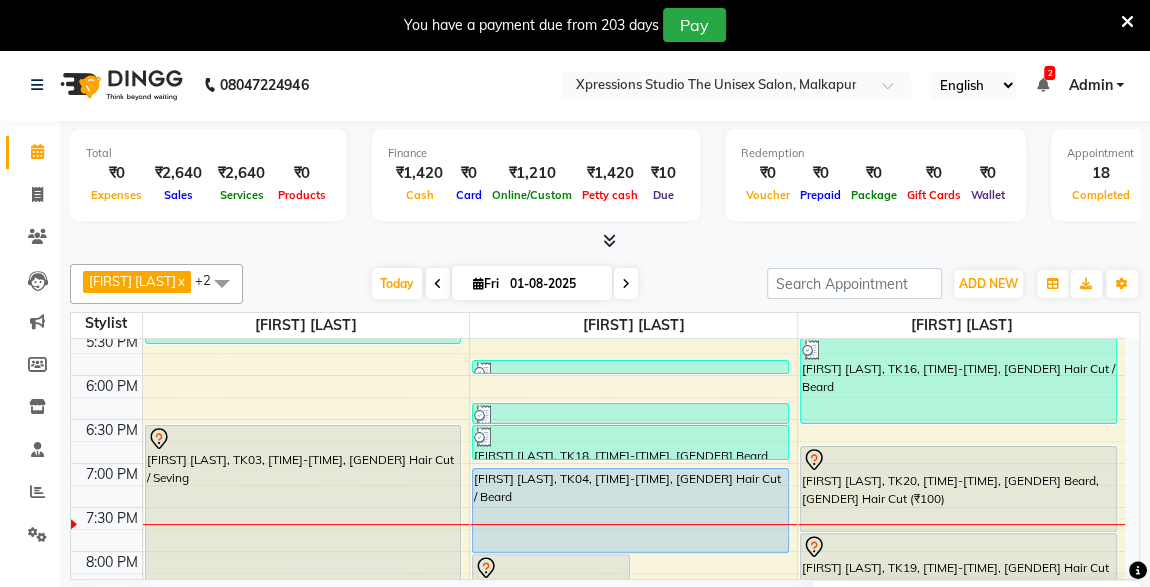 click on "[FIRST] [LAST], TK19, 08:00 PM-08:35 PM, Male Hair Cut" at bounding box center (958, 557) 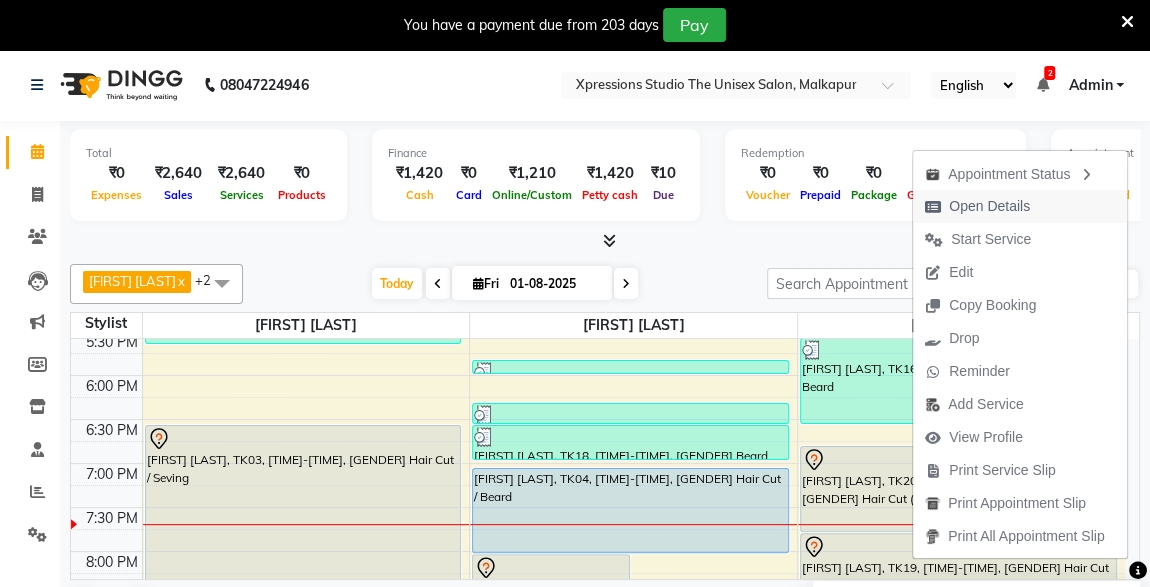 click on "Open Details" at bounding box center [989, 206] 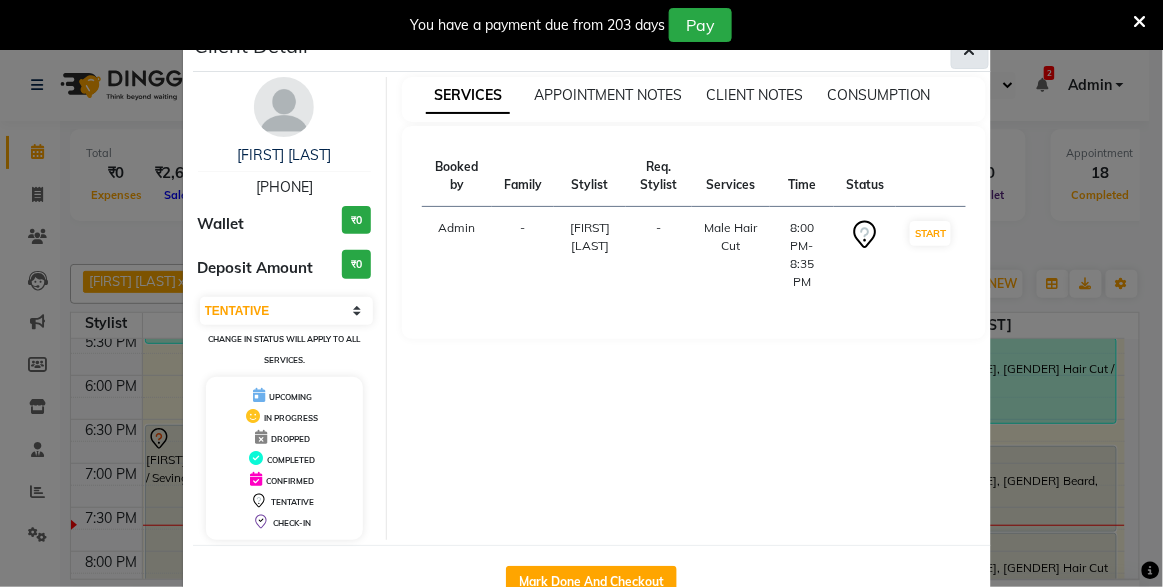 click 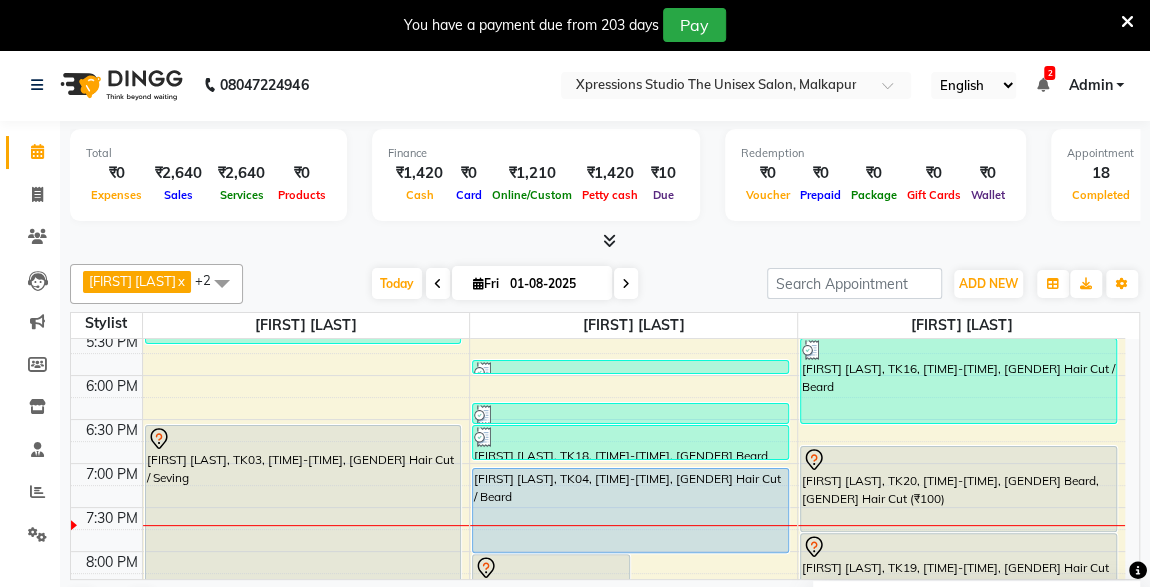 scroll, scrollTop: 1053, scrollLeft: 0, axis: vertical 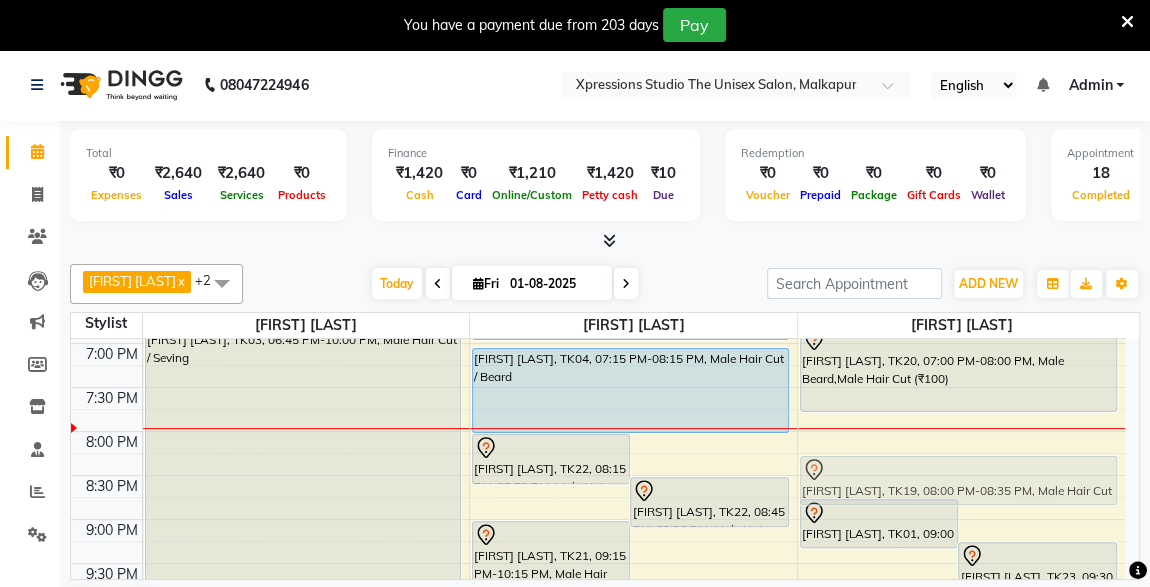 drag, startPoint x: 983, startPoint y: 443, endPoint x: 1001, endPoint y: 486, distance: 46.615448 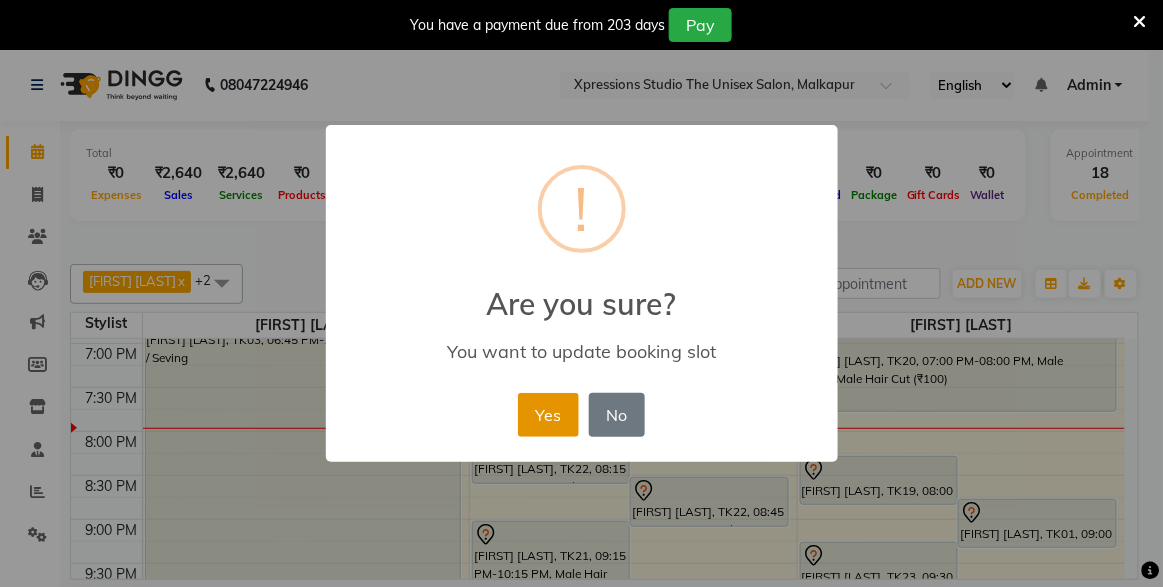click on "Yes" at bounding box center (548, 415) 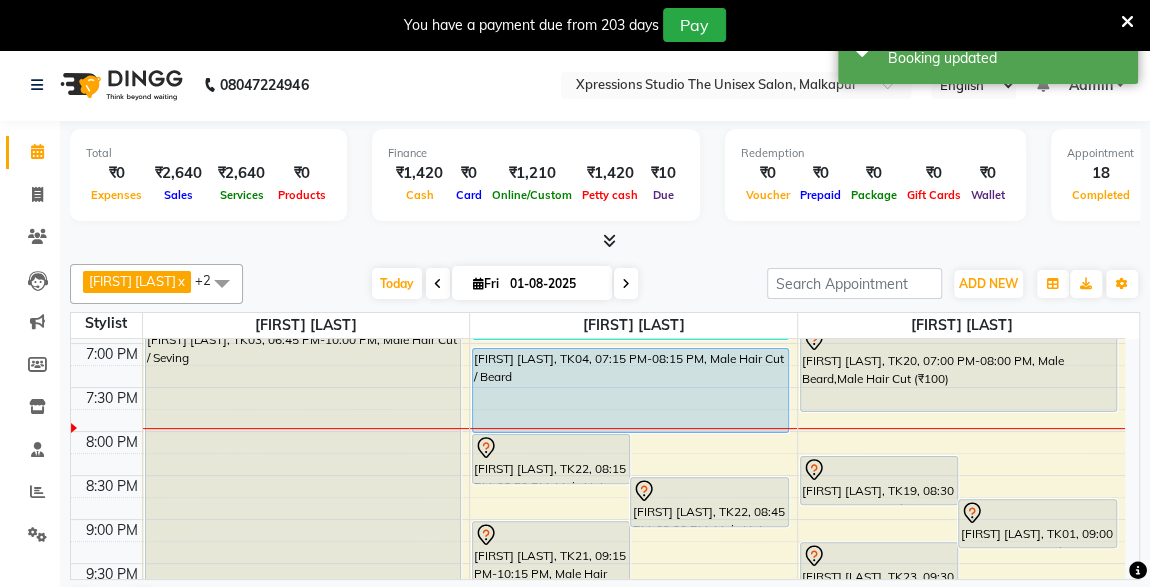 click at bounding box center (551, 448) 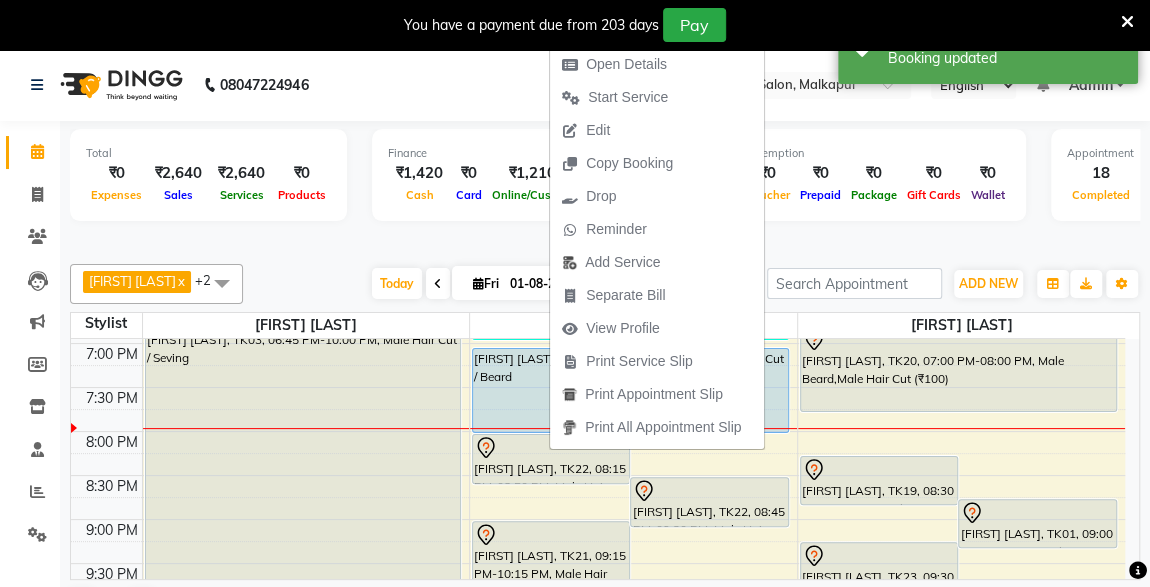 click on "Total  ₹0  Expenses ₹2,640  Sales ₹2,640  Services ₹0  Products Finance  ₹1,420  Cash ₹0  Card ₹1,210  Online/Custom ₹1,420 Petty cash ₹10 Due  Redemption  ₹0 Voucher ₹0 Prepaid ₹0 Package ₹0  Gift Cards ₹0  Wallet  Appointment  18 Completed 10 Upcoming 0 Ongoing 0 No show  Other sales  ₹0  Packages ₹0  Memberships ₹0  Vouchers ₹0  Prepaids ₹0  Gift Cards [FIRST] [LAST]  x [FIRST] [LAST]  x [FIRST] [LAST]  x +2 UnSelect All [FIRST] [LAST] [FIRST] [LAST] [FIRST] [LAST] Today  Fri 01-08-2025 Toggle Dropdown Add Appointment Add Invoice Add Expense Add Attendance Add Client Add Transaction Toggle Dropdown Add Appointment Add Invoice Add Expense Add Attendance Add Client ADD NEW Toggle Dropdown Add Appointment Add Invoice Add Expense Add Attendance Add Client Add Transaction [FIRST] [LAST]  x [FIRST] [LAST]  x [FIRST] [LAST]  x +2 UnSelect All [FIRST] [LAST] [FIRST] [LAST] [FIRST] [LAST] Group By  Staff View   Room View  View as Vertical  Vertical - Week View  Horizontal  3" 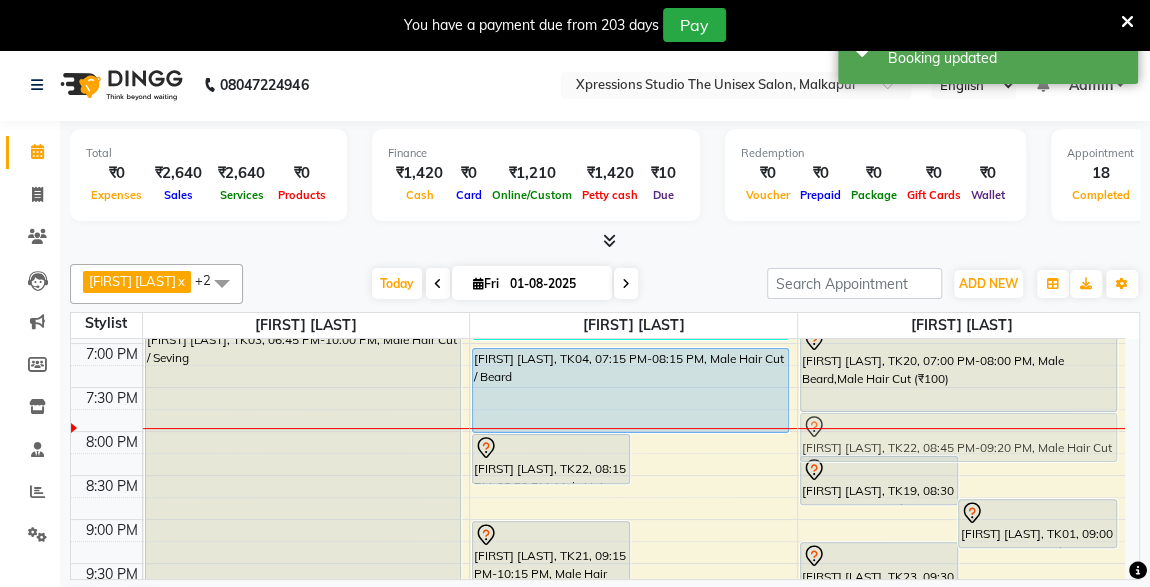 drag, startPoint x: 743, startPoint y: 486, endPoint x: 1101, endPoint y: 419, distance: 364.2156 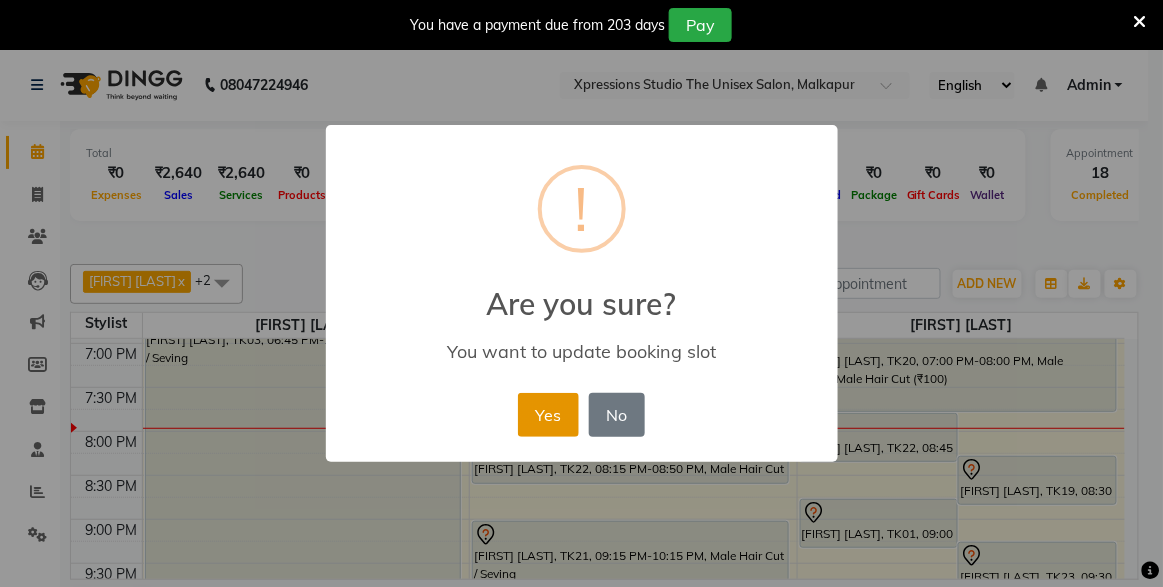 click on "Yes" at bounding box center (548, 415) 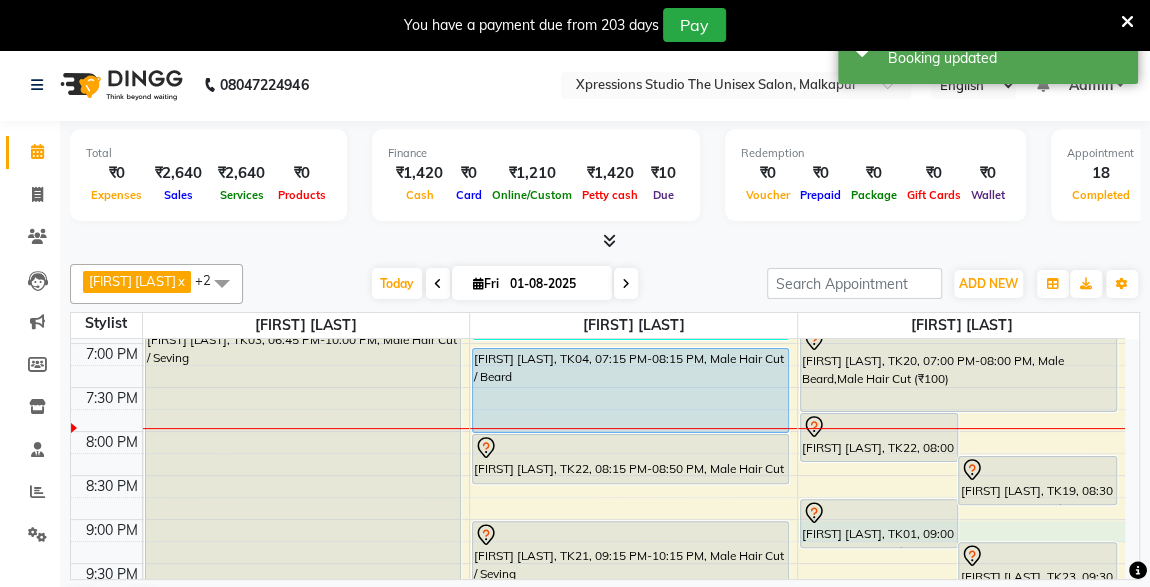 click on "12:45 PM-01:10 PM, Male  Beard     [FIRST] [LAST], TK06, 01:10 PM-01:35 PM, Massage - Shahnaz Massage     [FIRST] [LAST], TK14, 02:45 PM-04:25 PM, COLOUR APPLICATION  WITH WASH,Male Hair Cut / Seving     [FIRST] [LAST], TK08, 05:00 PM-05:50 PM, Woman- Advance Hair Cut With Wash             [FIRST] [LAST], TK03, 06:45 PM-10:00 PM, Male Hair Cut / Seving     [FIRST] [LAST], TK09, 01:00 PM-01:35 PM, Male Hair Cut      [FIRST] [LAST], TK10, 01:30 PM-02:05 PM, Male Hair Cut      [FIRST] [LAST], TK02, 09:00 AM-09:25 AM, Male  Beard             [FIRST] [LAST], TK03, 10:30 AM-10:40 AM, VLCC Clensing     [FIRST] [LAST], TK13, 02:45 PM-03:10 PM, Male  Beard     [FIRST] [LAST], TK13, 03:15 PM-03:30 PM, MaleThreading" at bounding box center (598, 35) 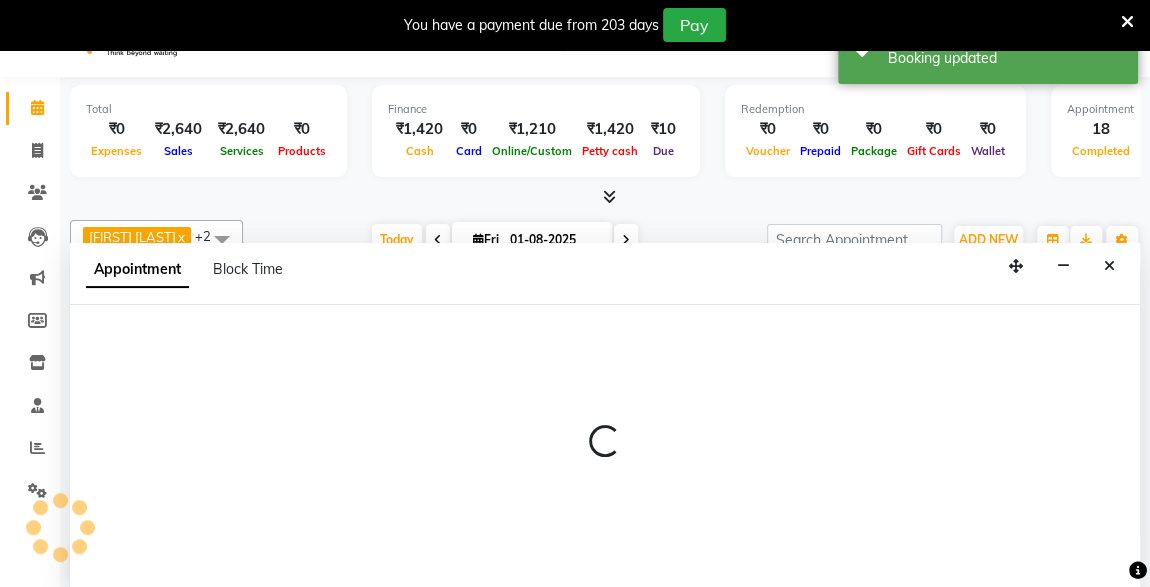 scroll, scrollTop: 49, scrollLeft: 0, axis: vertical 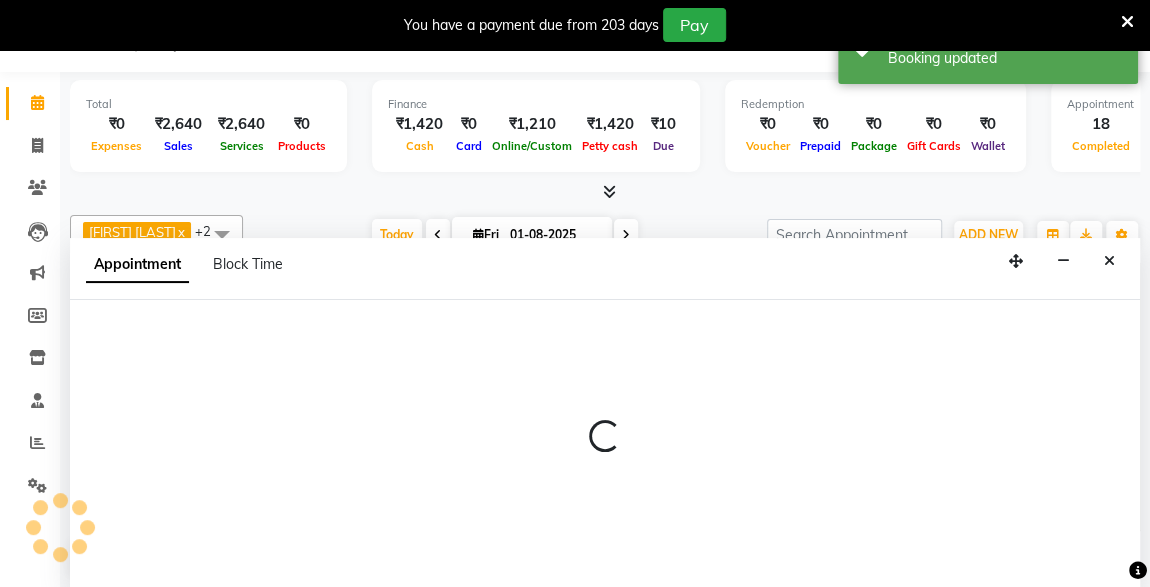 select on "57589" 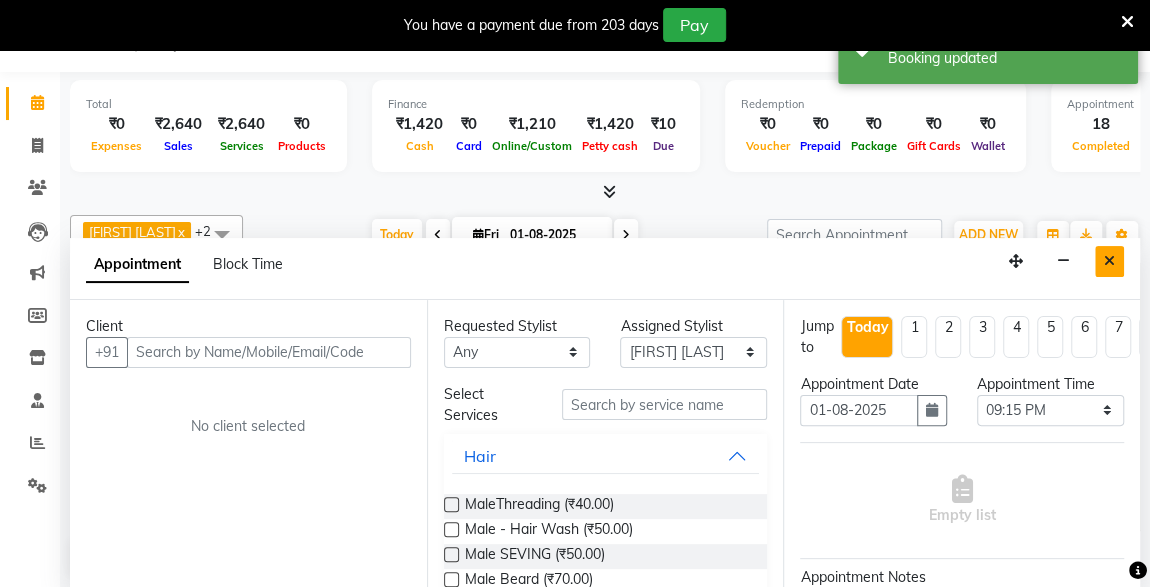 click at bounding box center (1109, 261) 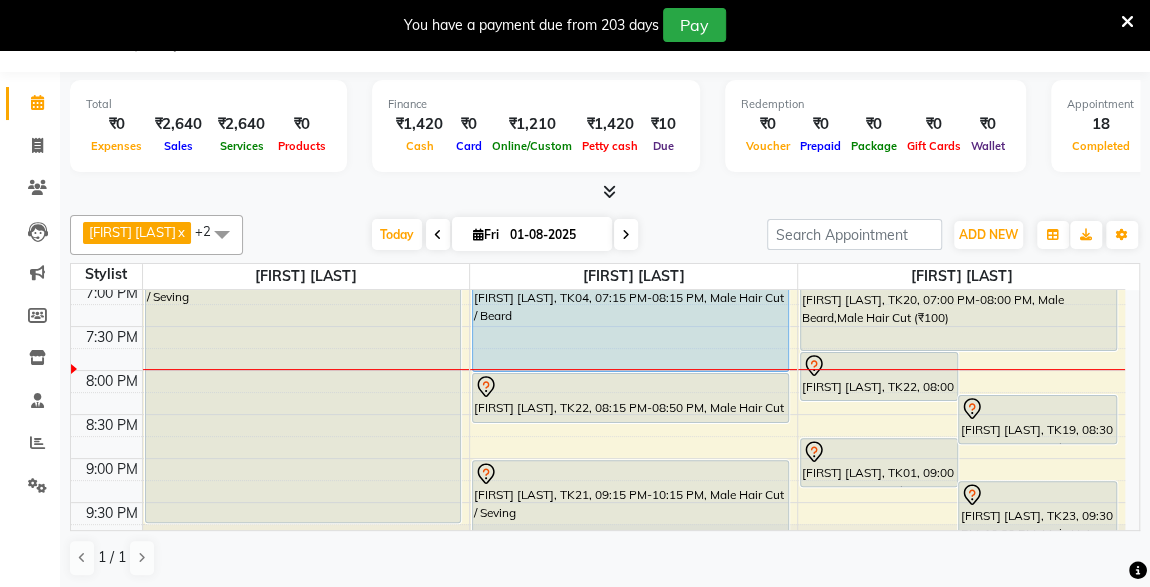 scroll, scrollTop: 1053, scrollLeft: 0, axis: vertical 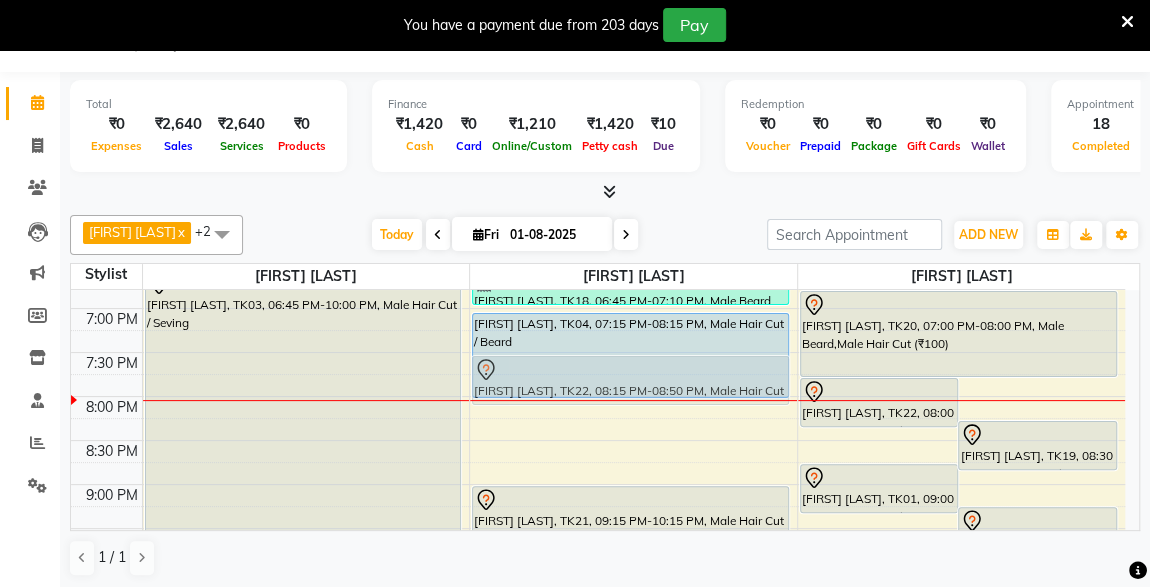 drag, startPoint x: 704, startPoint y: 315, endPoint x: 721, endPoint y: 379, distance: 66.21933 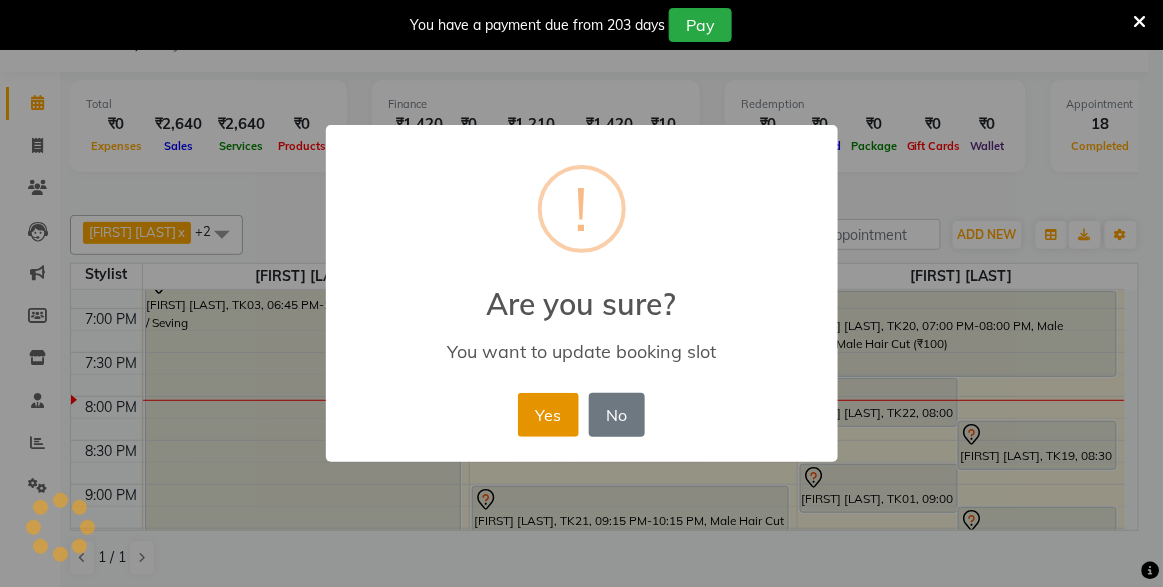 click on "Yes" at bounding box center (548, 415) 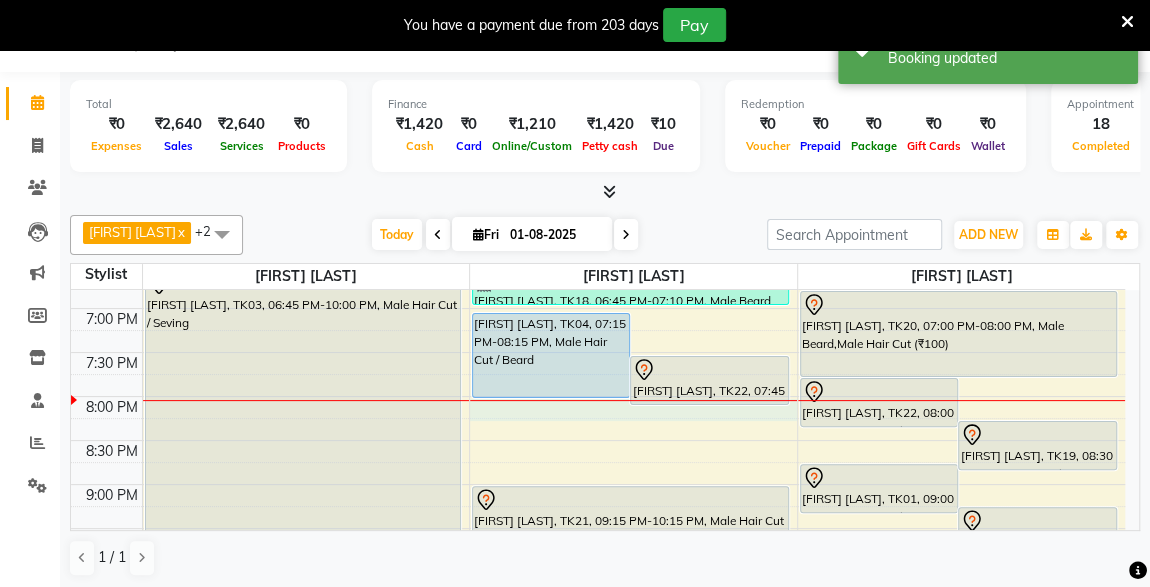 click at bounding box center [633, 400] 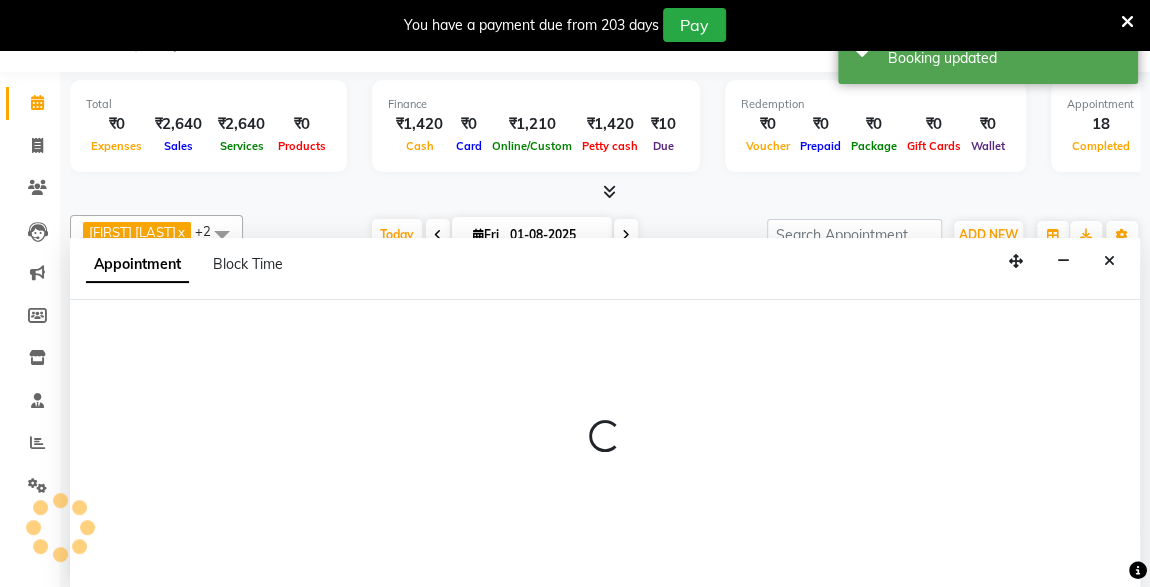 select on "57588" 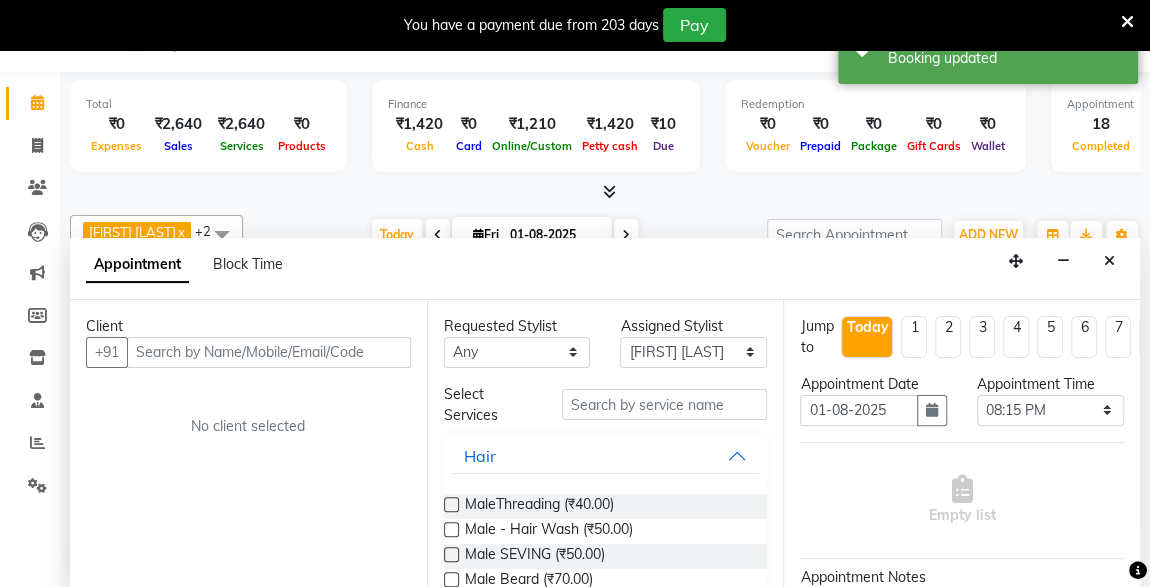 click at bounding box center [605, 192] 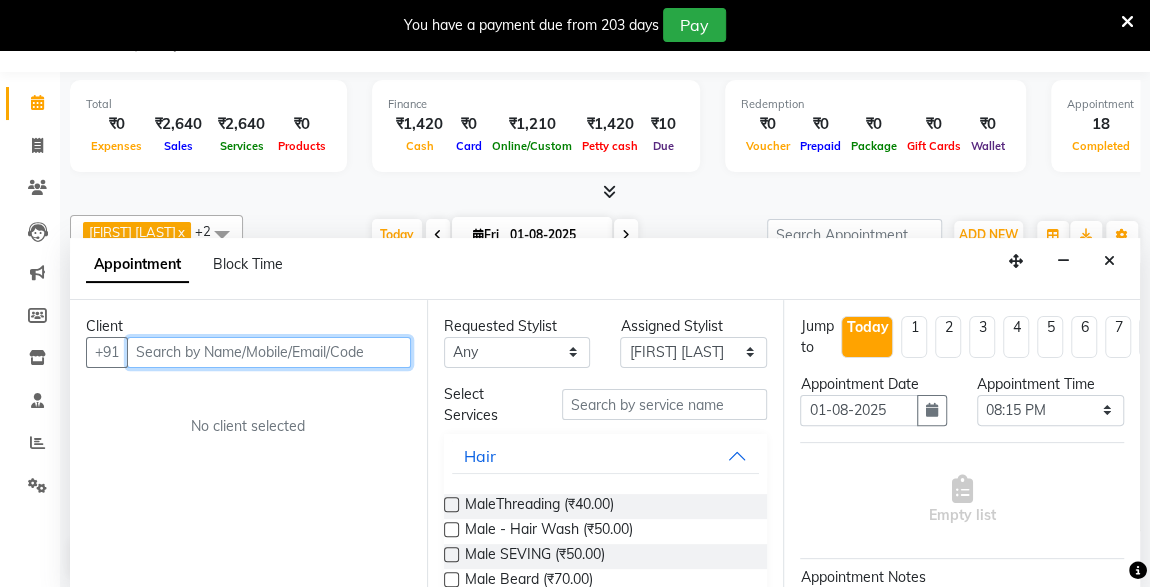 click at bounding box center [269, 352] 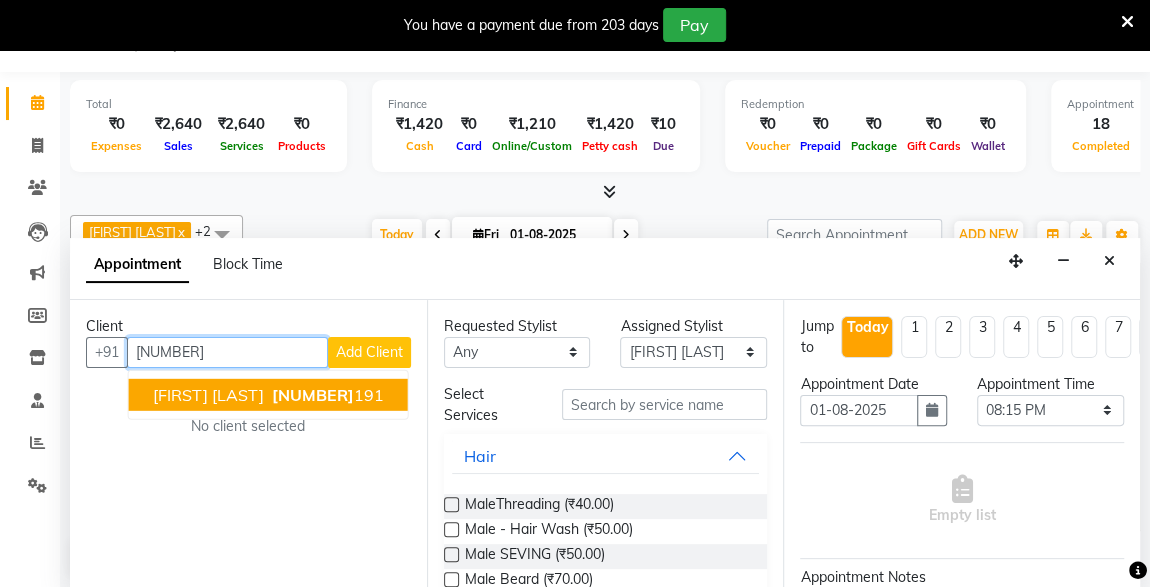 click on "[PHONE]" at bounding box center (326, 394) 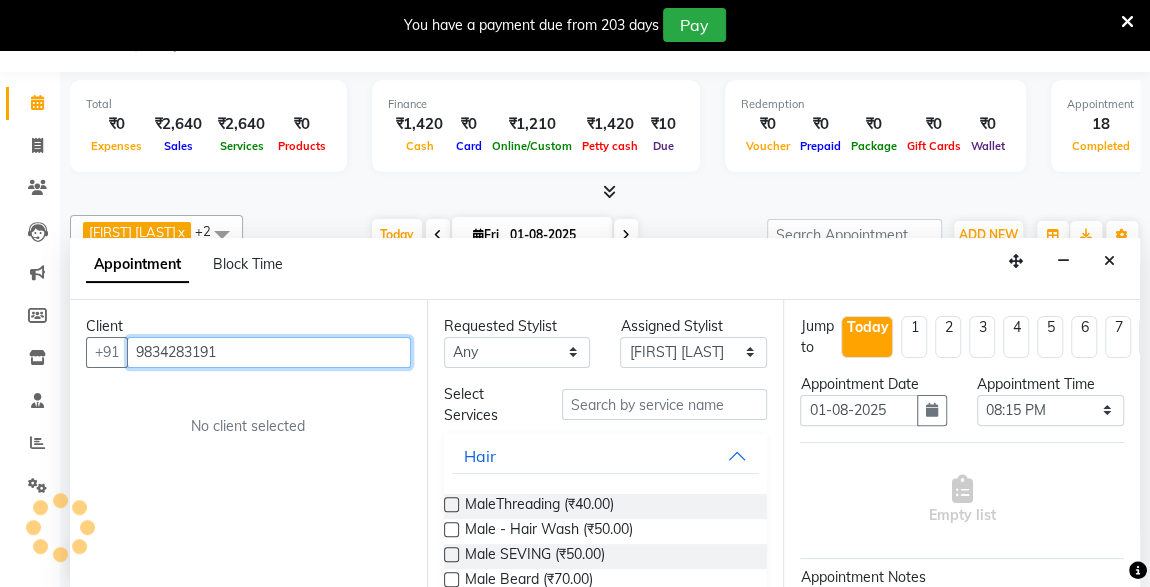 type on "9834283191" 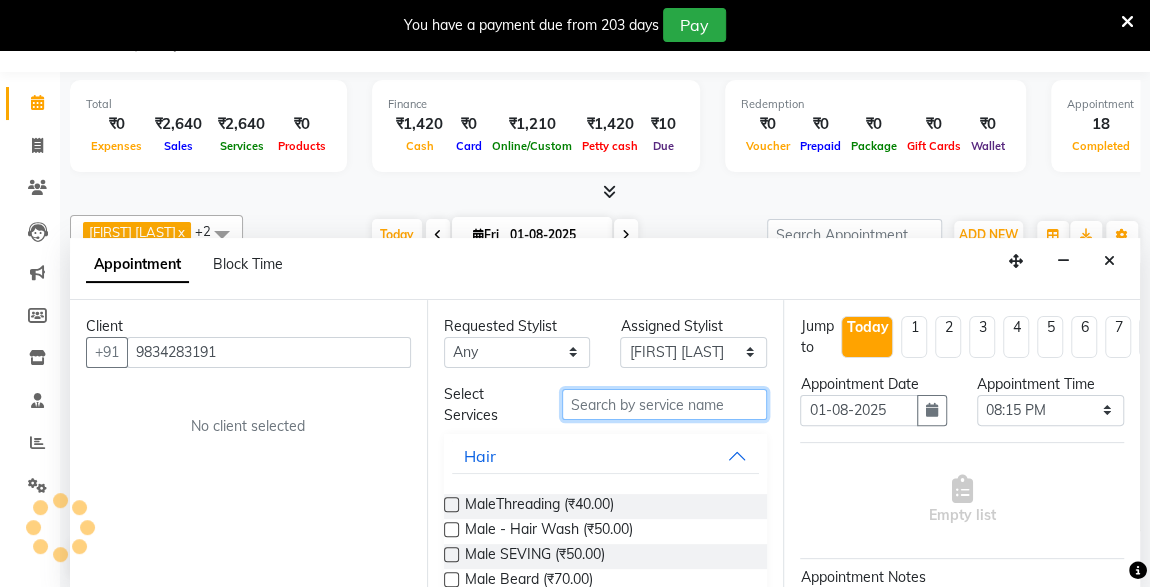 click at bounding box center [665, 404] 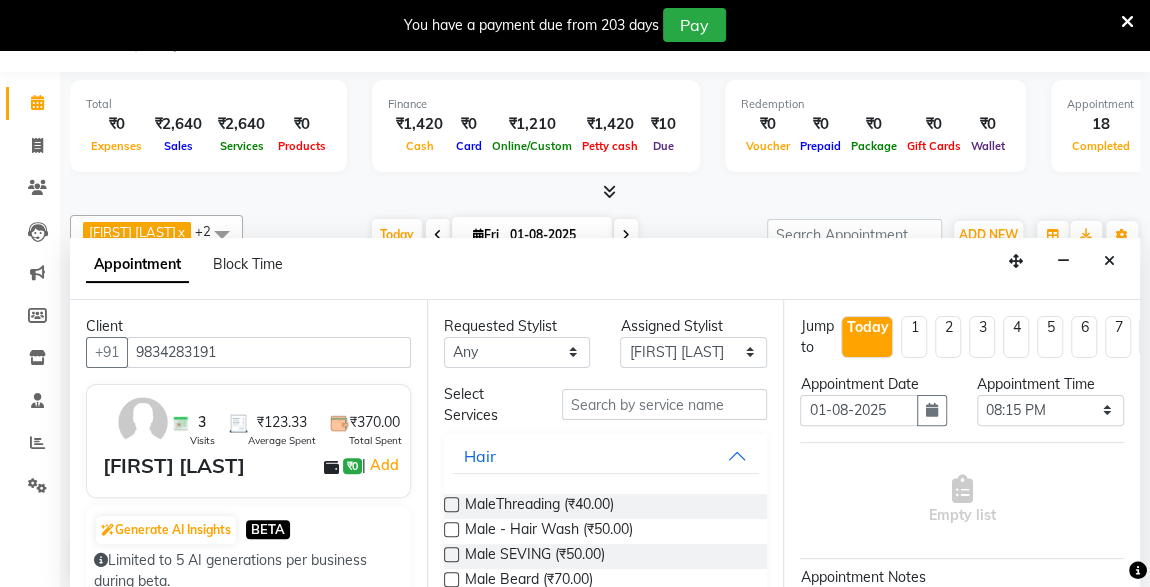 click at bounding box center (451, 579) 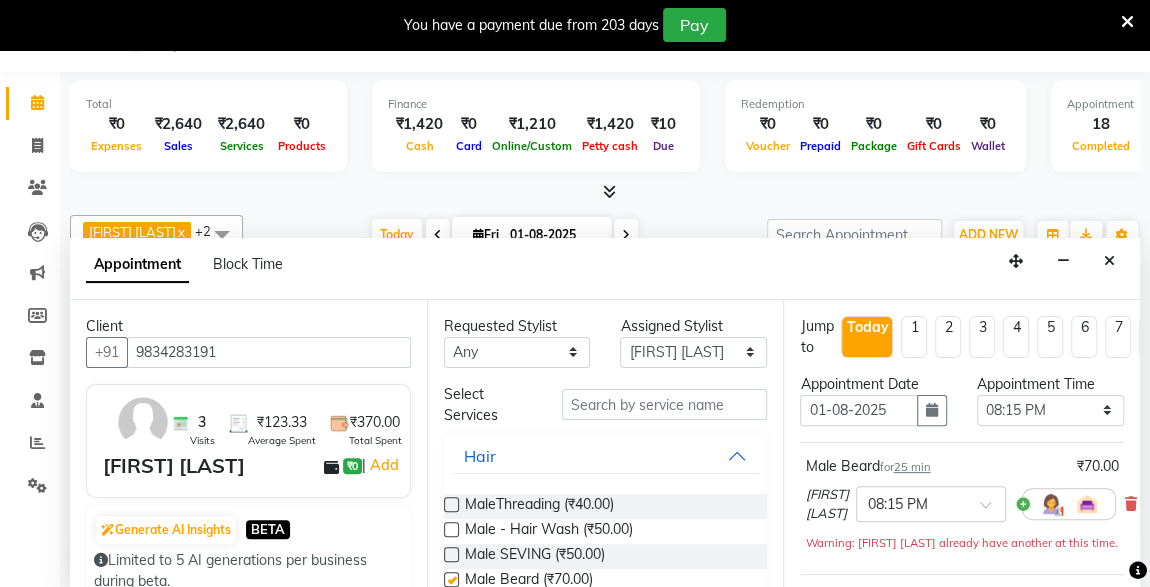 checkbox on "false" 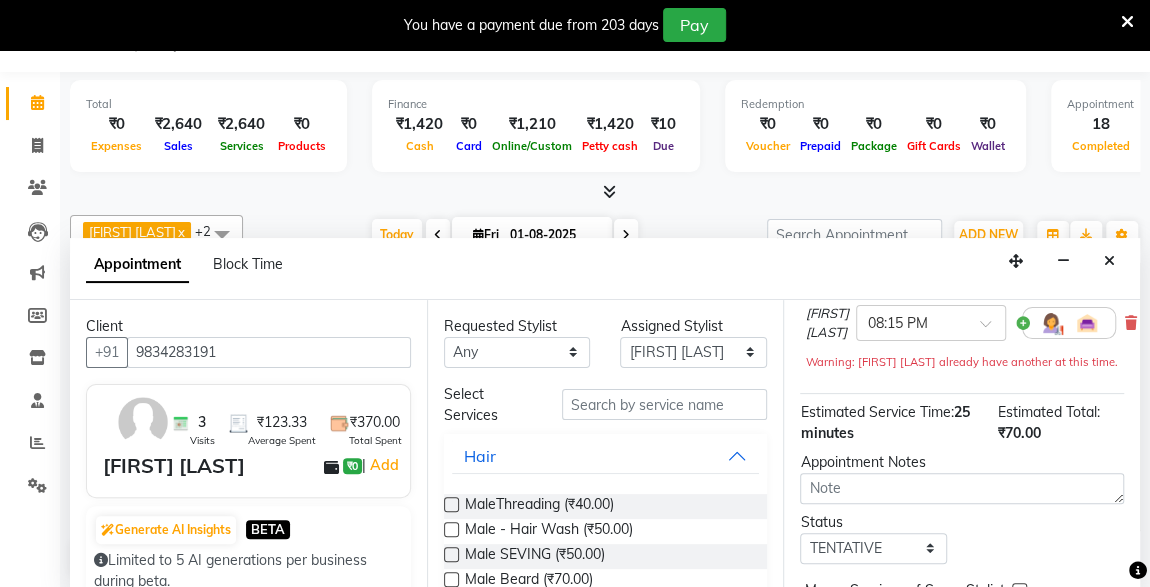 scroll, scrollTop: 310, scrollLeft: 0, axis: vertical 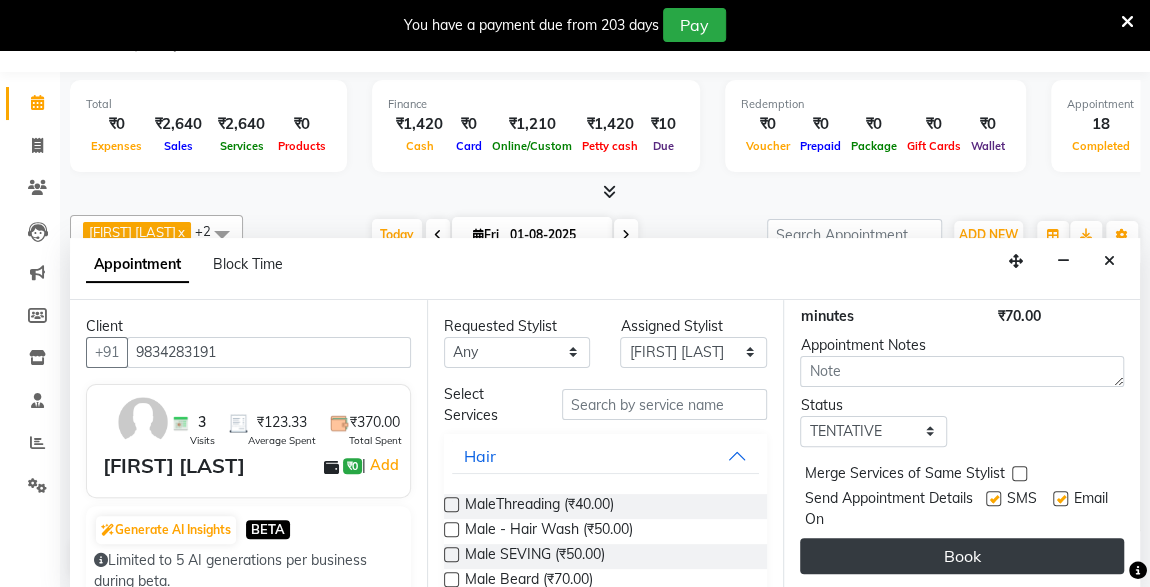 click on "Book" at bounding box center (962, 556) 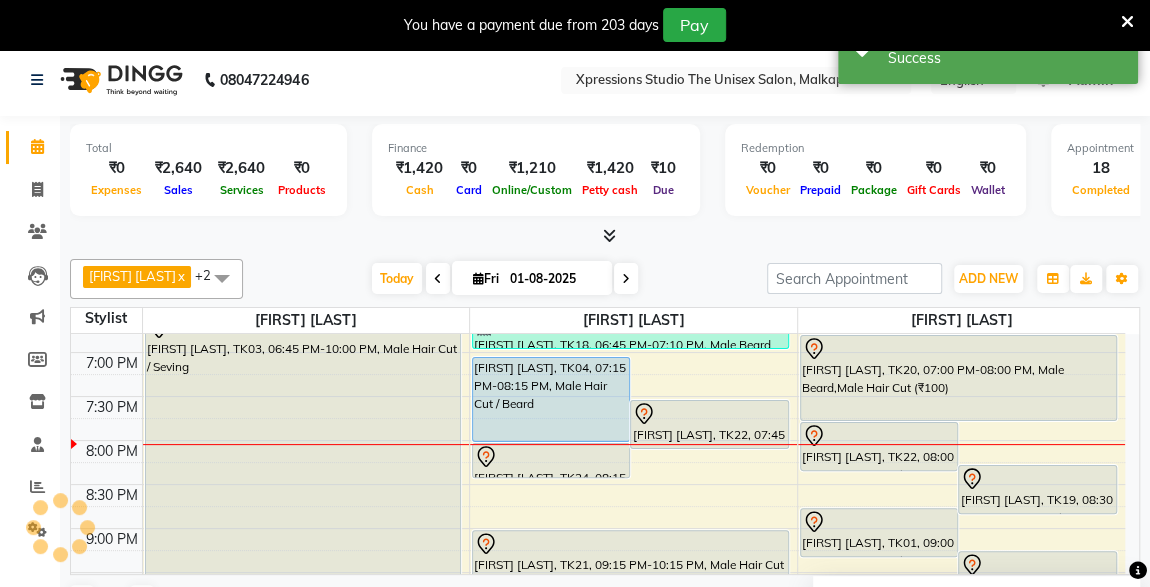 scroll, scrollTop: 0, scrollLeft: 0, axis: both 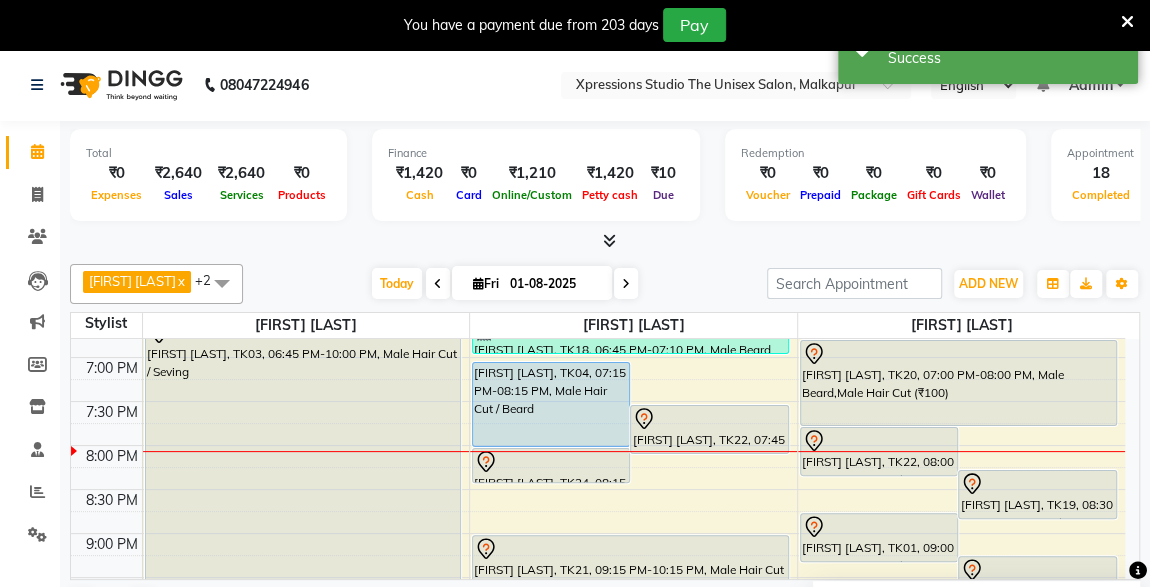click at bounding box center [709, 419] 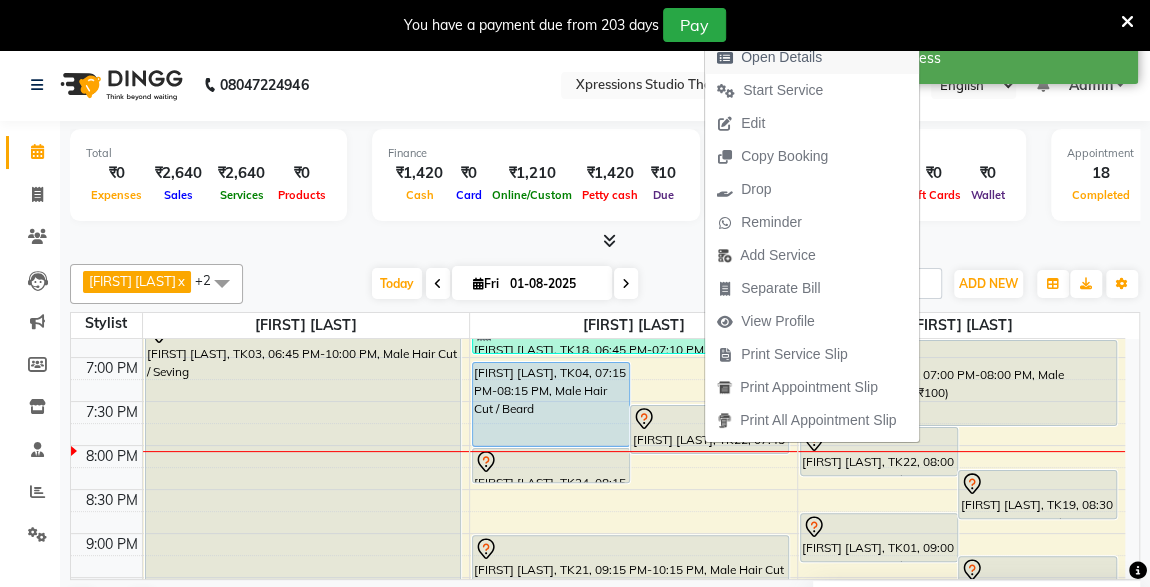 click on "Open Details" at bounding box center [781, 57] 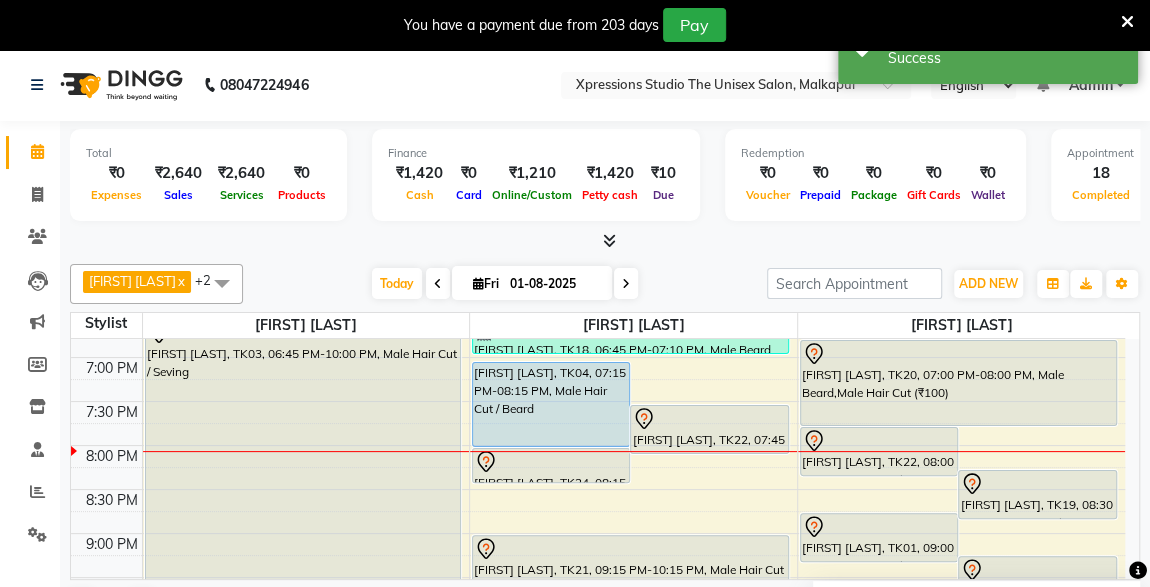 click at bounding box center (709, 419) 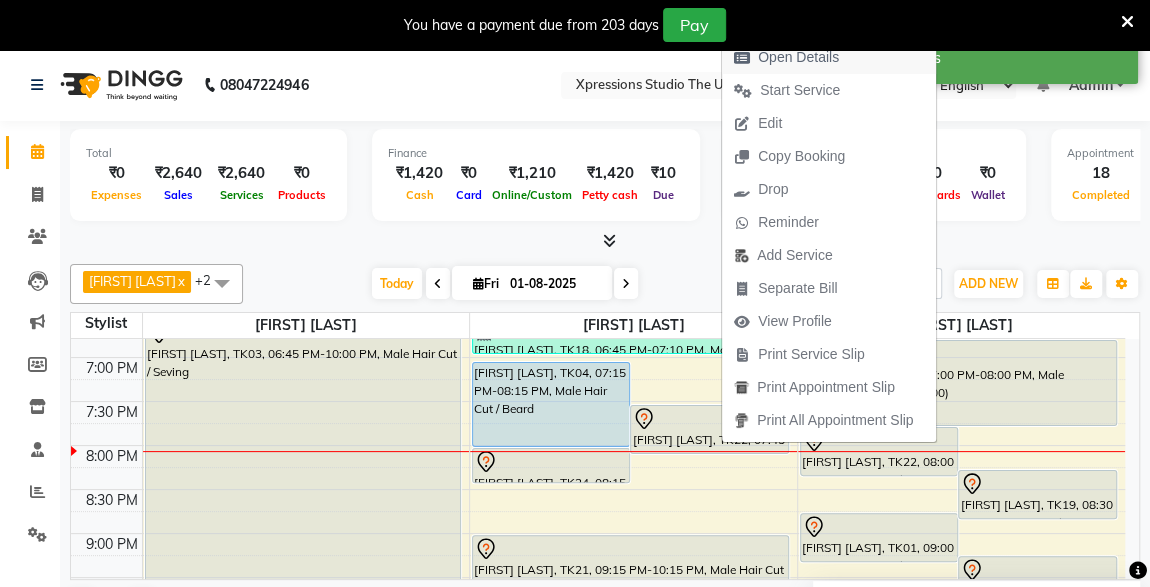 click on "Open Details" at bounding box center (798, 57) 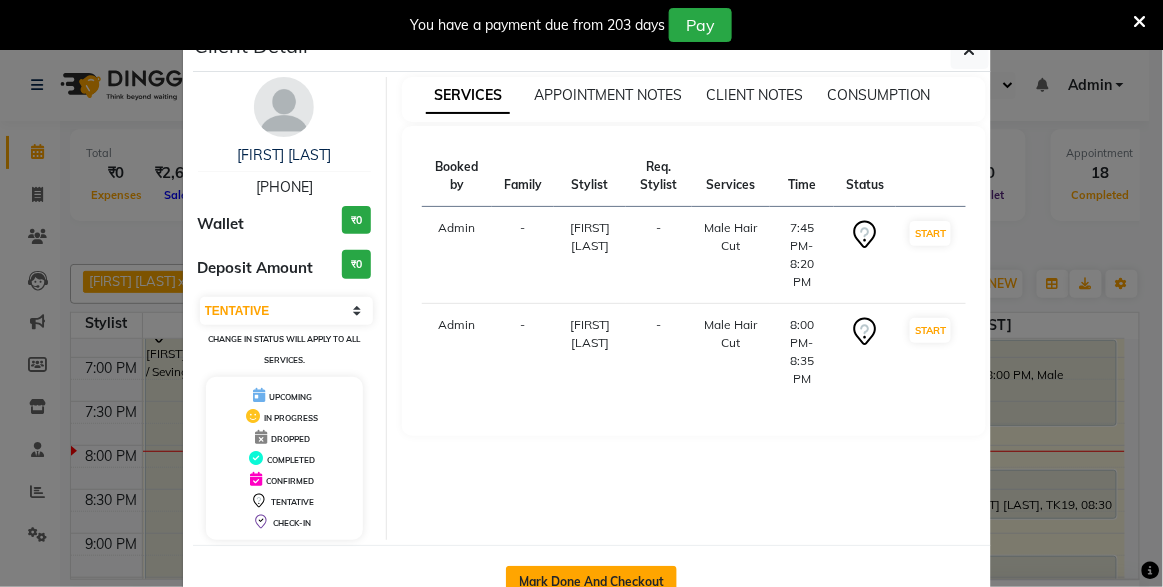 click on "Mark Done And Checkout" 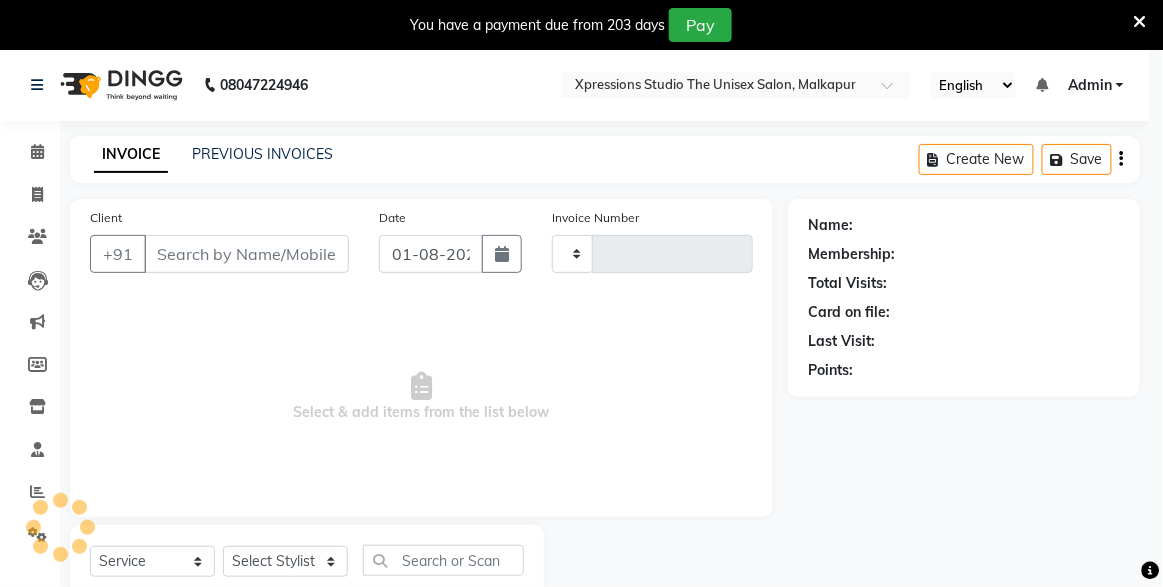 type on "3676" 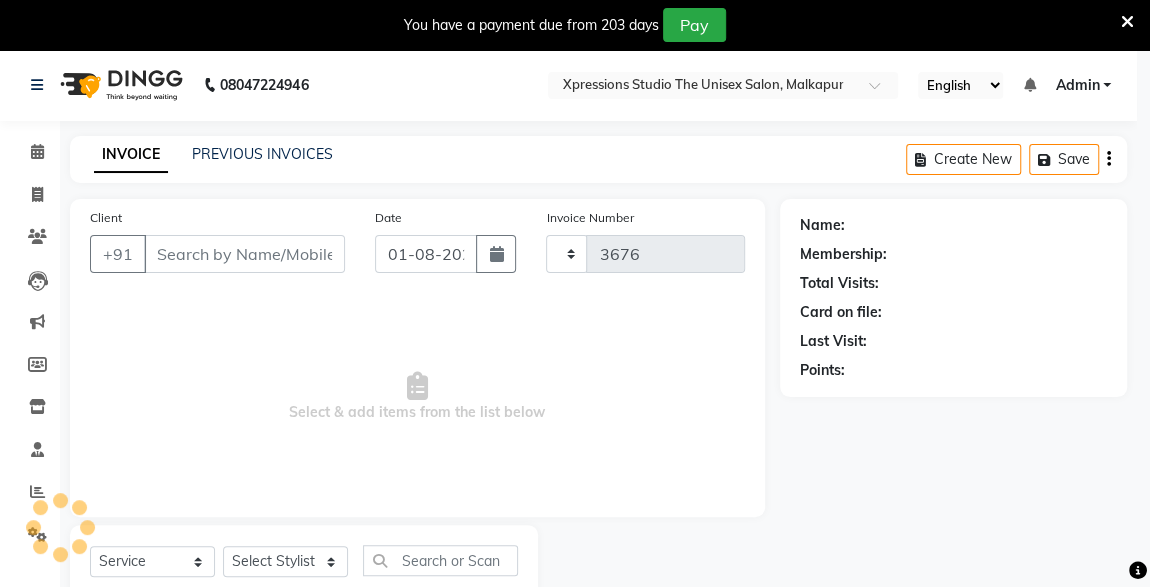 select on "7003" 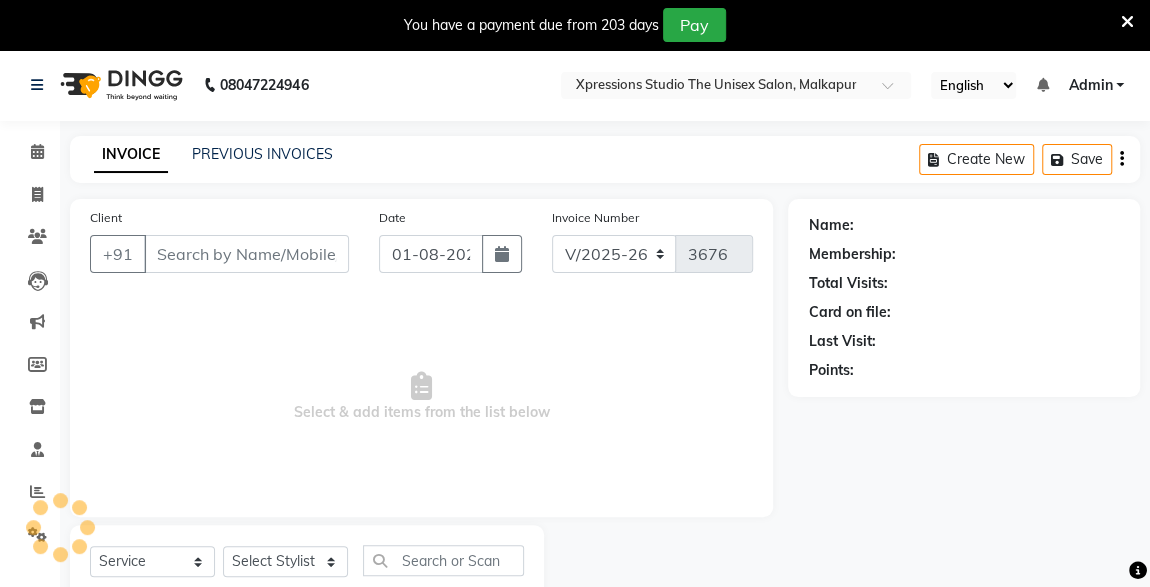 type on "[PHONE]" 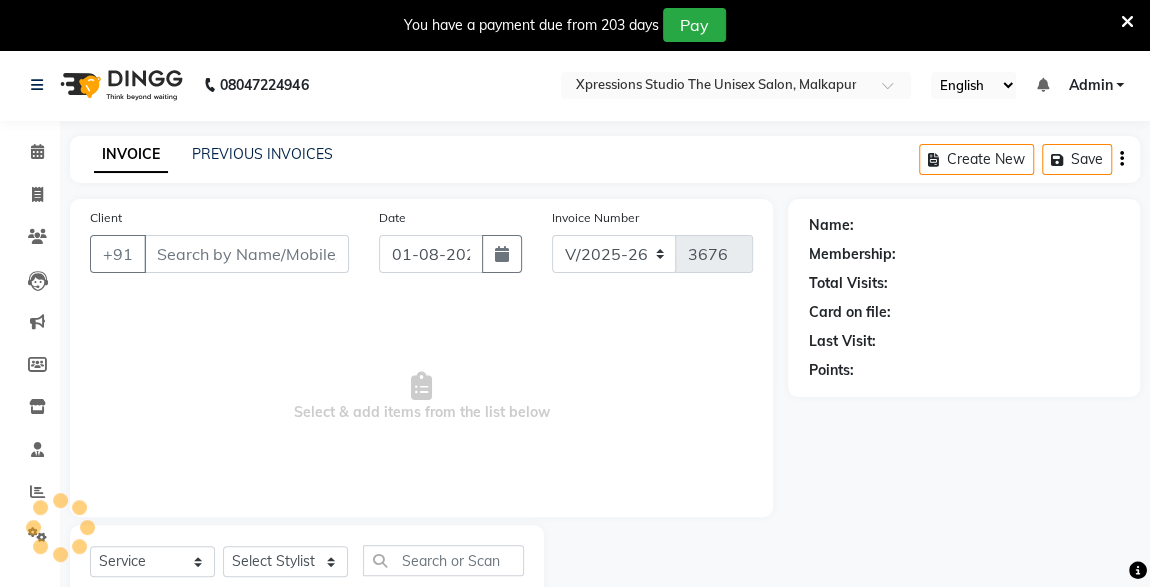 select on "57588" 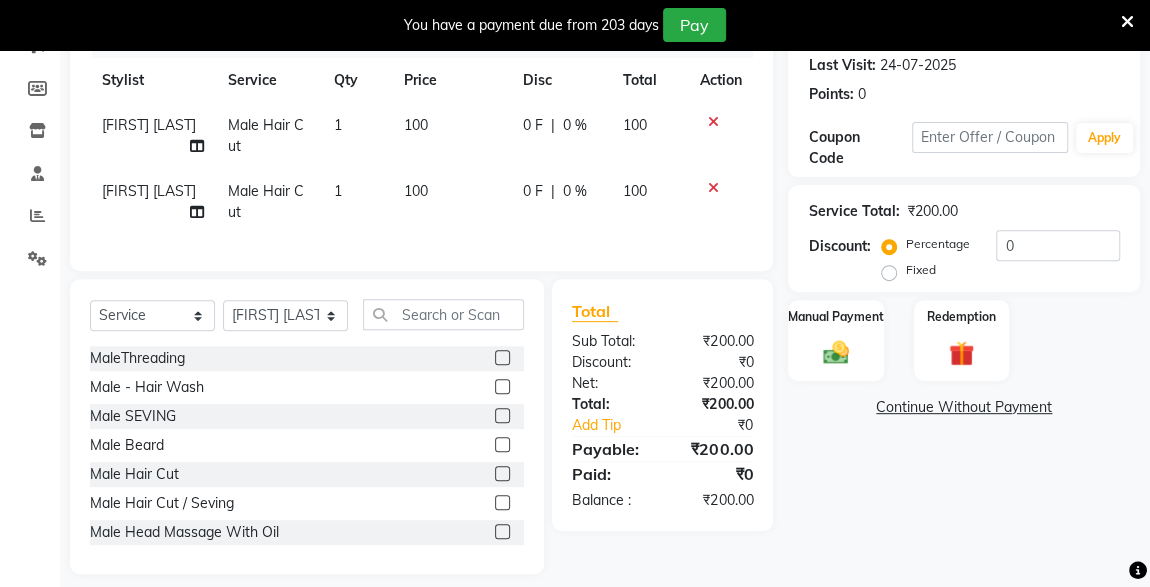 scroll, scrollTop: 305, scrollLeft: 0, axis: vertical 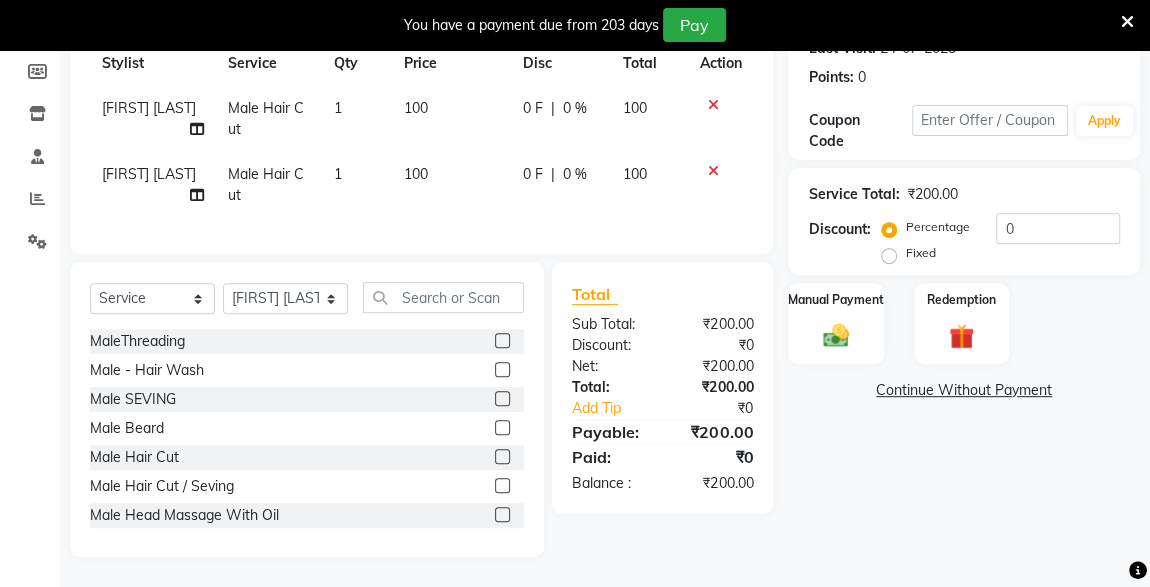 click 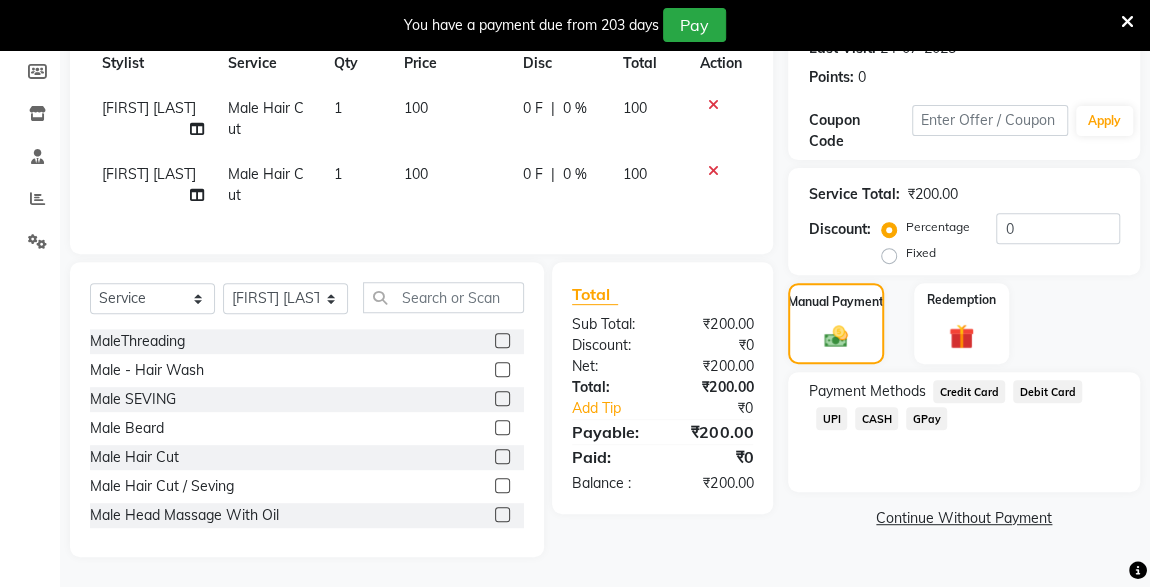 click on "CASH" 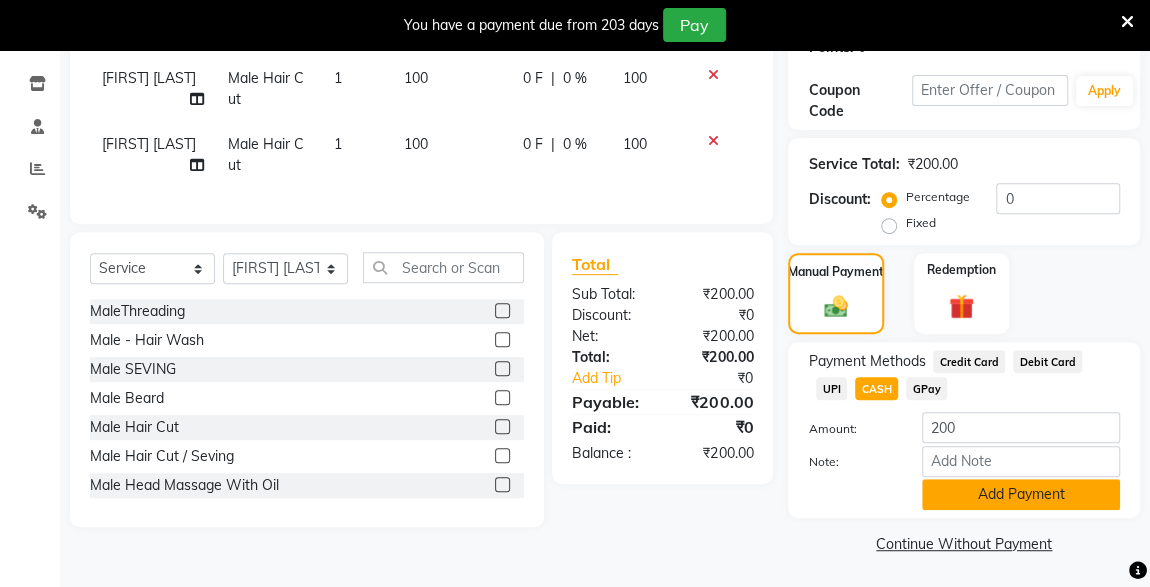 click on "Add Payment" 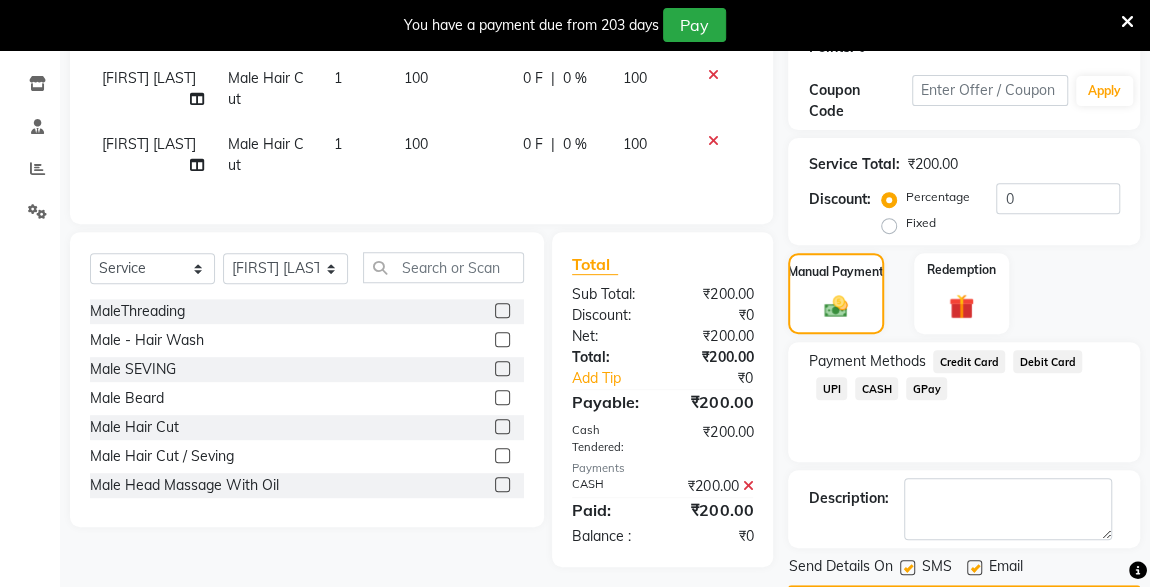 scroll, scrollTop: 379, scrollLeft: 0, axis: vertical 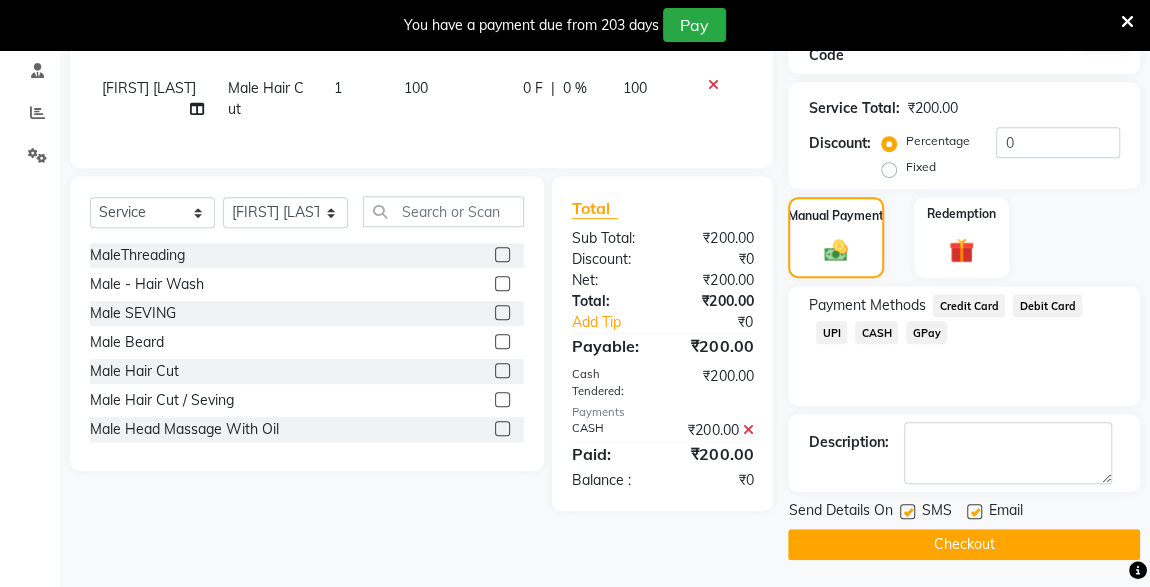 click on "Checkout" 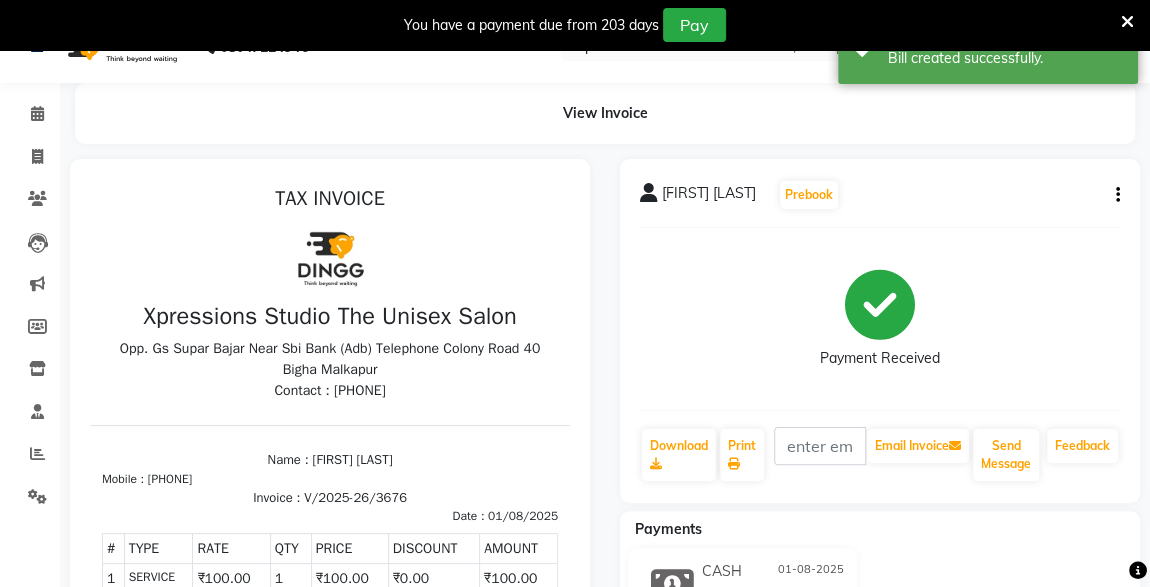 scroll, scrollTop: 0, scrollLeft: 0, axis: both 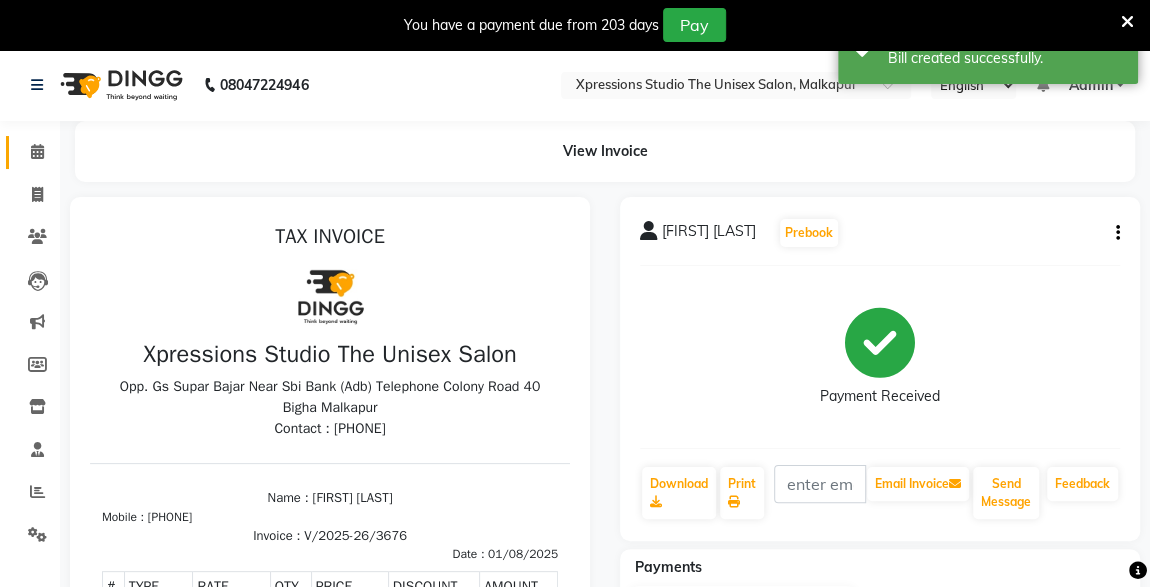 click 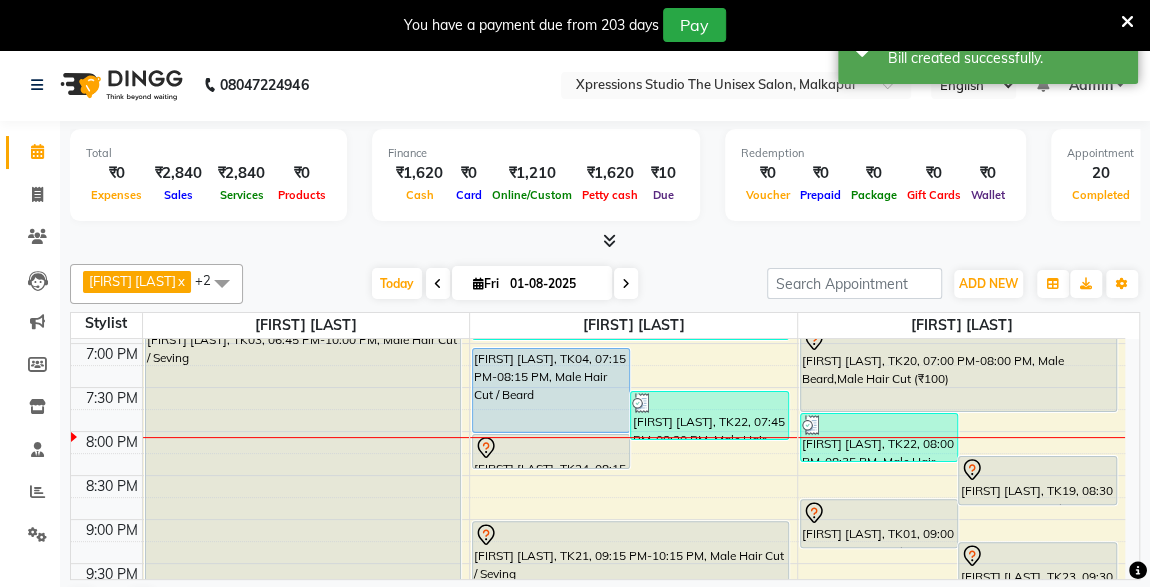 scroll, scrollTop: 956, scrollLeft: 0, axis: vertical 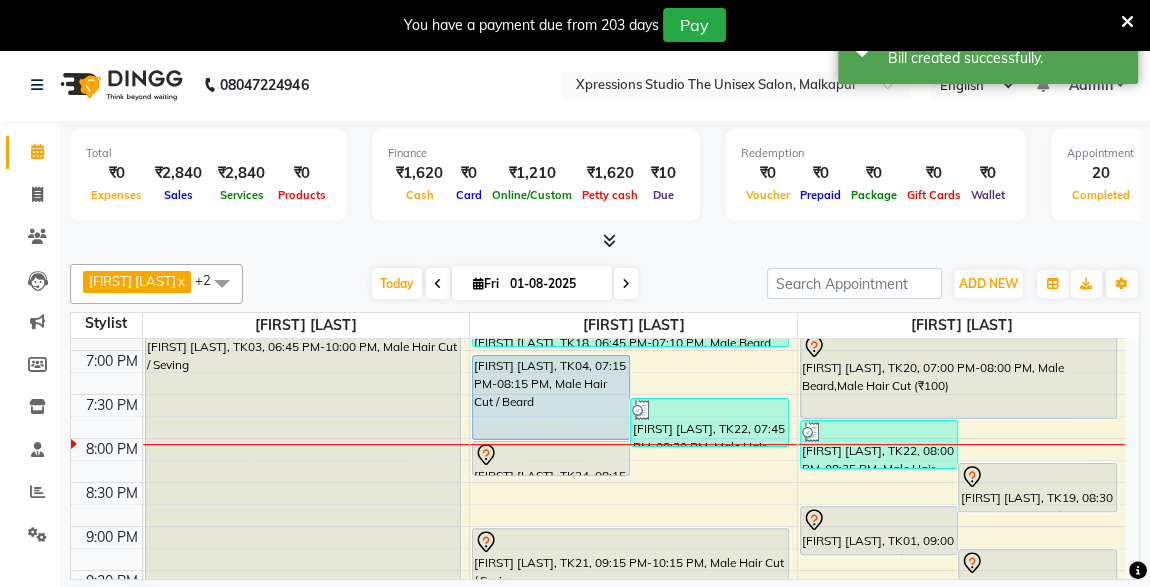click on "[FIRST] [LAST], TK04, 07:15 PM-08:15 PM, Male Hair Cut / Beard" at bounding box center [551, 397] 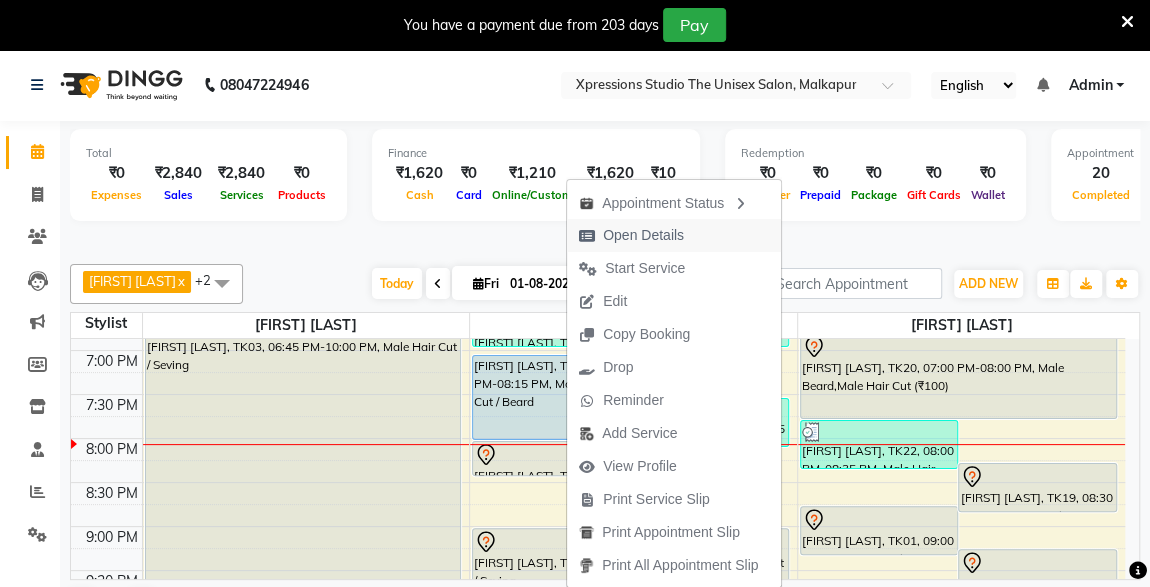 click on "Open Details" at bounding box center (643, 235) 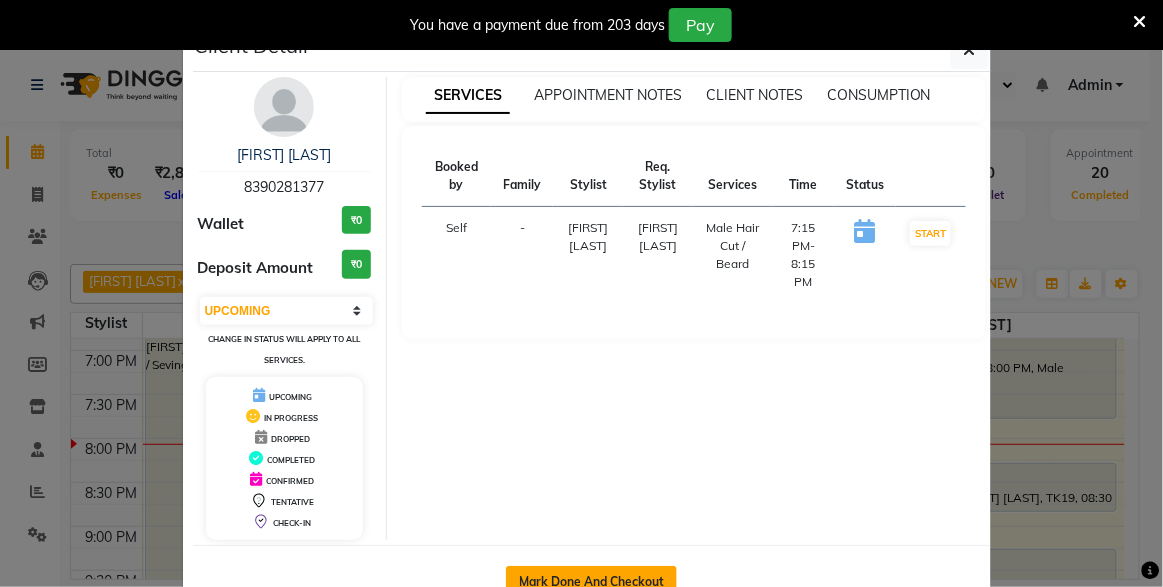 click on "Mark Done And Checkout" 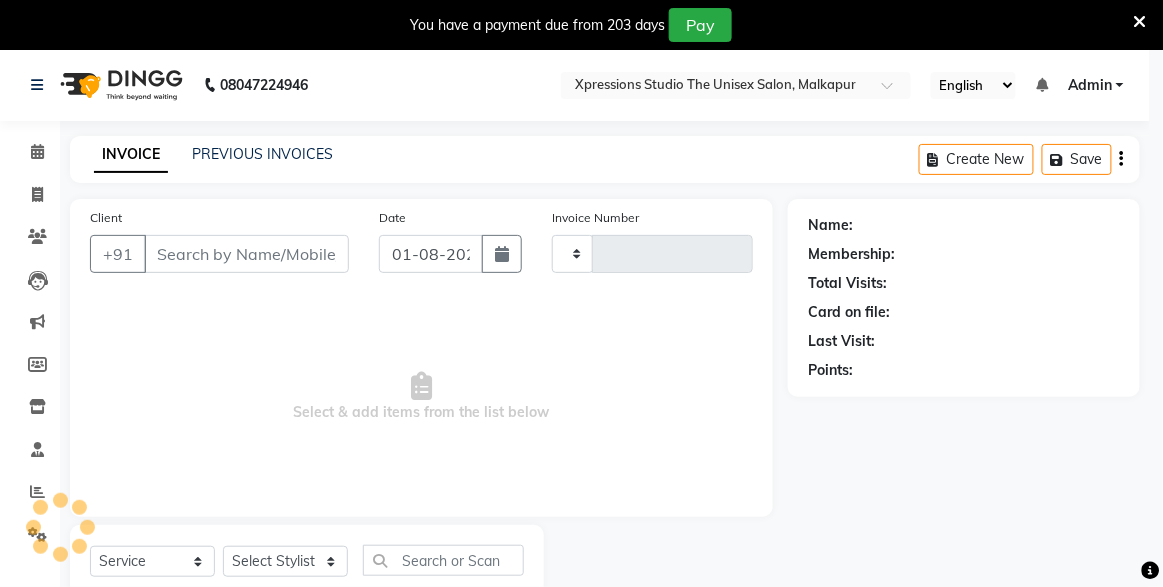 type on "3677" 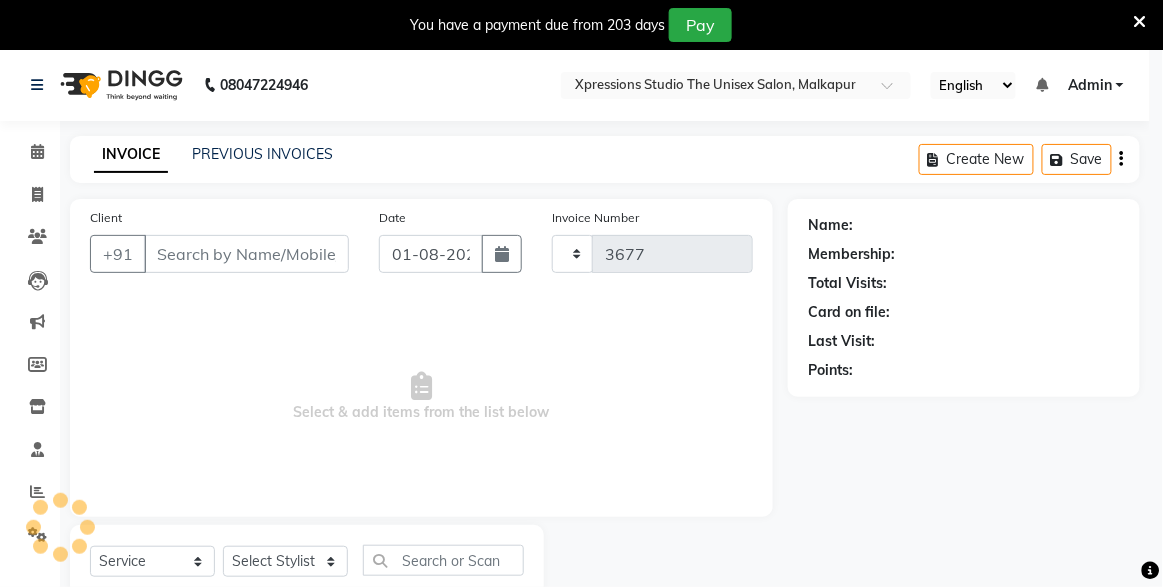 select on "7003" 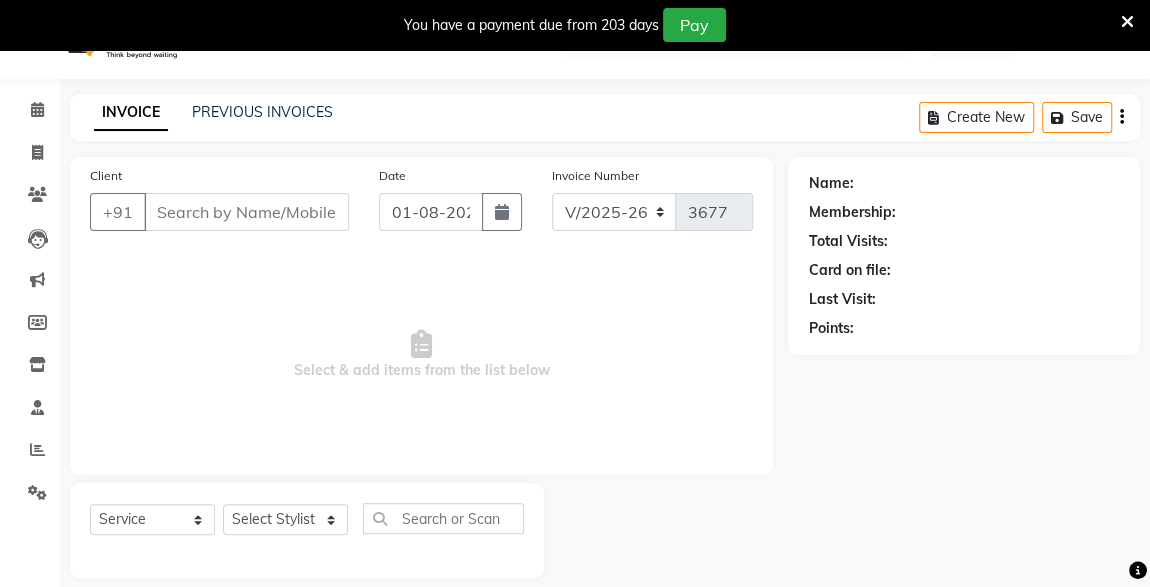 scroll, scrollTop: 61, scrollLeft: 0, axis: vertical 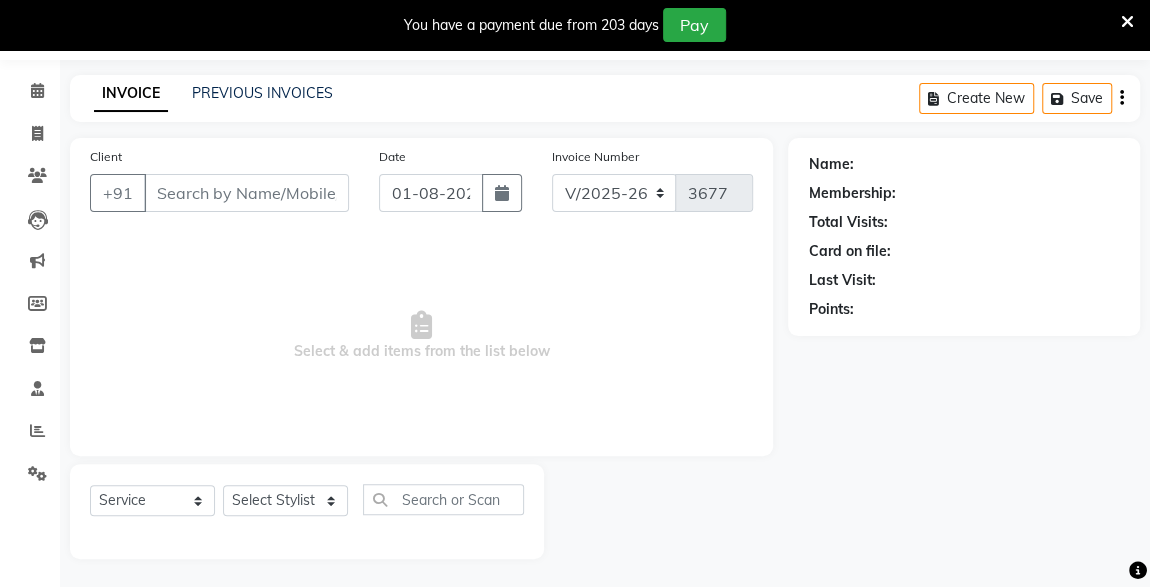 type on "8390281377" 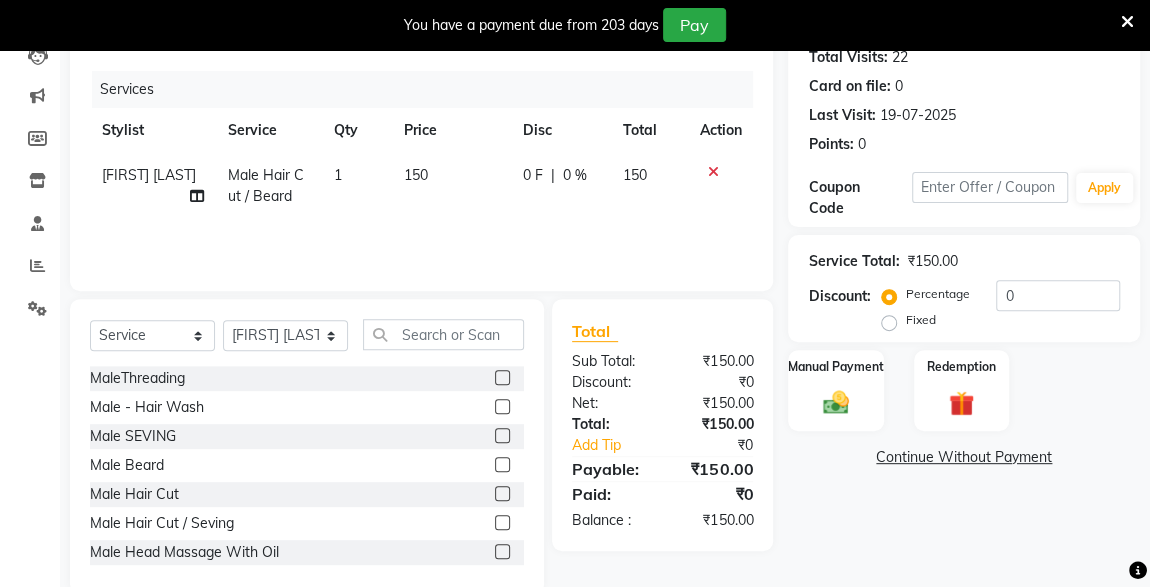 scroll, scrollTop: 261, scrollLeft: 0, axis: vertical 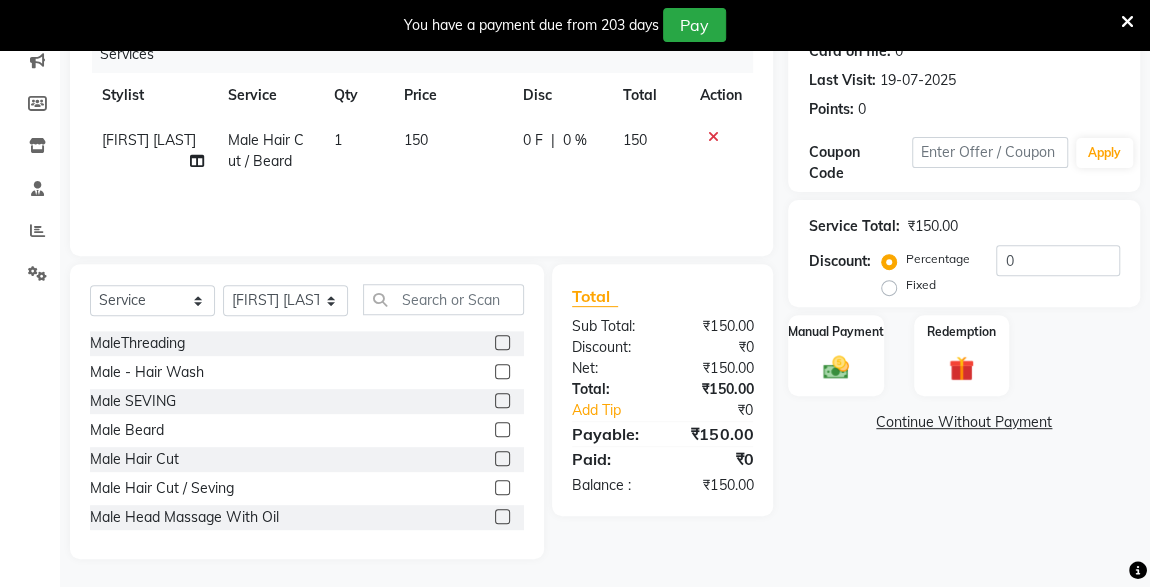 click 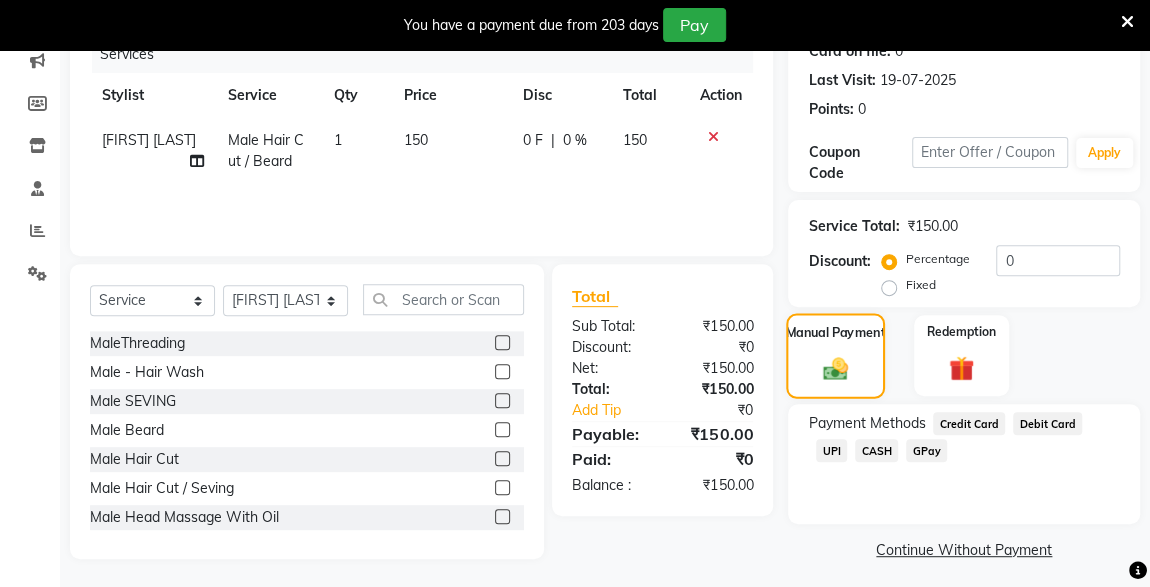 scroll, scrollTop: 268, scrollLeft: 0, axis: vertical 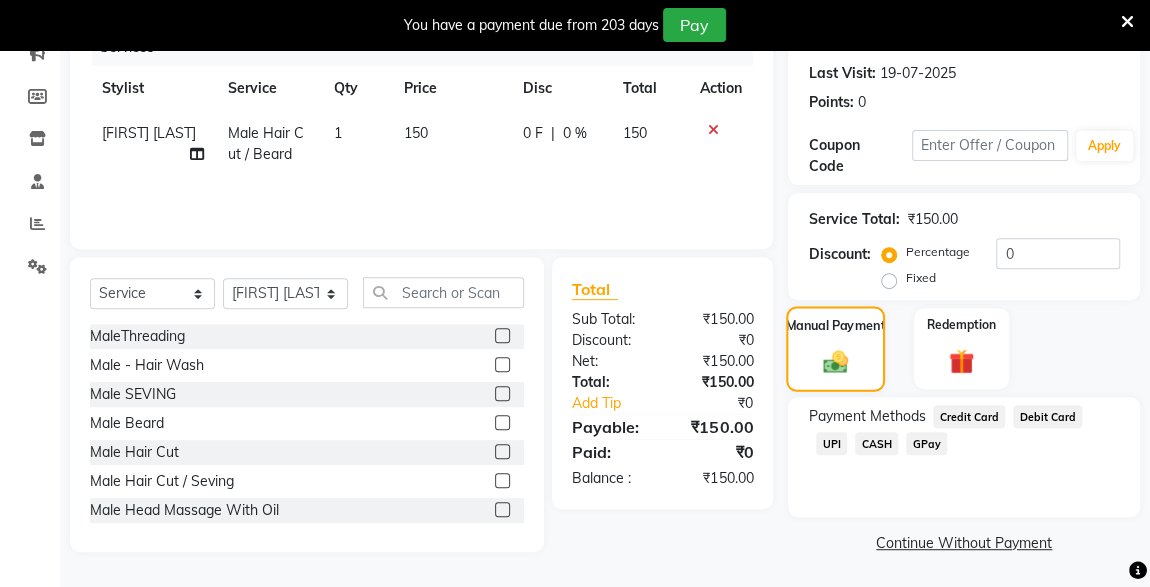 click on "Continue Without Payment" 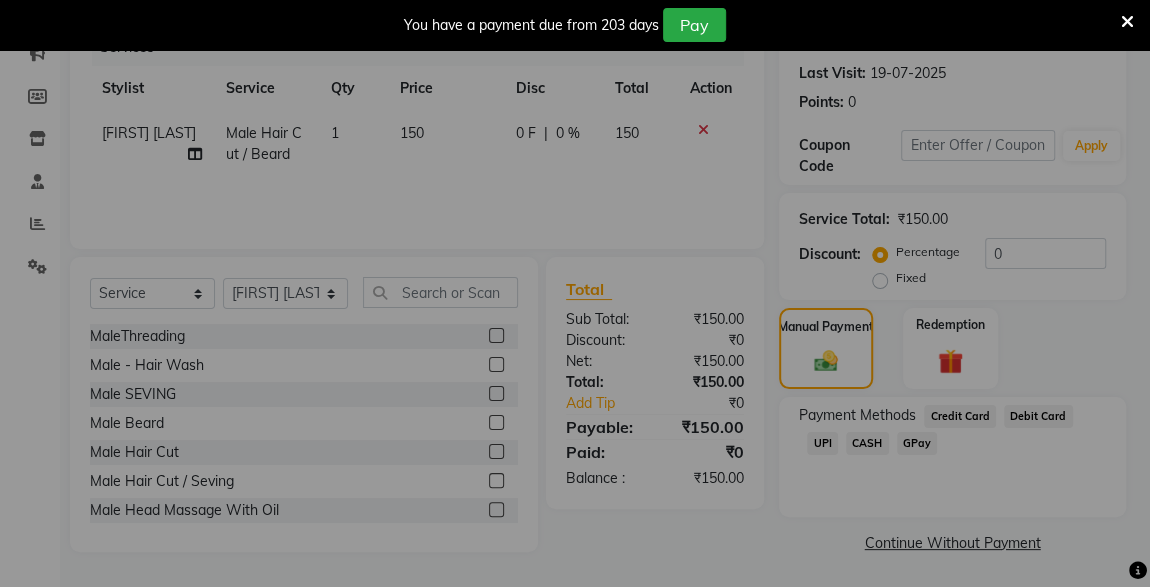 scroll, scrollTop: 261, scrollLeft: 0, axis: vertical 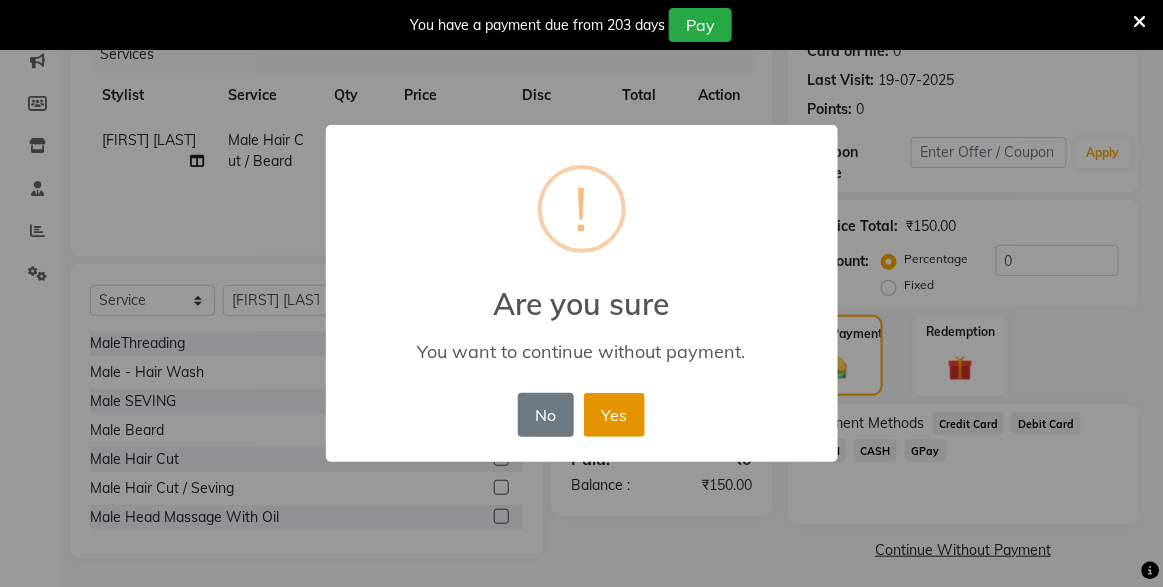 click on "Yes" at bounding box center [614, 415] 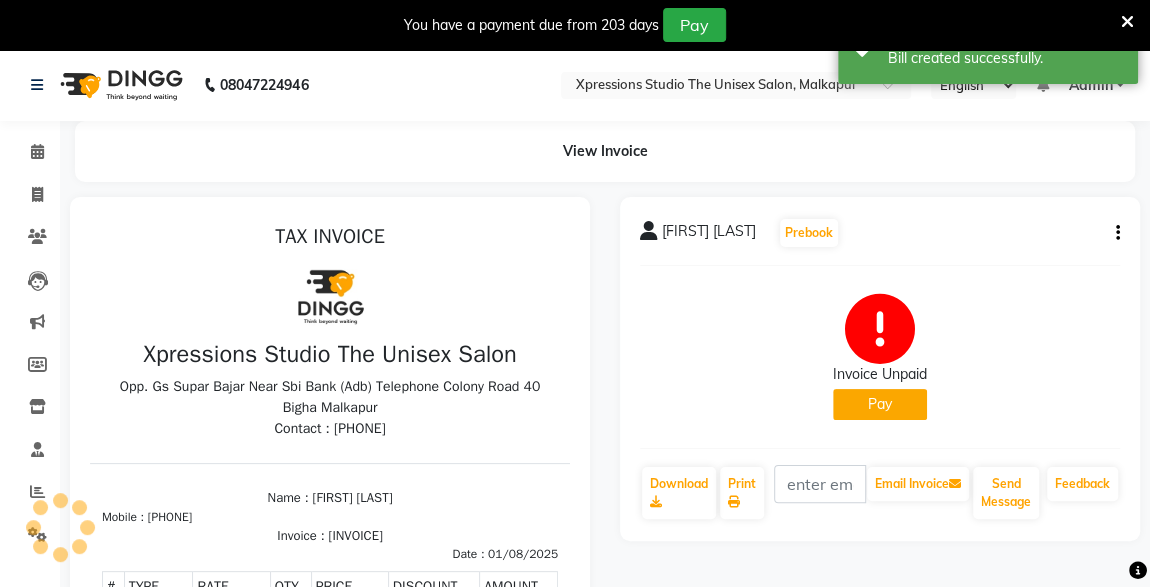 scroll, scrollTop: 0, scrollLeft: 0, axis: both 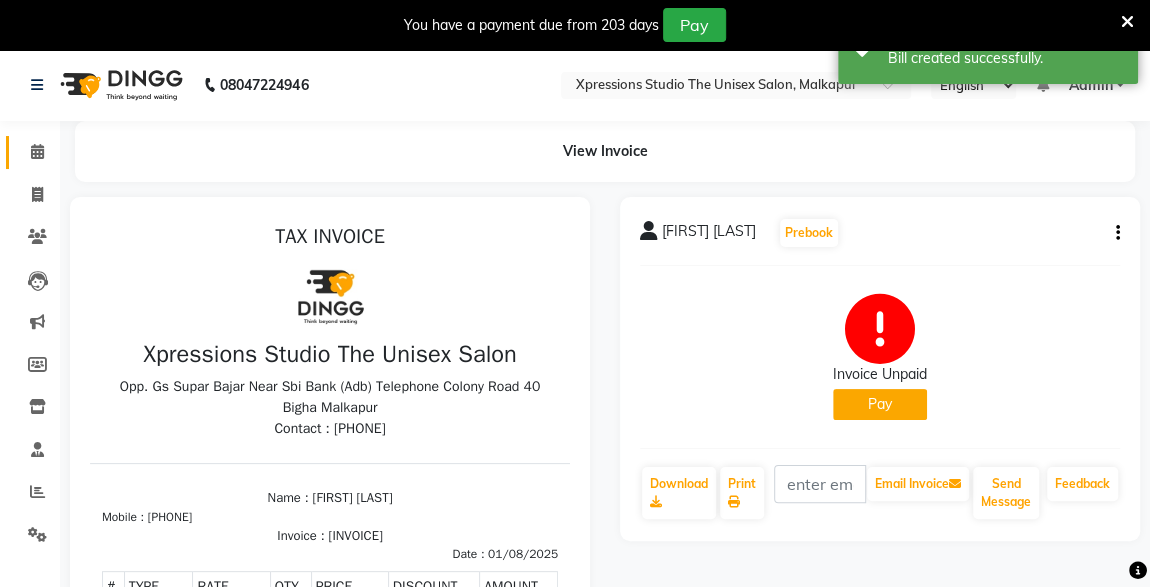 click 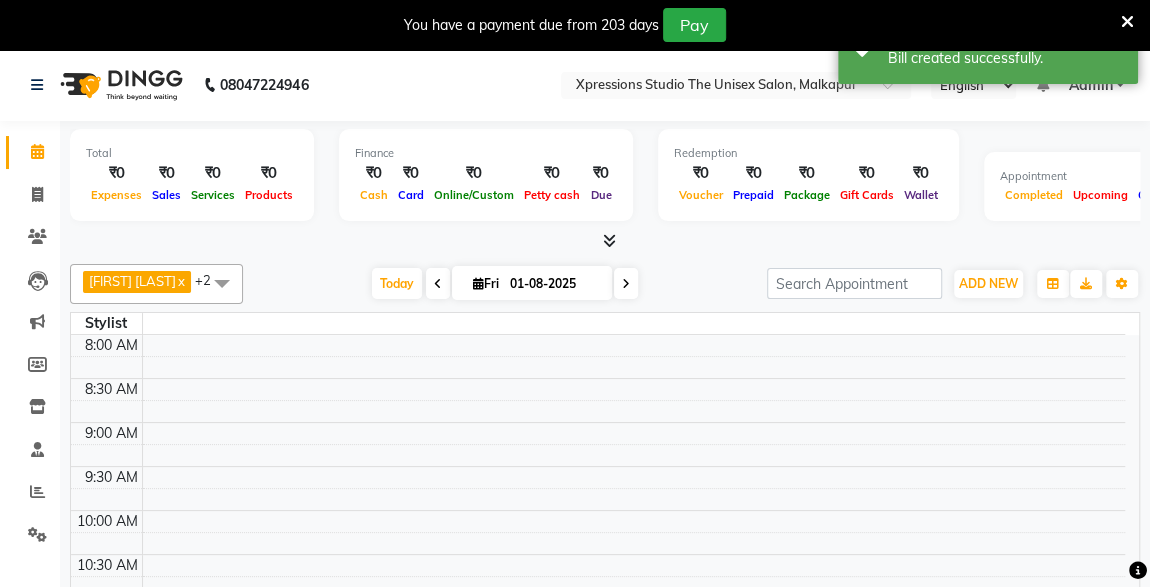 scroll, scrollTop: 1015, scrollLeft: 0, axis: vertical 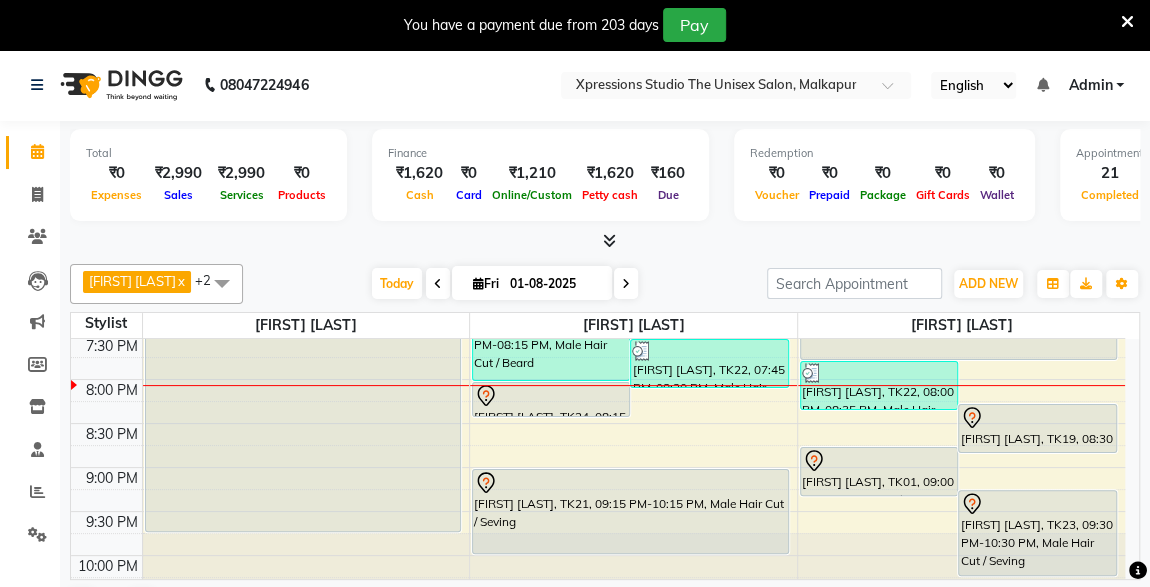 click at bounding box center [551, 396] 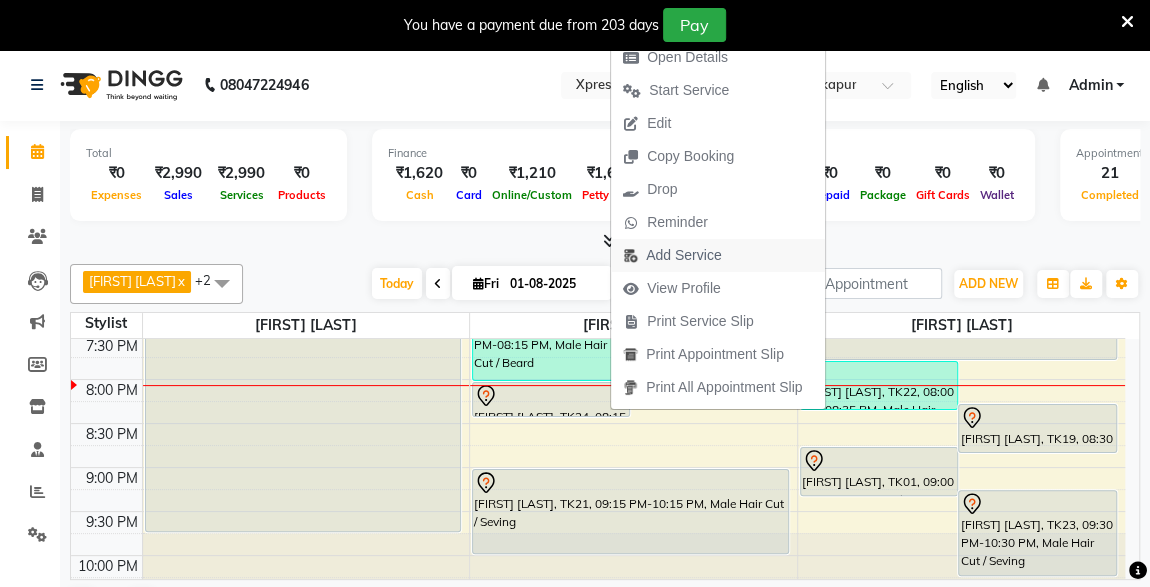 click on "Add Service" at bounding box center (683, 255) 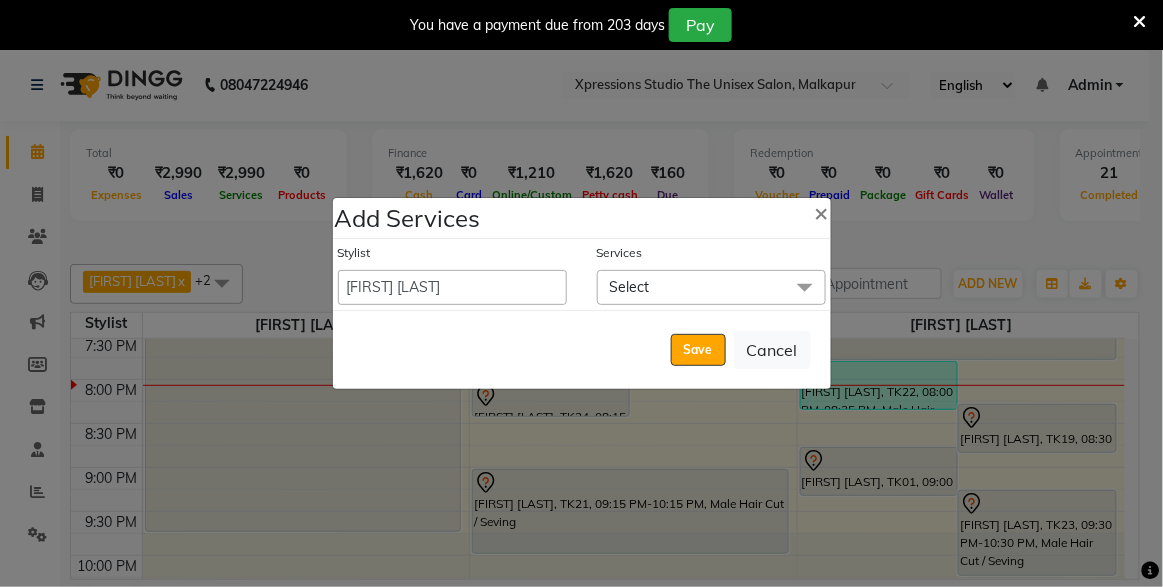 click on "Select" 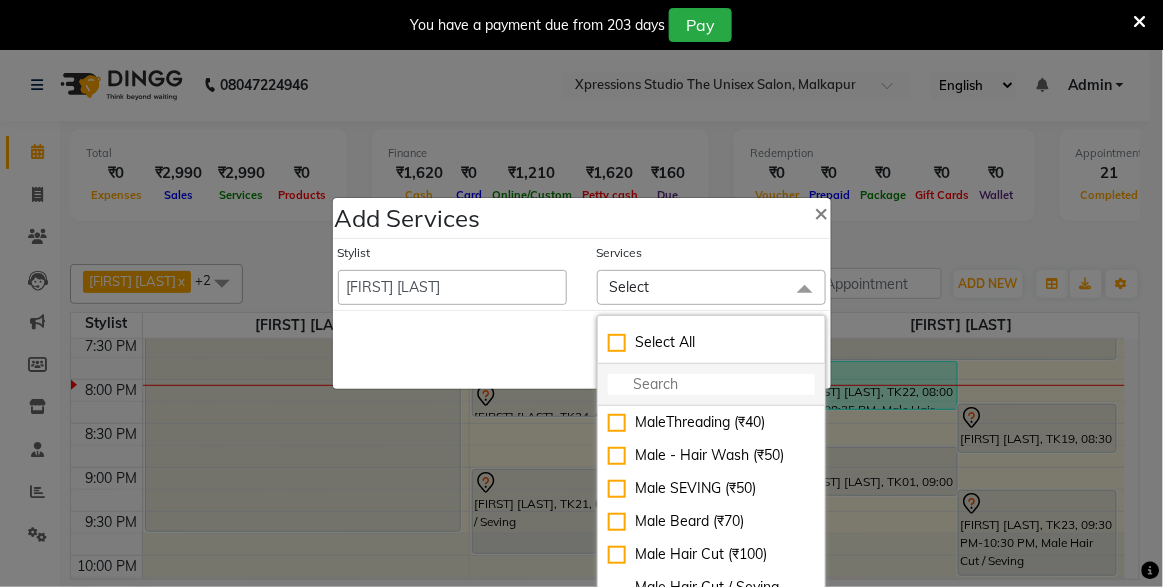 click 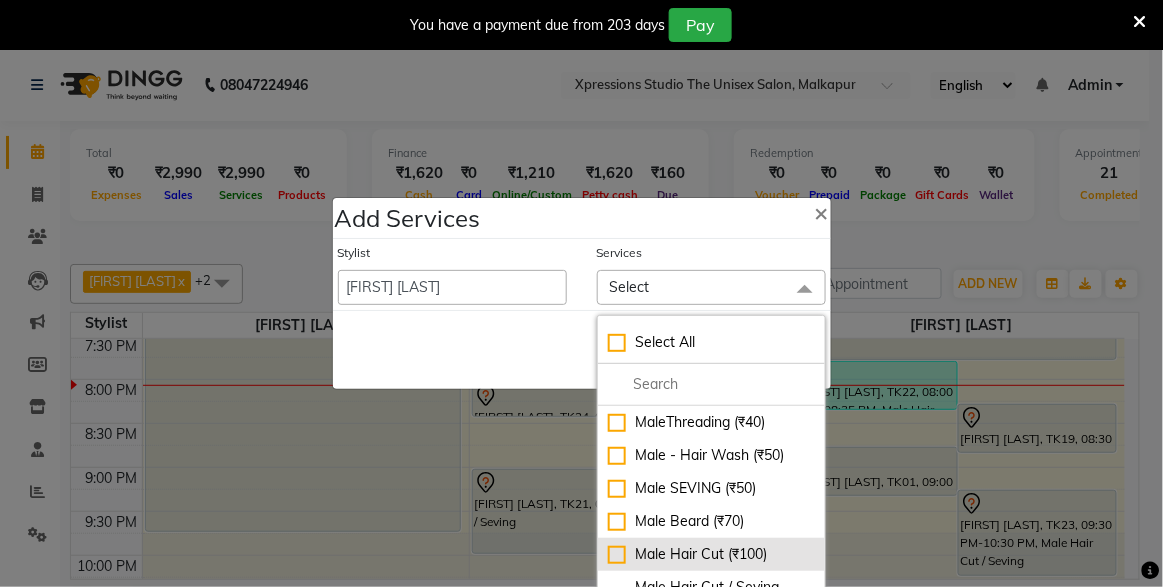 click on "Male Hair Cut  (₹100)" 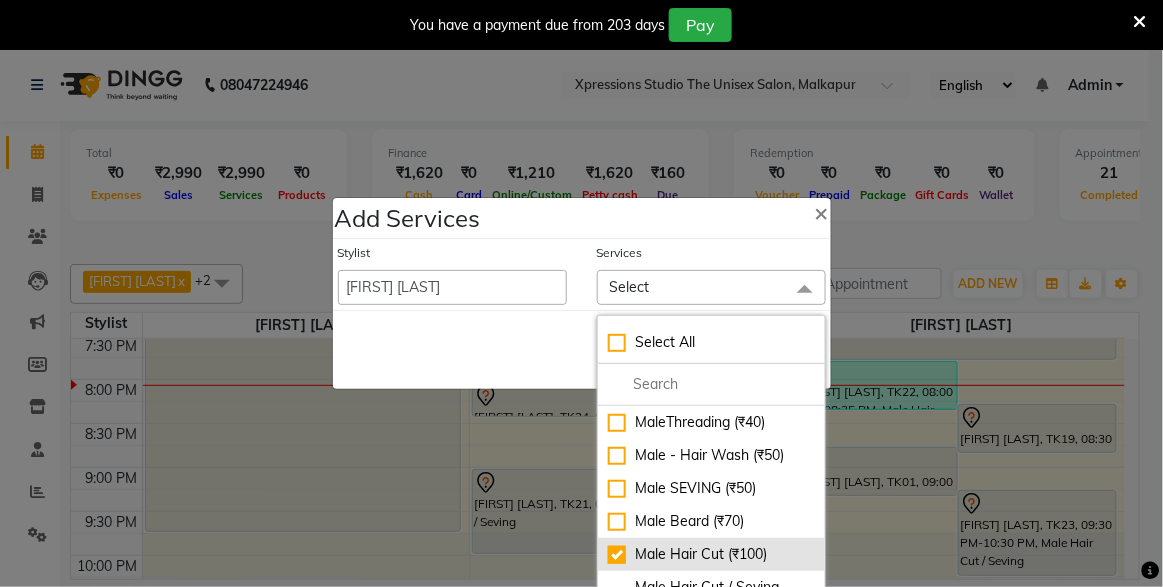 checkbox on "true" 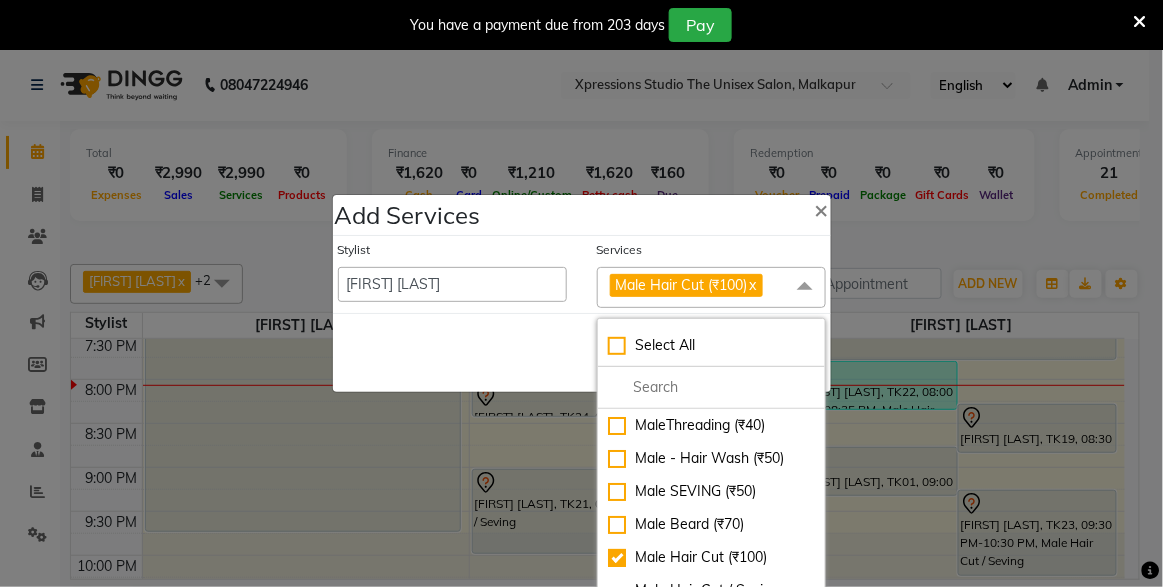 click on "Stylist  [FIRST] [LAST]   [FIRST] [LAST]   [FIRST] [LAST]  Services Male Hair Cut  (₹100)  x Select All MaleThreading (₹40) Male  - Hair Wash (₹50) Male SEVING  (₹50) Male  Beard (₹70) Male Hair Cut  (₹100) Male Hair Cut / Seving (₹150) Male Head Massage With Oil (₹100)  Male Beard Color Loreal  (₹250) Male Hair Loreal Hair Color 3 NO. (₹500) Male Hair Color loreal Amonia Free 3 NO (₹600) Male Hair Spa Loreal (₹500) Male Hair - Hair Spaschwarzkopf (₹600) Male Garniar  Hair colour (₹150) Male Hair Cut / Beard  (₹150) Dolfine Massage (₹50) Male- Hair Colour Strex profashional (₹300) Male- Beard Colour Strex profashinal (₹150) Male- Beard Colour Garniyar (₹100) Male- face wax (₹100) COLOUR APPLICATION  WITH WASH (₹200) Male Loreal Hair Color 4 NO. (₹500) HAND TRIMMING (₹50) BMIINE PROFESSIONL HAIR COLOUR (₹200) BMIINE PROFESSIONL BEARD COLOUR (₹100) MALE MATRIX PROFESSIONL HAIR COLOUR (₹400) MALE MATRIX PROFESSIONL BEARD COLOUR (₹200)" 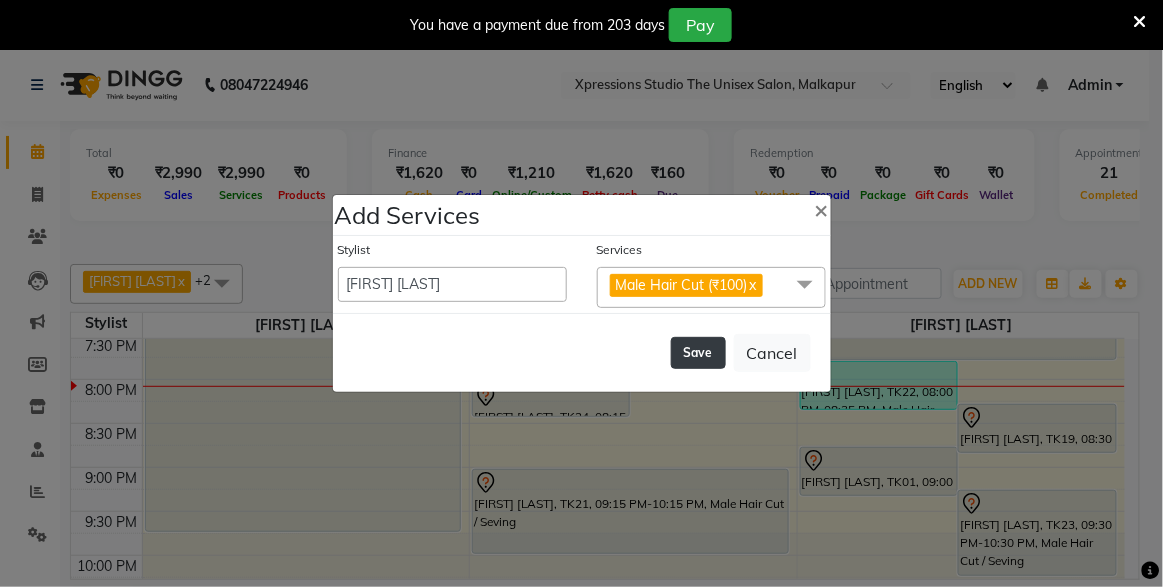 click on "Save" 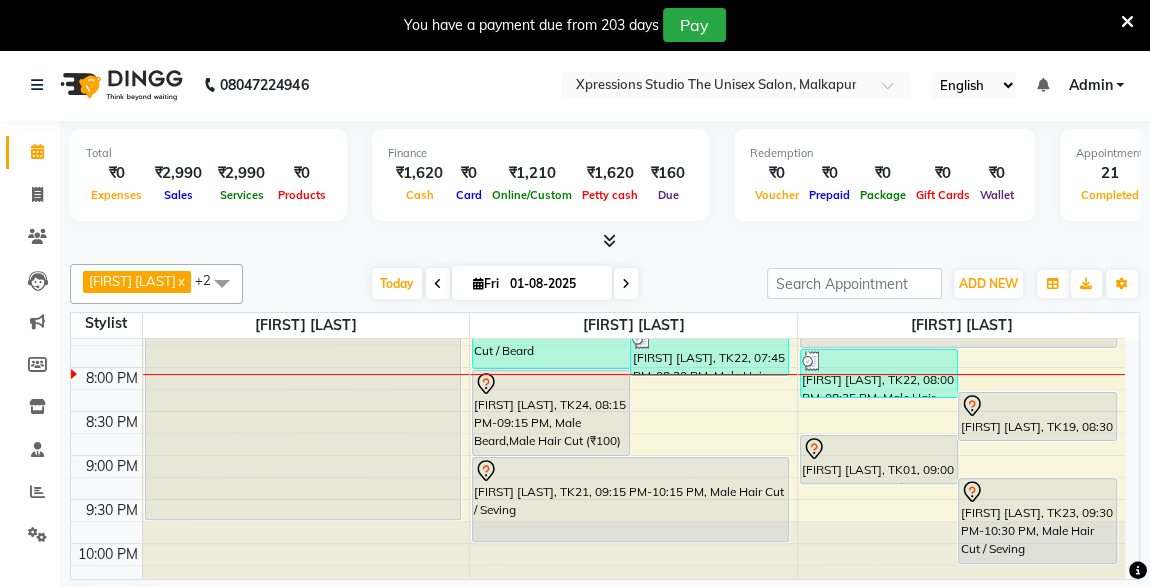 scroll, scrollTop: 1053, scrollLeft: 0, axis: vertical 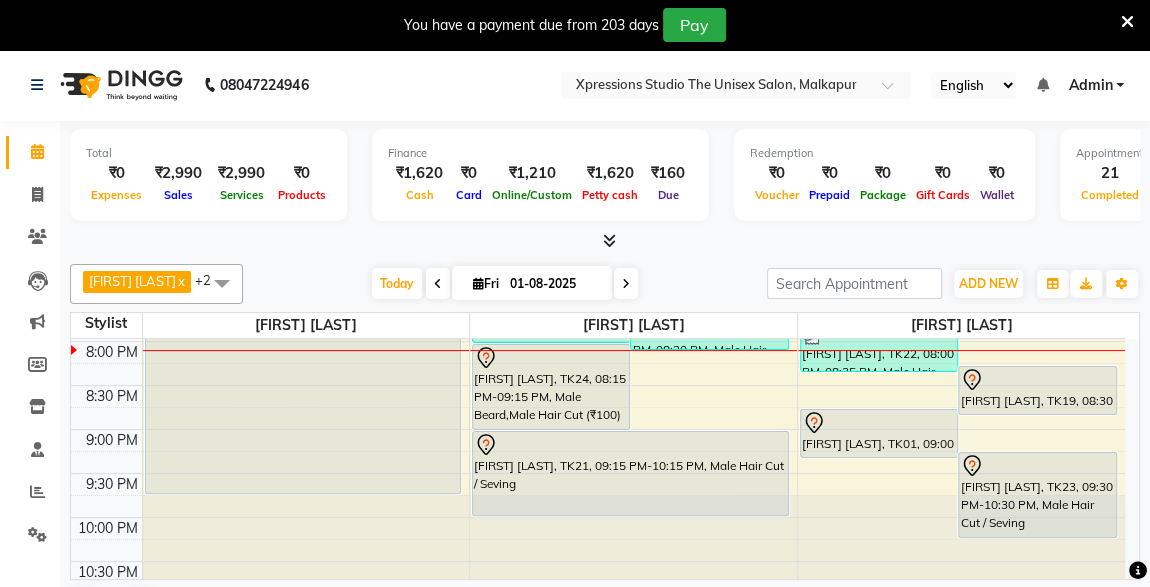 click at bounding box center (605, 241) 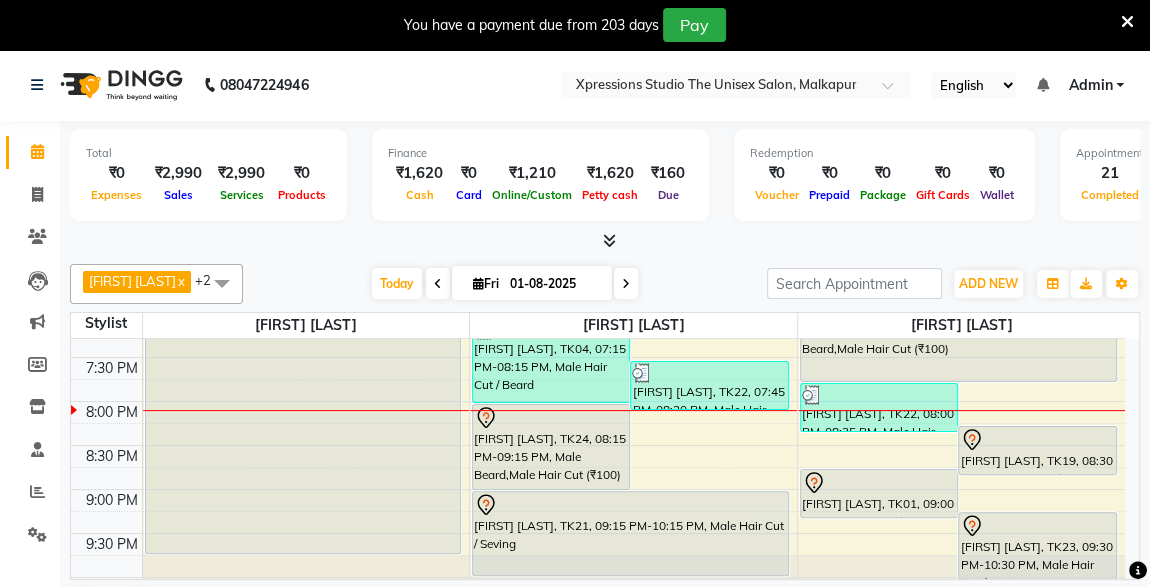 scroll, scrollTop: 1053, scrollLeft: 0, axis: vertical 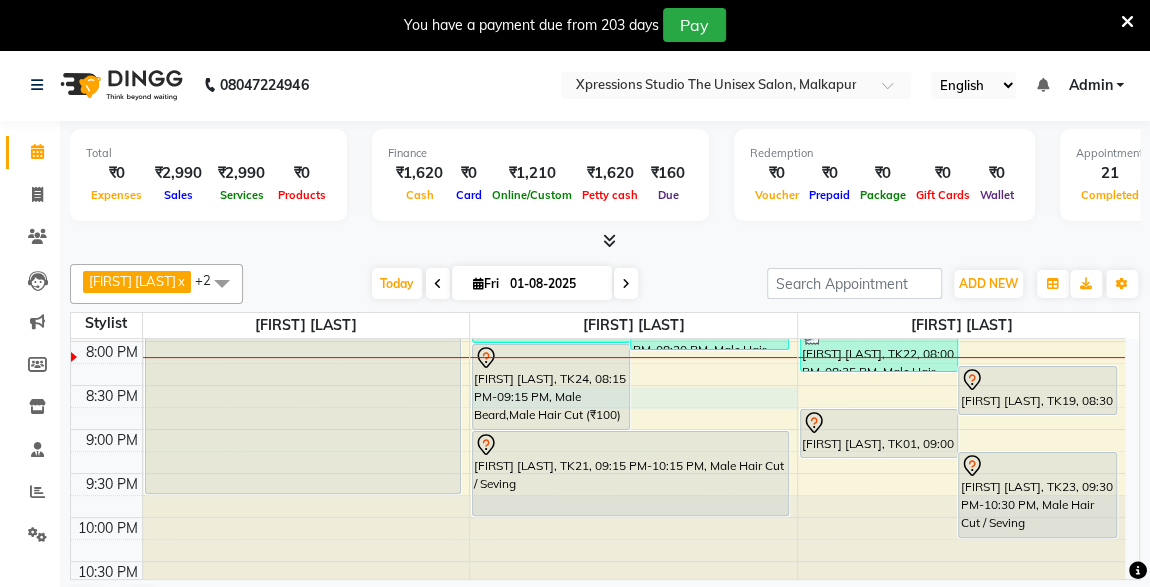 click on "12:45 PM-01:10 PM, Male  Beard     [FIRST] [LAST], TK06, 01:10 PM-01:35 PM, Massage - Shahnaz Massage     [FIRST] [LAST], TK14, 02:45 PM-04:25 PM, COLOUR APPLICATION  WITH WASH,Male Hair Cut / Seving     [FIRST] [LAST], TK08, 05:00 PM-05:50 PM, Woman- Advance Hair Cut With Wash             [FIRST] [LAST], TK03, 06:45 PM-10:00 PM, Male Hair Cut / Seving     [FIRST] [LAST], TK09, 01:00 PM-01:35 PM, Male Hair Cut      [FIRST] [LAST], TK10, 01:30 PM-02:05 PM, Male Hair Cut              [FIRST] [LAST], TK04, 07:15 PM-08:15 PM, Male Hair Cut / Beard      [FIRST] [LAST], TK22, 07:45 PM-08:20 PM, Male Hair Cut              [FIRST] [LAST], TK24, 08:15 PM-09:15 PM, Male  Beard,Male Hair Cut  (₹100)     [FIRST] [LAST], TK02, 09:00 AM-09:25 AM, Male  Beard" at bounding box center (598, -55) 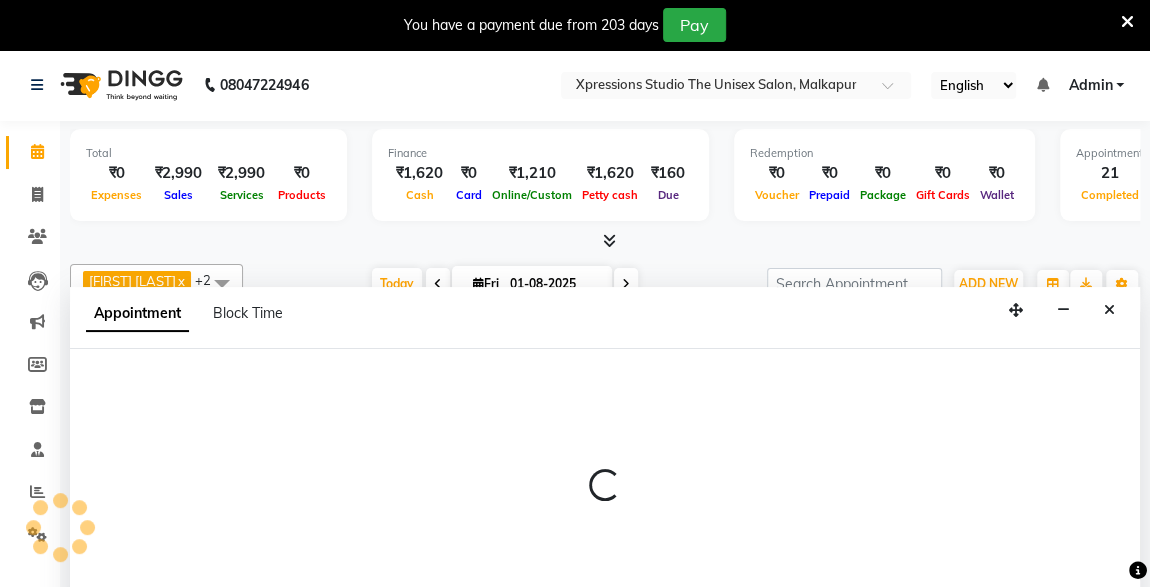 scroll, scrollTop: 49, scrollLeft: 0, axis: vertical 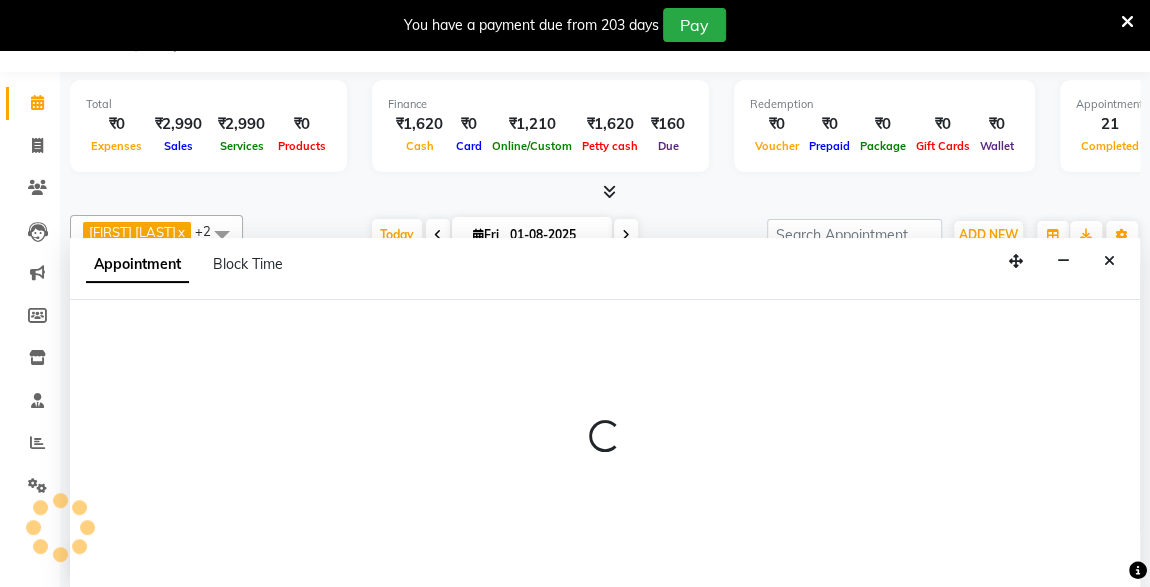 select on "57588" 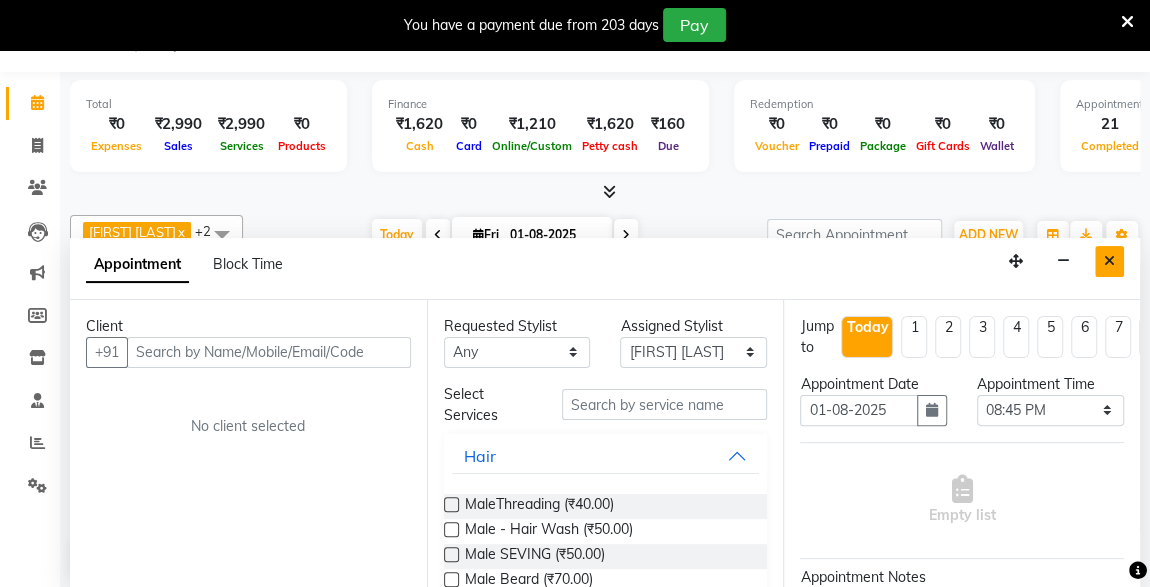 click at bounding box center [1109, 261] 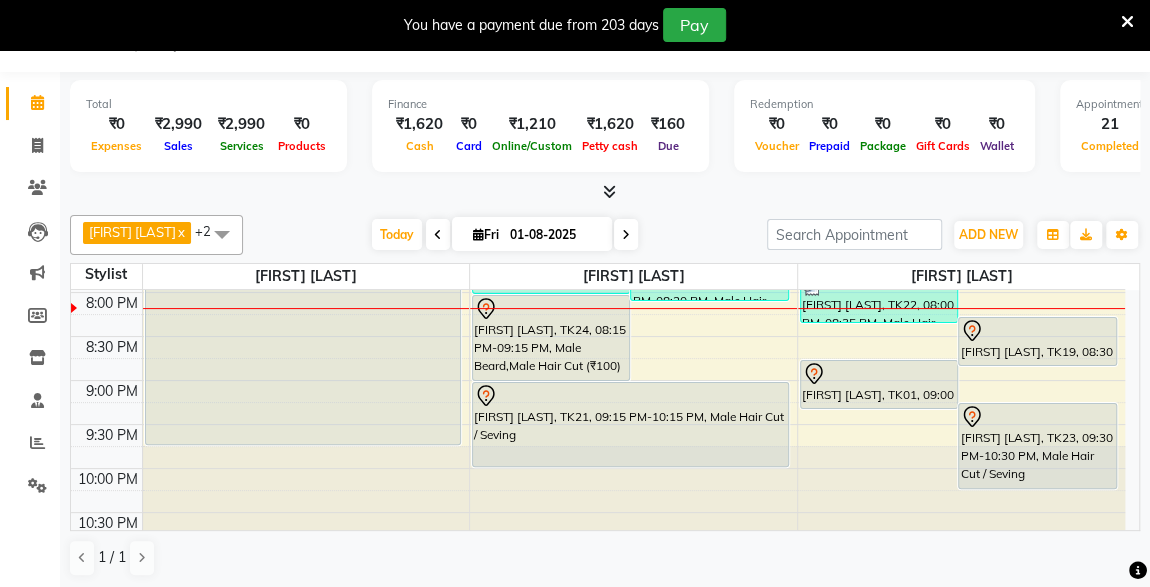 click at bounding box center [633, 489] 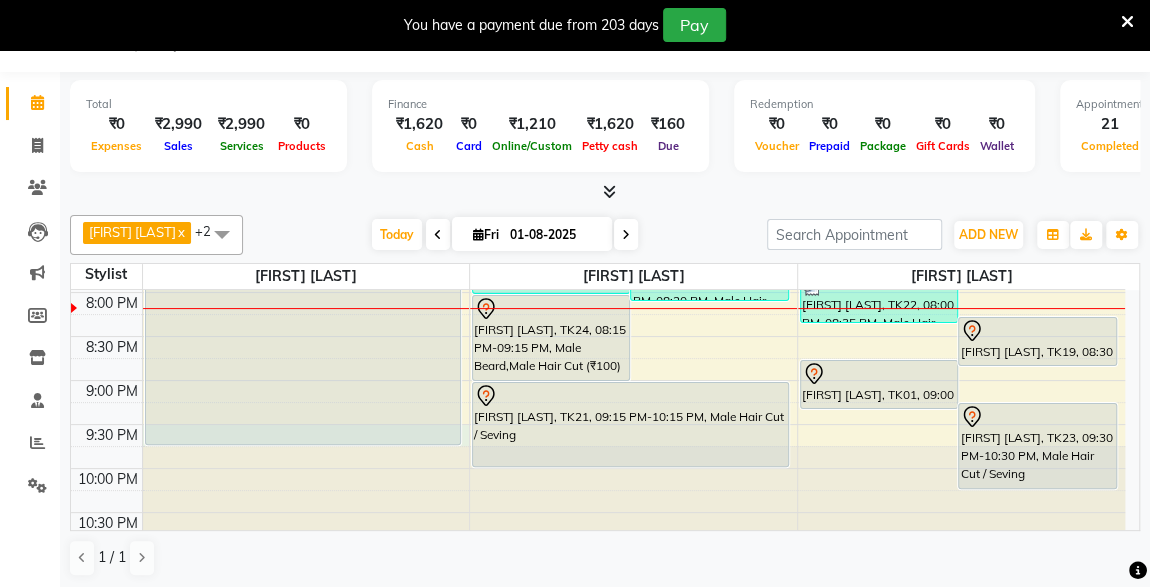 click on "12:45 PM-01:10 PM, Male  Beard     [FIRST] [LAST], TK06, 01:10 PM-01:35 PM, Massage - Shahnaz Massage     [FIRST] [LAST], TK14, 02:45 PM-04:25 PM, COLOUR APPLICATION  WITH WASH,Male Hair Cut / Seving     [FIRST] [LAST], TK08, 05:00 PM-05:50 PM, Woman- Advance Hair Cut With Wash             [FIRST] [LAST], TK03, 06:45 PM-10:00 PM, Male Hair Cut / Seving     [FIRST] [LAST], TK09, 01:00 PM-01:35 PM, Male Hair Cut      [FIRST] [LAST], TK10, 01:30 PM-02:05 PM, Male Hair Cut              [FIRST] [LAST], TK04, 07:15 PM-08:15 PM, Male Hair Cut / Beard      [FIRST] [LAST], TK22, 07:45 PM-08:20 PM, Male Hair Cut              [FIRST] [LAST], TK24, 08:15 PM-09:15 PM, Male  Beard,Male Hair Cut  (₹100)     [FIRST] [LAST], TK02, 09:00 AM-09:25 AM, Male  Beard" at bounding box center (598, -104) 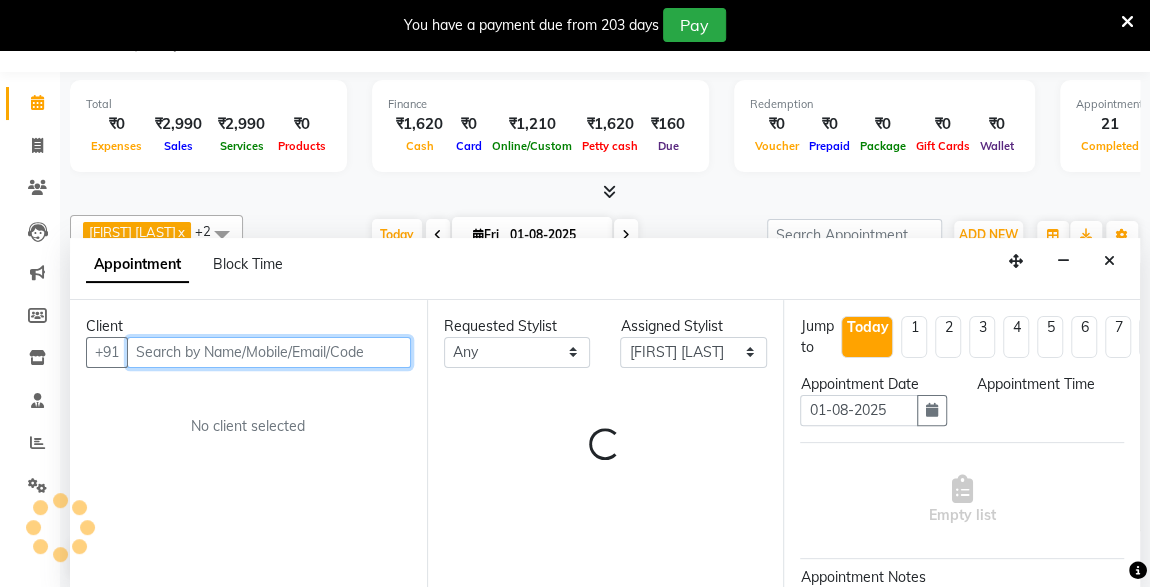 select on "1305" 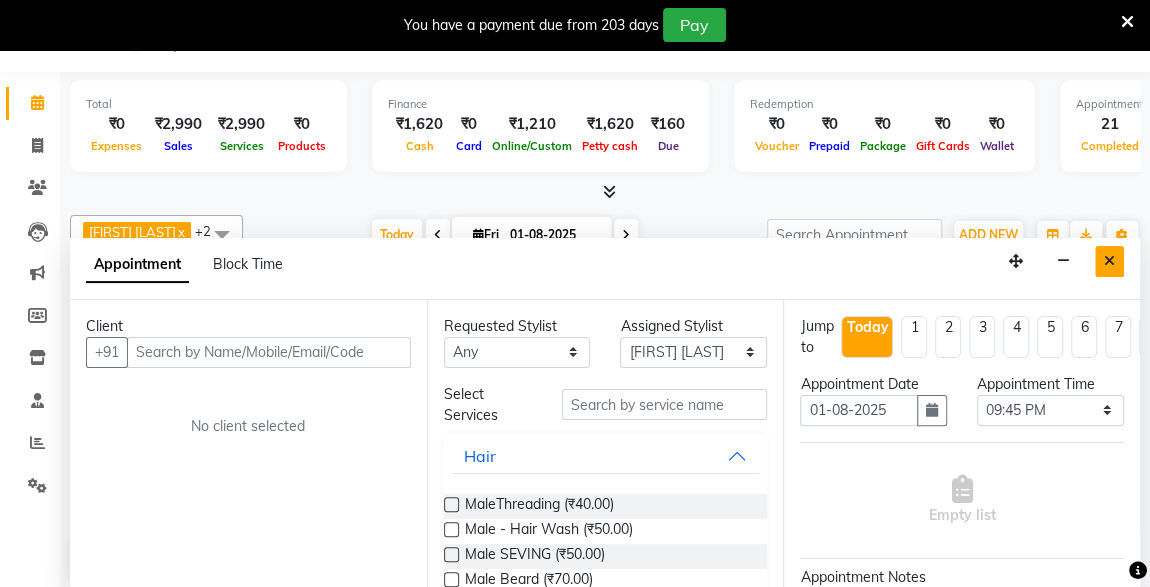 click at bounding box center [1109, 261] 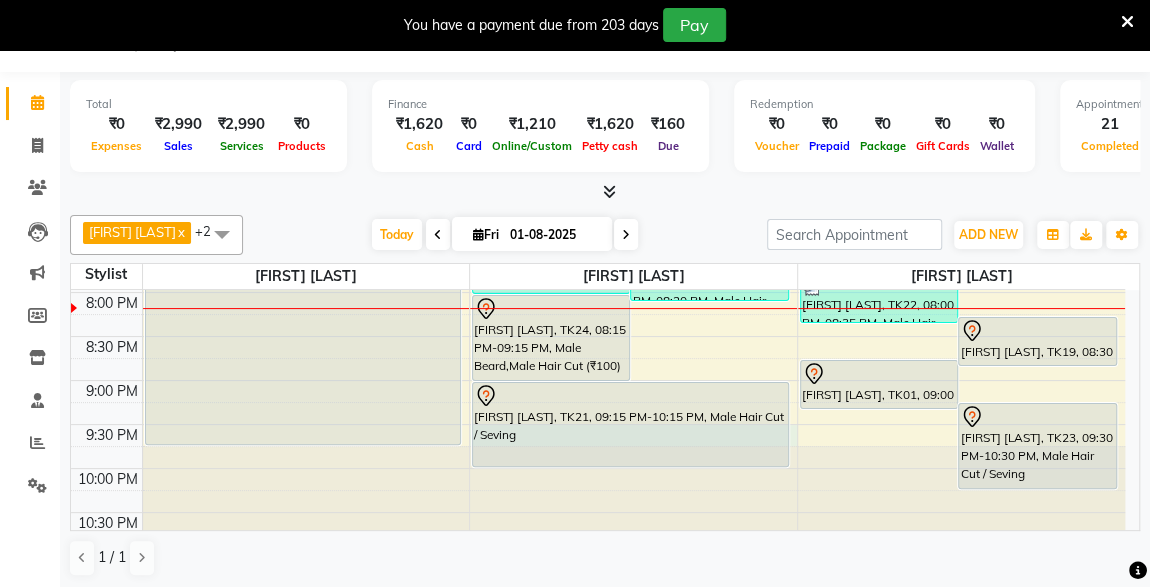 click on "12:45 PM-01:10 PM, Male  Beard     [FIRST] [LAST], TK06, 01:10 PM-01:35 PM, Massage - Shahnaz Massage     [FIRST] [LAST], TK14, 02:45 PM-04:25 PM, COLOUR APPLICATION  WITH WASH,Male Hair Cut / Seving     [FIRST] [LAST], TK08, 05:00 PM-05:50 PM, Woman- Advance Hair Cut With Wash             [FIRST] [LAST], TK03, 06:45 PM-10:00 PM, Male Hair Cut / Seving     [FIRST] [LAST], TK09, 01:00 PM-01:35 PM, Male Hair Cut      [FIRST] [LAST], TK10, 01:30 PM-02:05 PM, Male Hair Cut              [FIRST] [LAST], TK04, 07:15 PM-08:15 PM, Male Hair Cut / Beard      [FIRST] [LAST], TK22, 07:45 PM-08:20 PM, Male Hair Cut              [FIRST] [LAST], TK24, 08:15 PM-09:15 PM, Male  Beard,Male Hair Cut  (₹100)     [FIRST] [LAST], TK02, 09:00 AM-09:25 AM, Male  Beard" at bounding box center (598, -104) 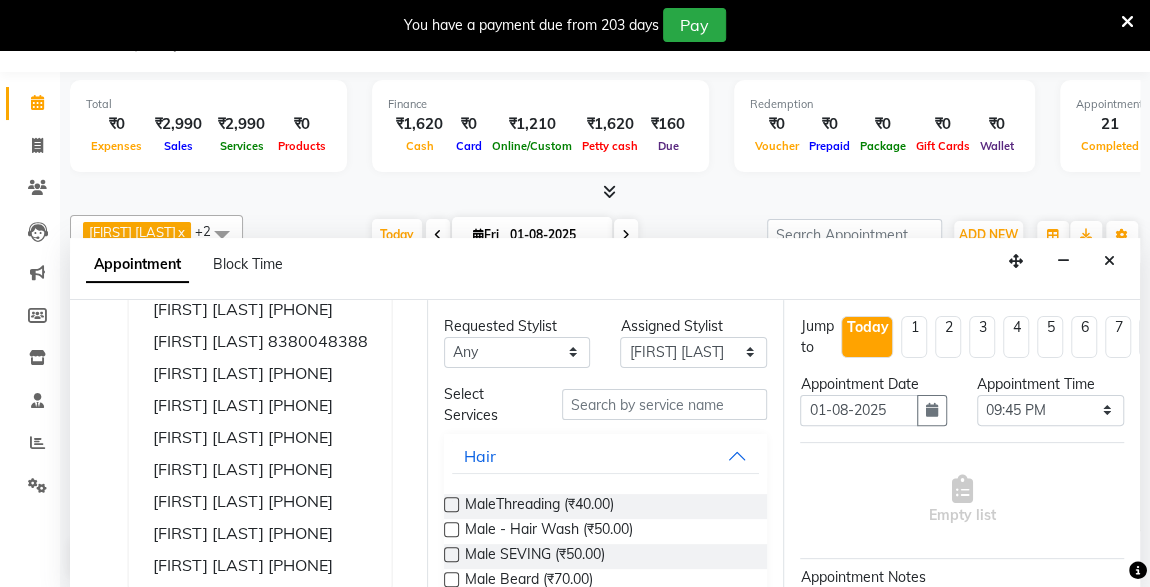 scroll, scrollTop: 0, scrollLeft: 0, axis: both 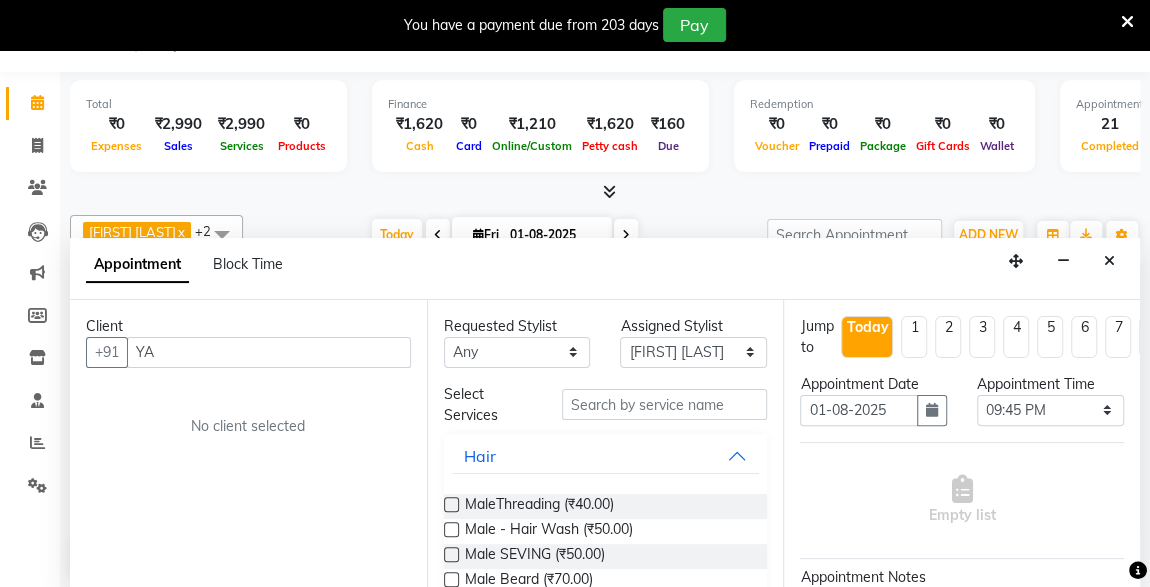 type on "Y" 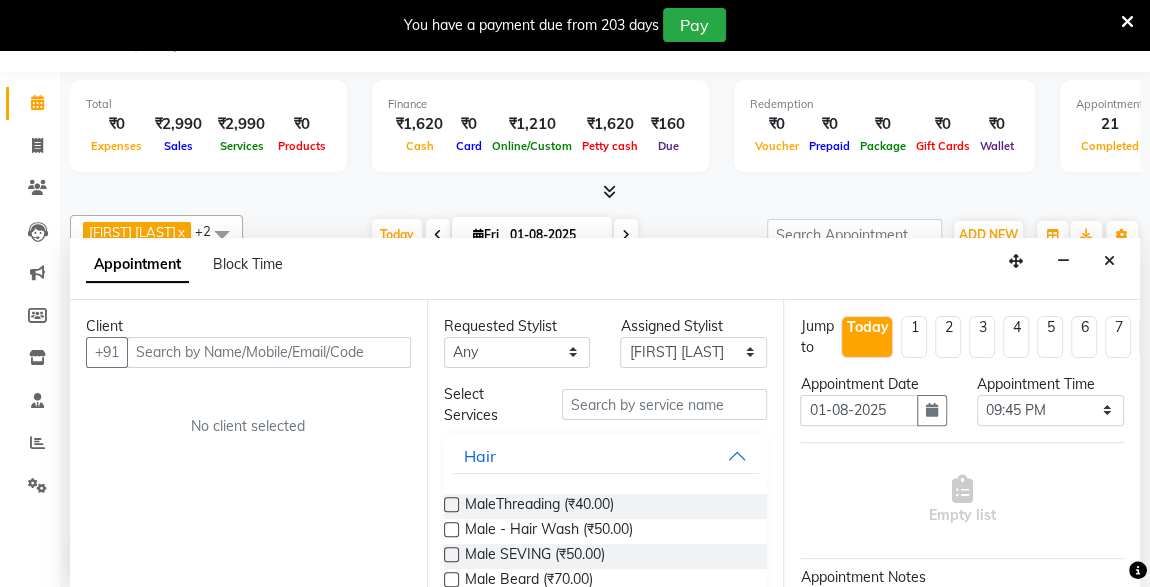 type on "T" 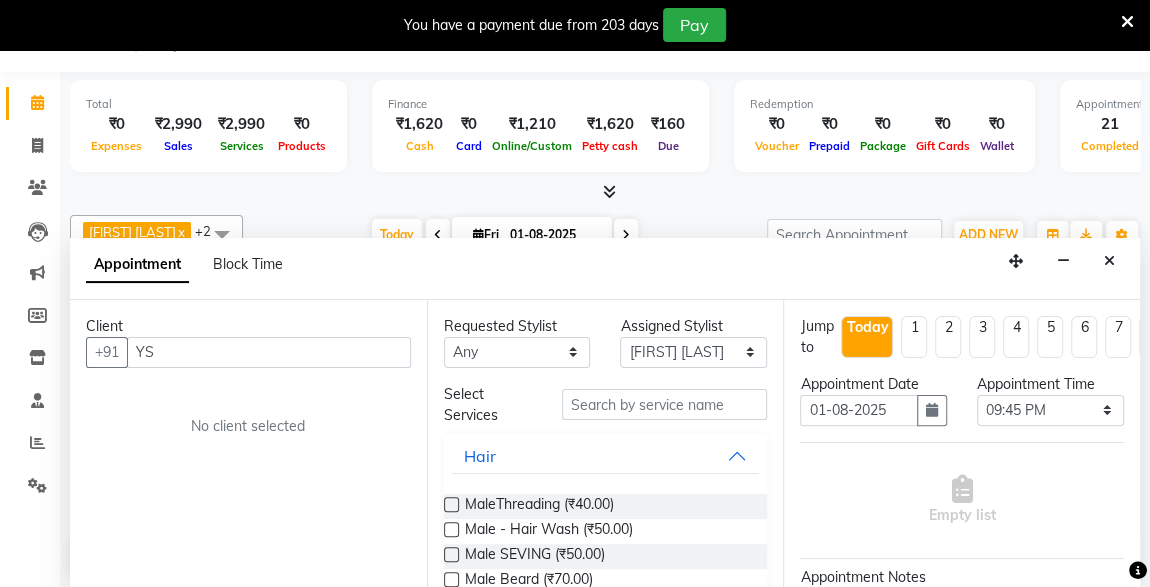 type on "Y" 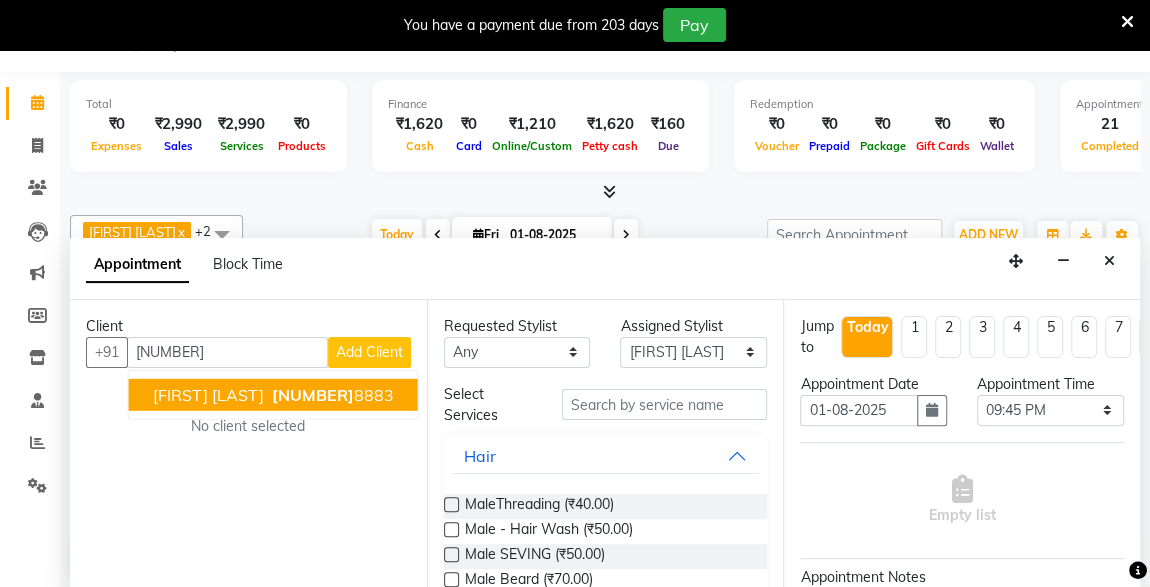 click on "[NUMBER]" at bounding box center [313, 394] 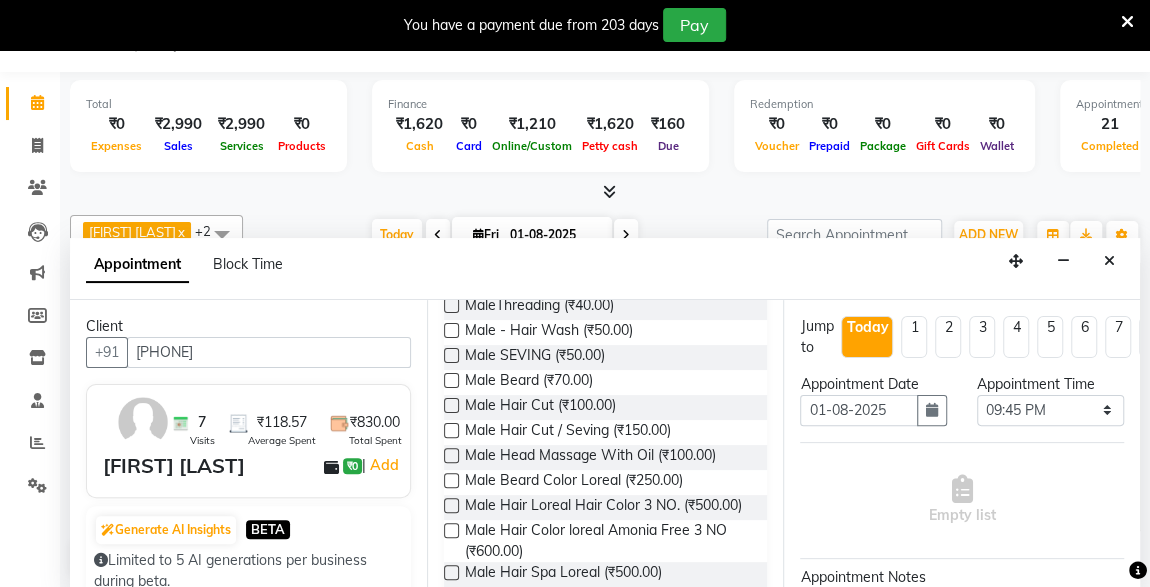 scroll, scrollTop: 272, scrollLeft: 0, axis: vertical 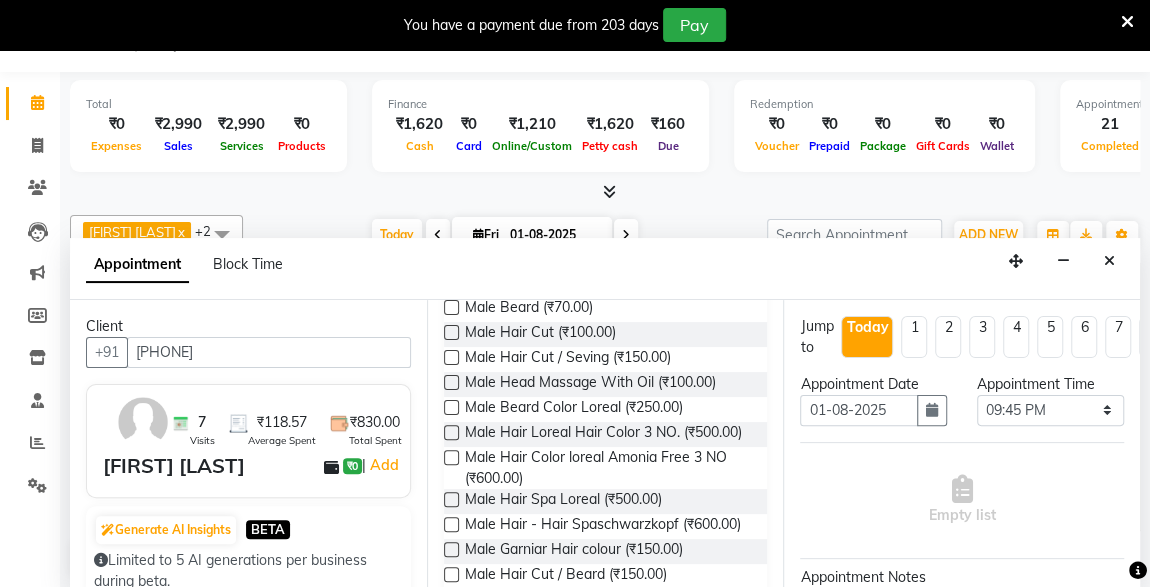 type on "[PHONE]" 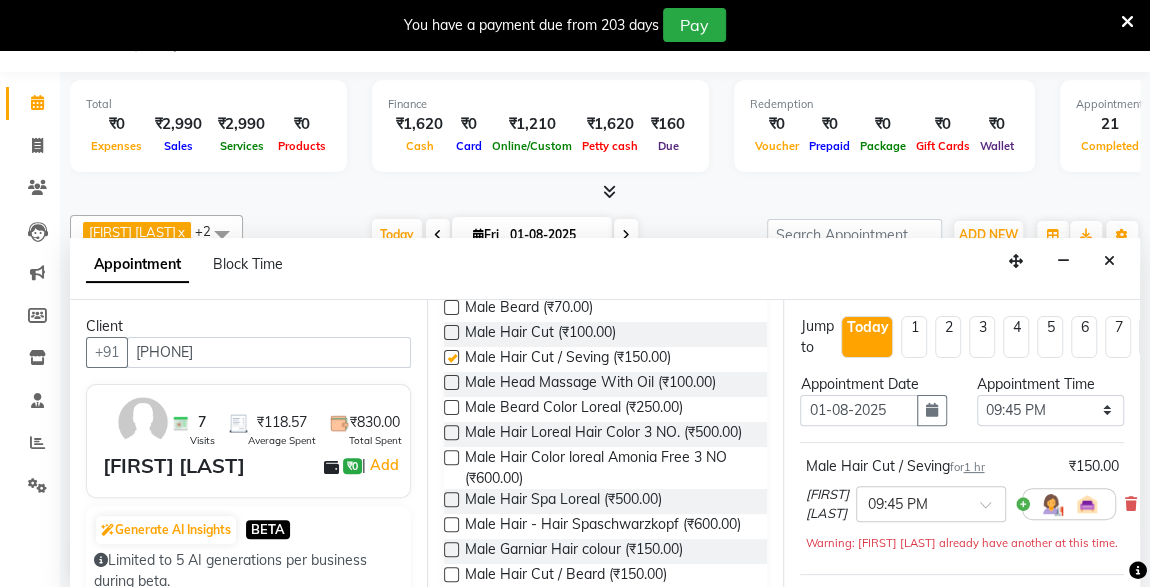 checkbox on "false" 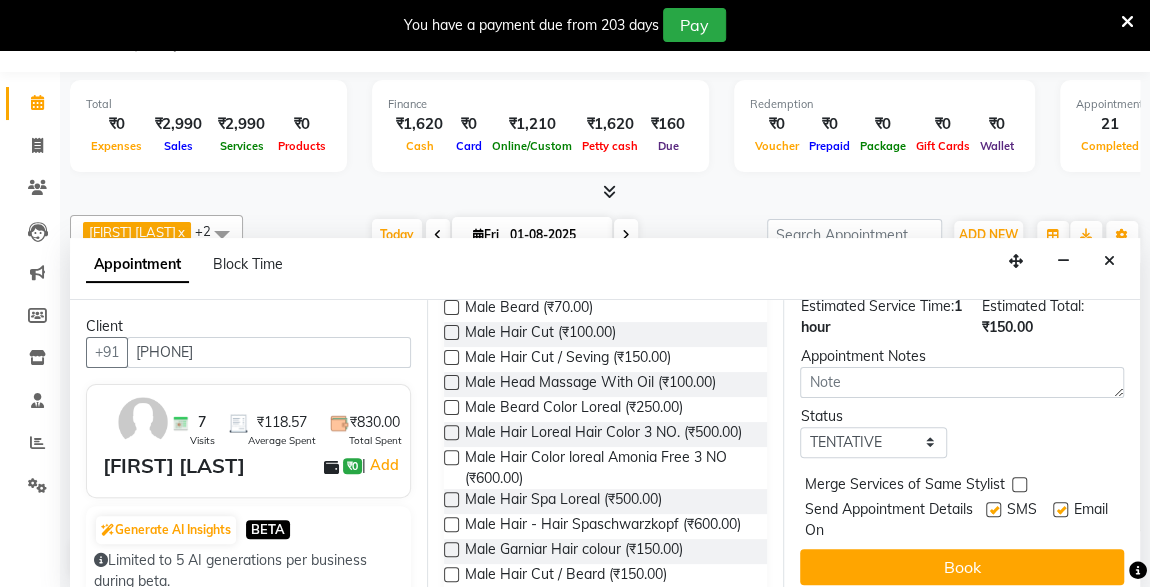 scroll, scrollTop: 310, scrollLeft: 0, axis: vertical 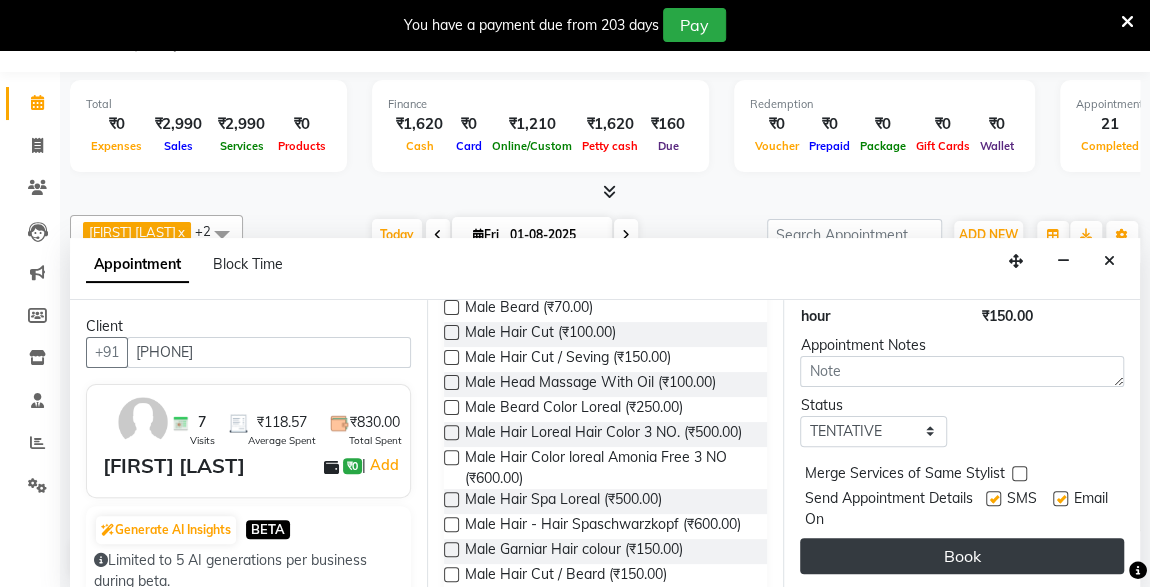 click on "Book" at bounding box center [962, 556] 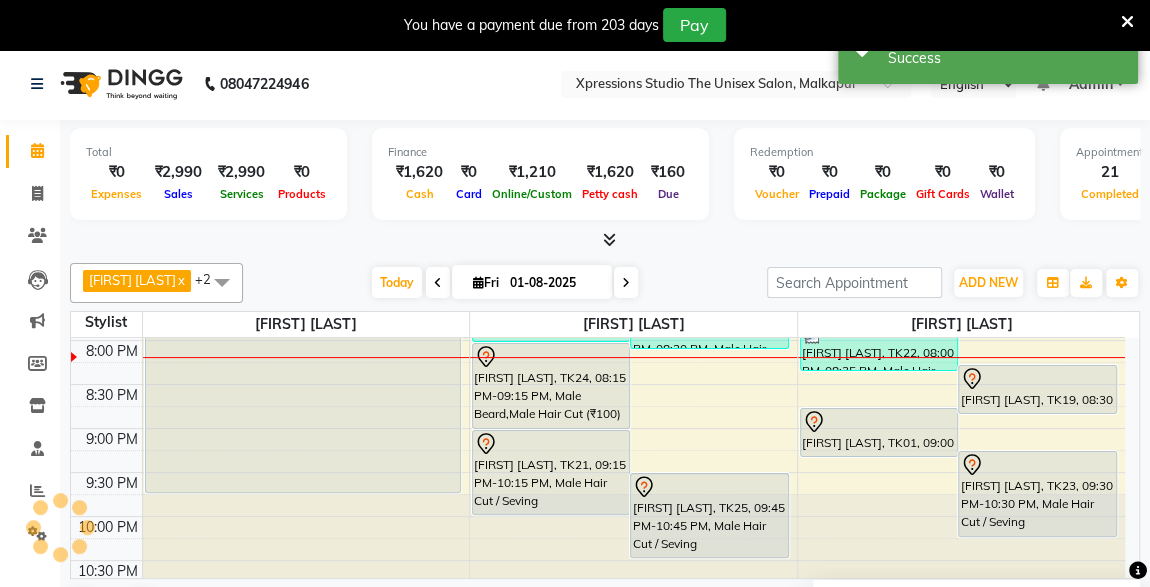 scroll, scrollTop: 0, scrollLeft: 0, axis: both 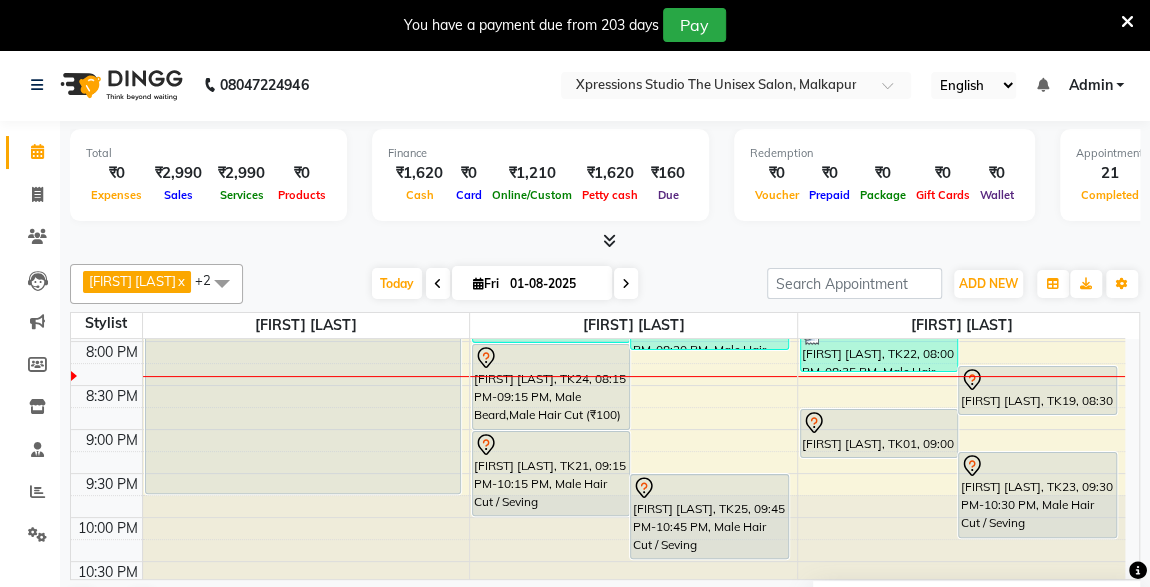 click on "[FIRST] [LAST], TK24, 08:15 PM-09:15 PM, Male  Beard,Male Hair Cut  (₹100)" at bounding box center (551, 387) 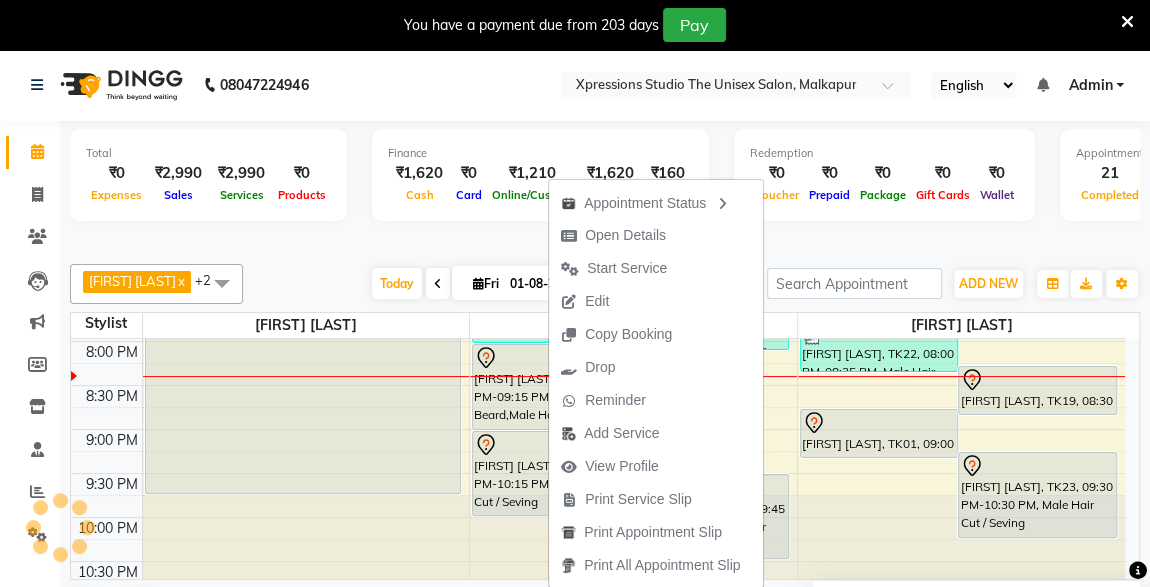 click on "Reminder" at bounding box center [603, 400] 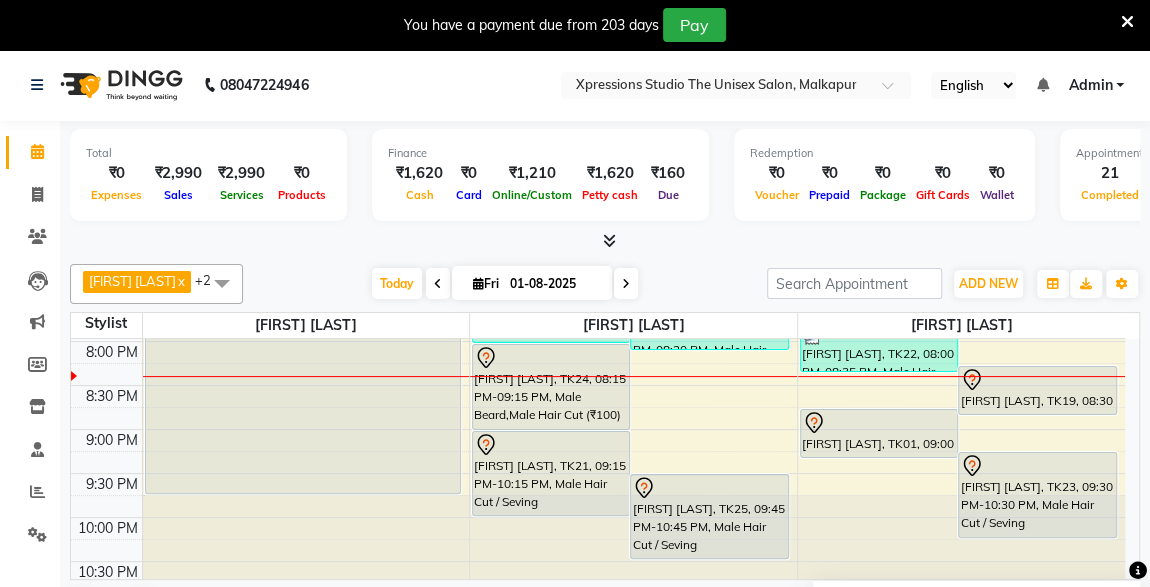 click on "[FIRST] [LAST], TK24, 08:15 PM-09:15 PM, Male  Beard,Male Hair Cut  (₹100)" at bounding box center [551, 387] 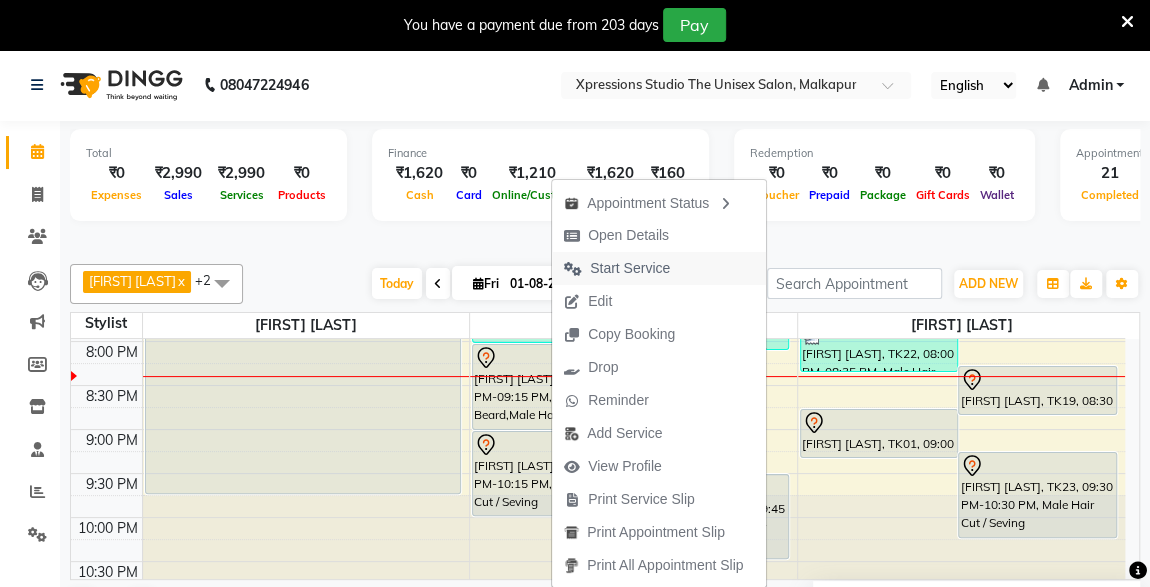 click on "Start Service" at bounding box center [630, 268] 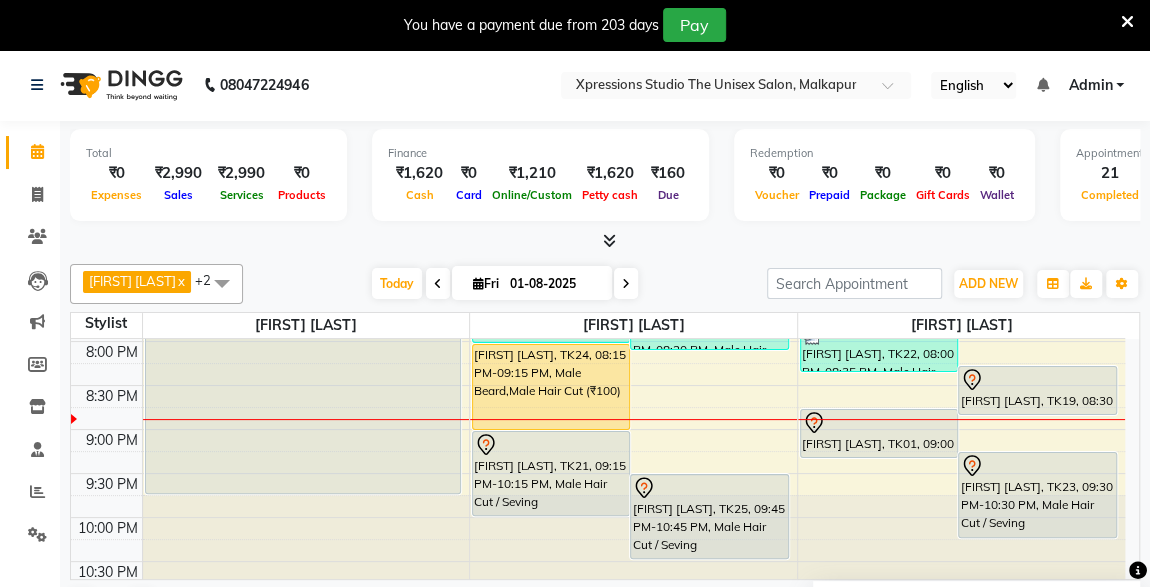 click on "[FIRST] [LAST], TK21, 09:15 PM-10:15 PM, Male Hair Cut / Seving" at bounding box center (551, 473) 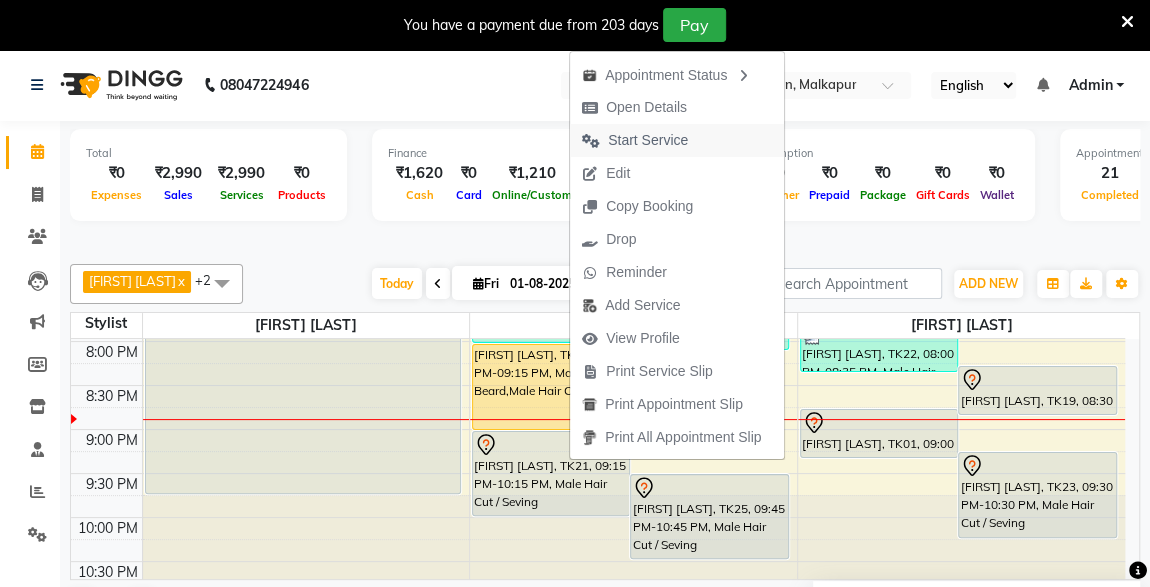 click on "Start Service" at bounding box center (648, 140) 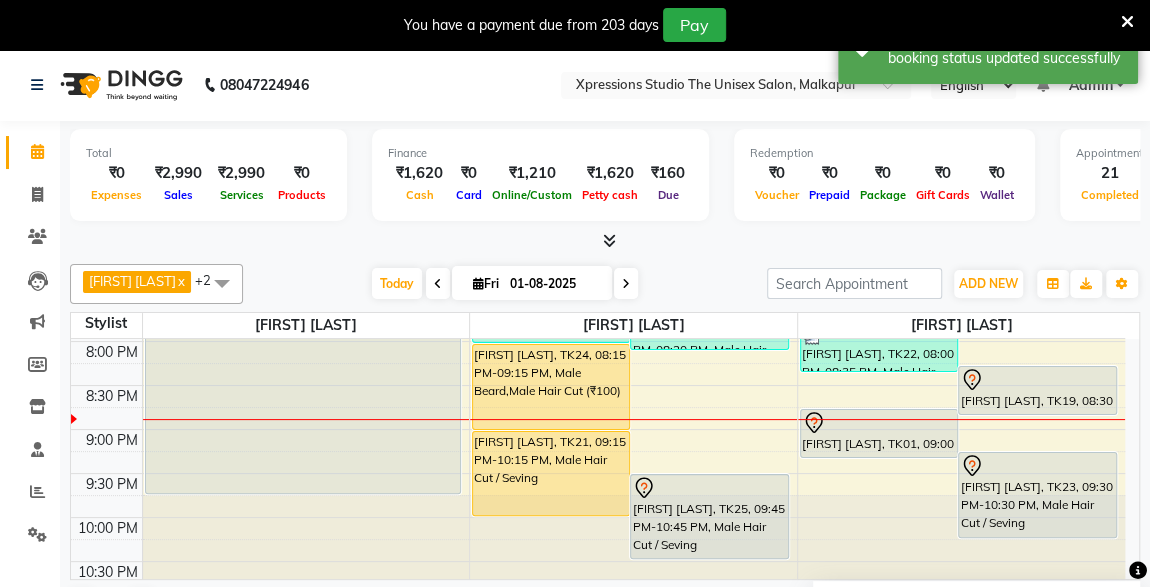click on "[FIRST] [LAST], TK24, 08:15 PM-09:15 PM, Male  Beard,Male Hair Cut  (₹100)" at bounding box center (551, 387) 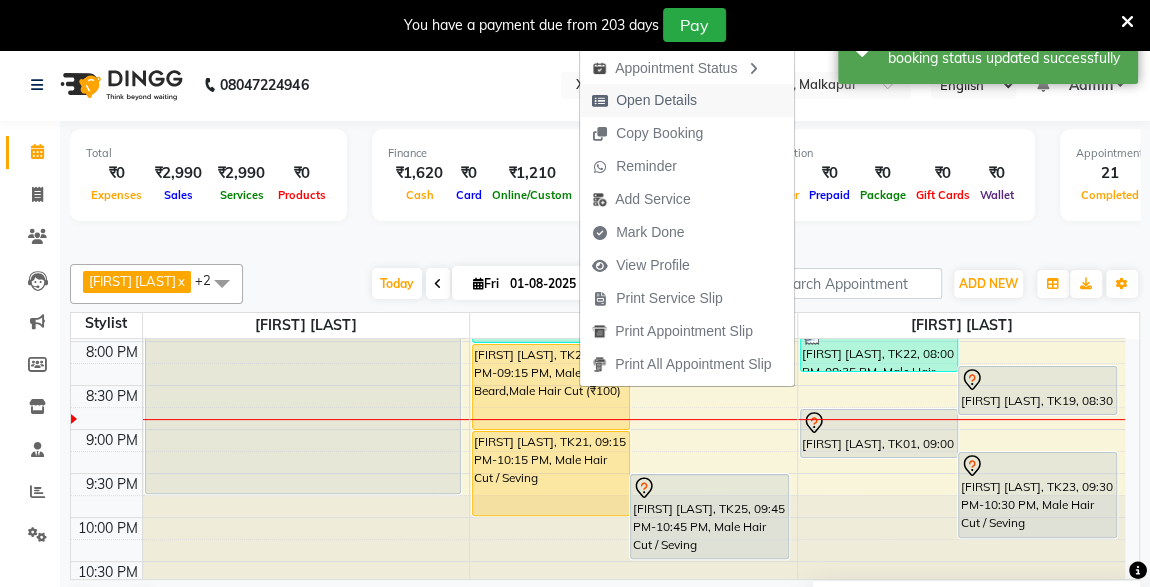 click on "Open Details" at bounding box center [656, 100] 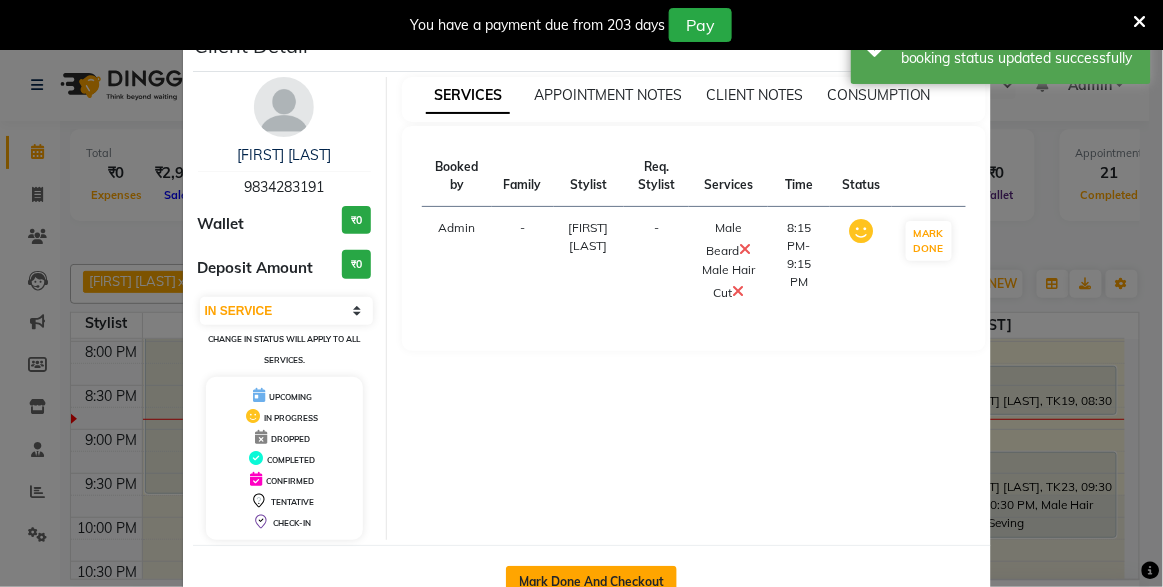 click on "Mark Done And Checkout" 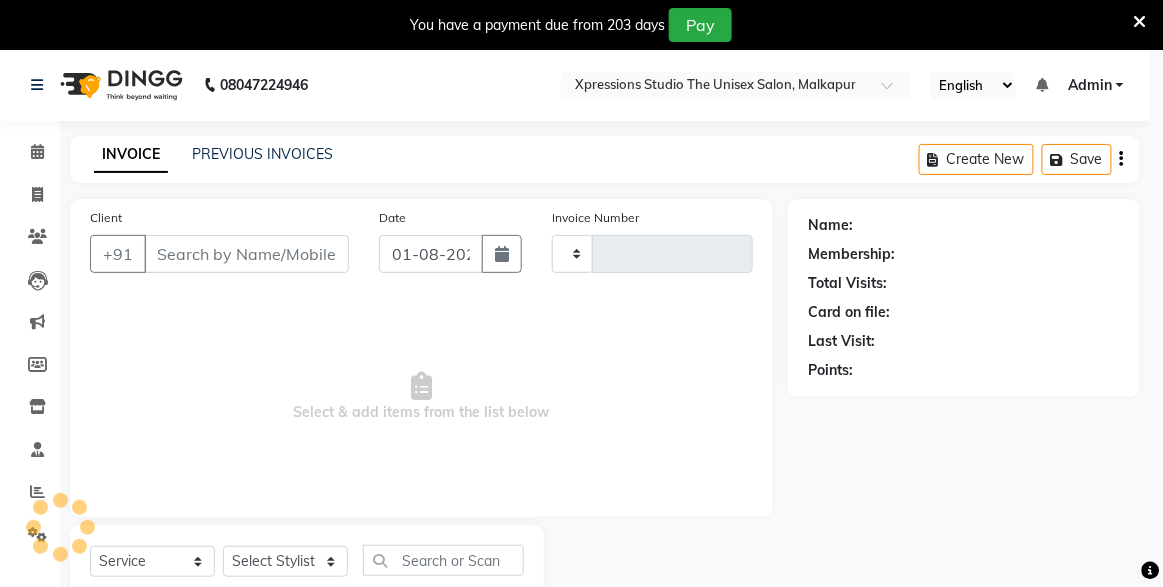 type on "3678" 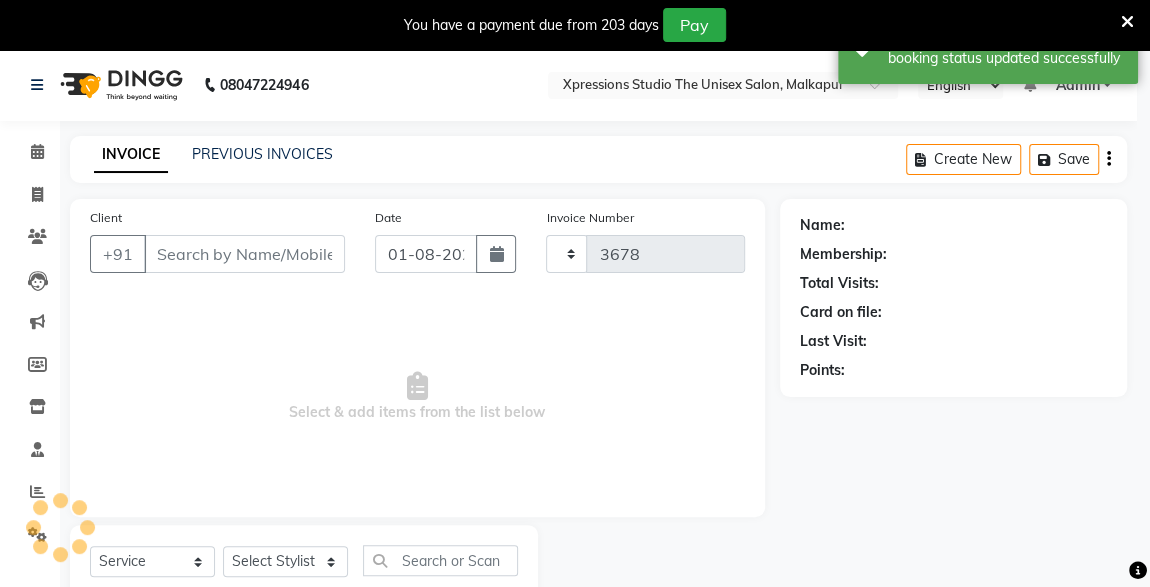 select on "7003" 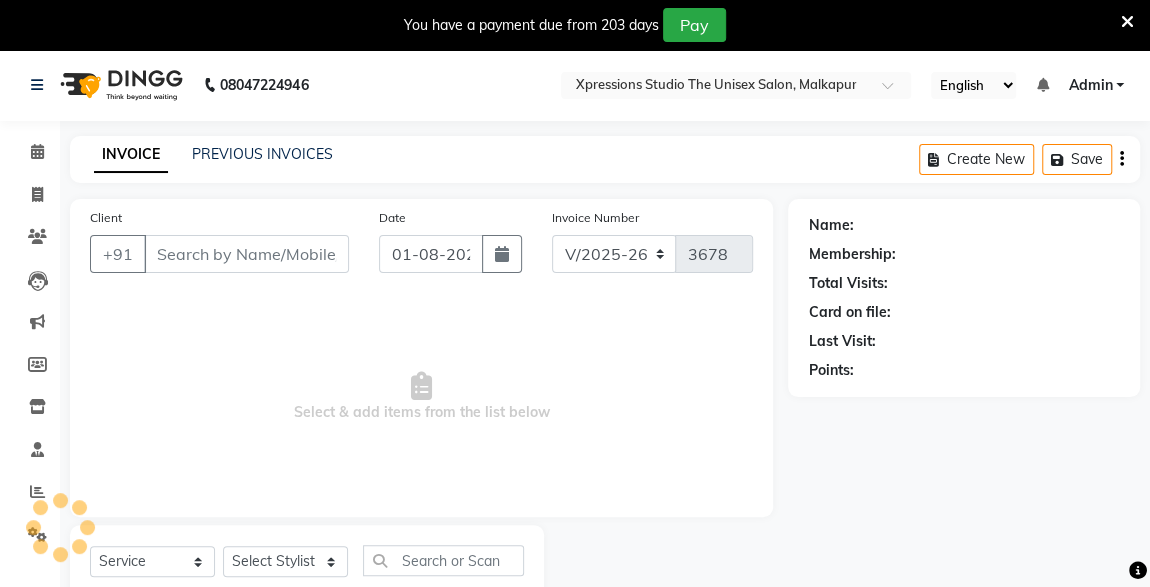scroll, scrollTop: 61, scrollLeft: 0, axis: vertical 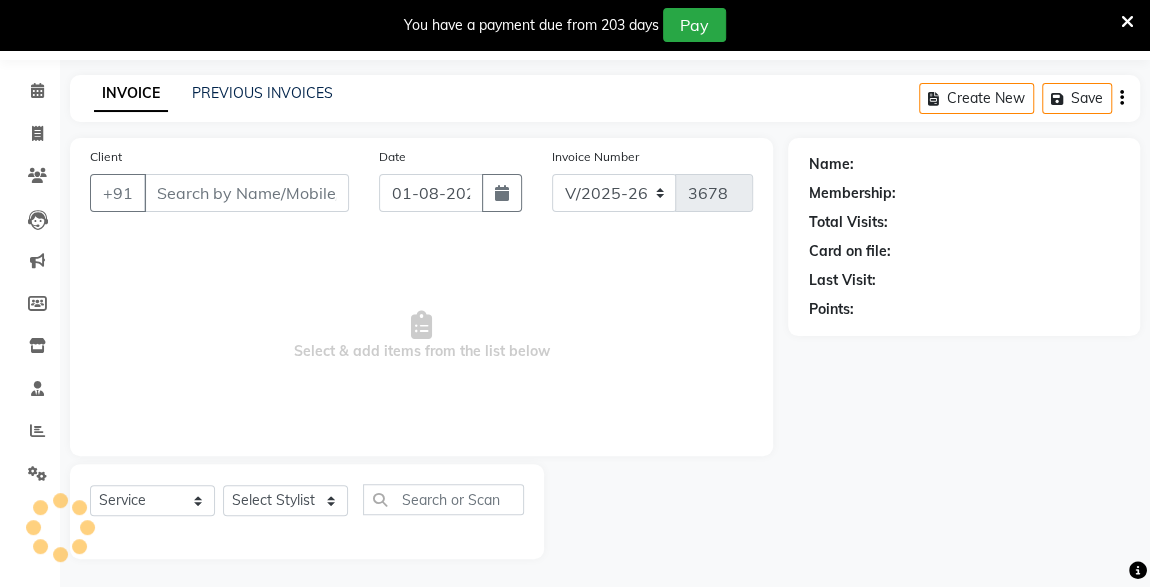 type on "9834283191" 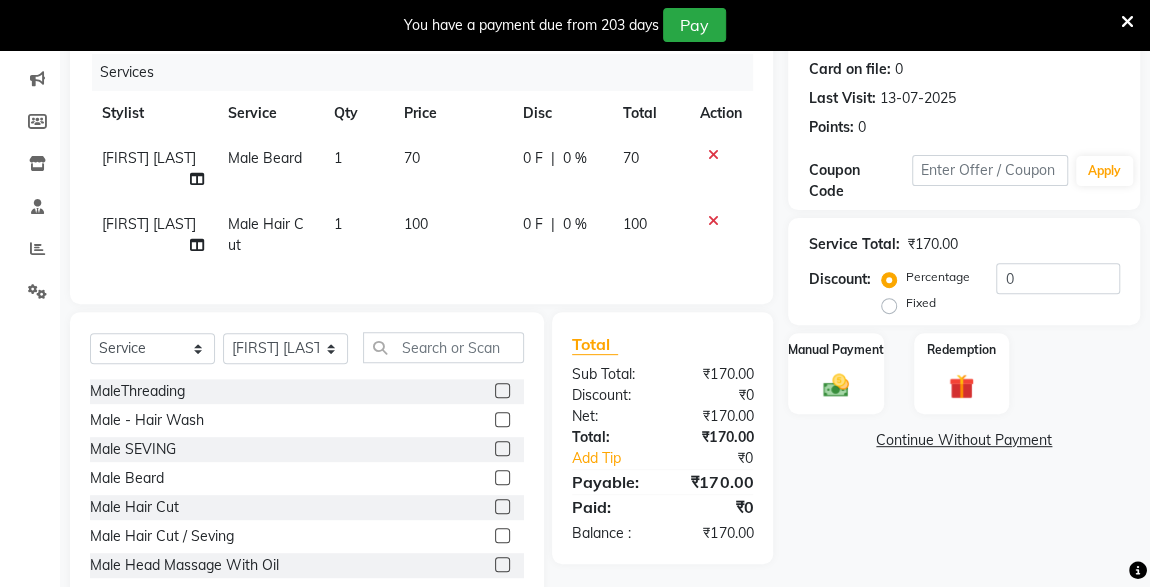 scroll, scrollTop: 174, scrollLeft: 0, axis: vertical 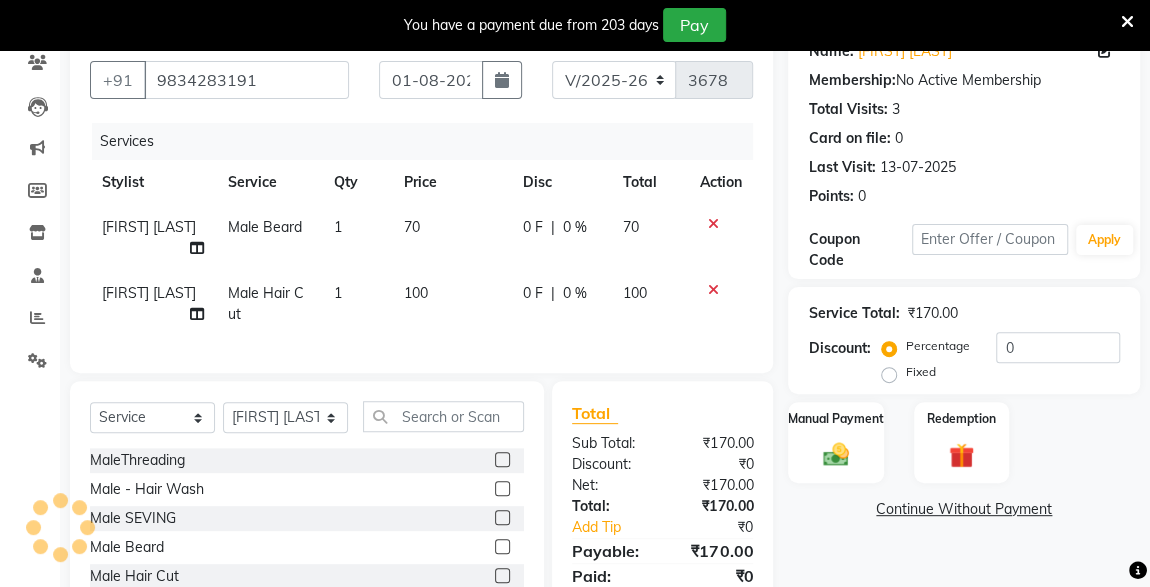 click on "70" 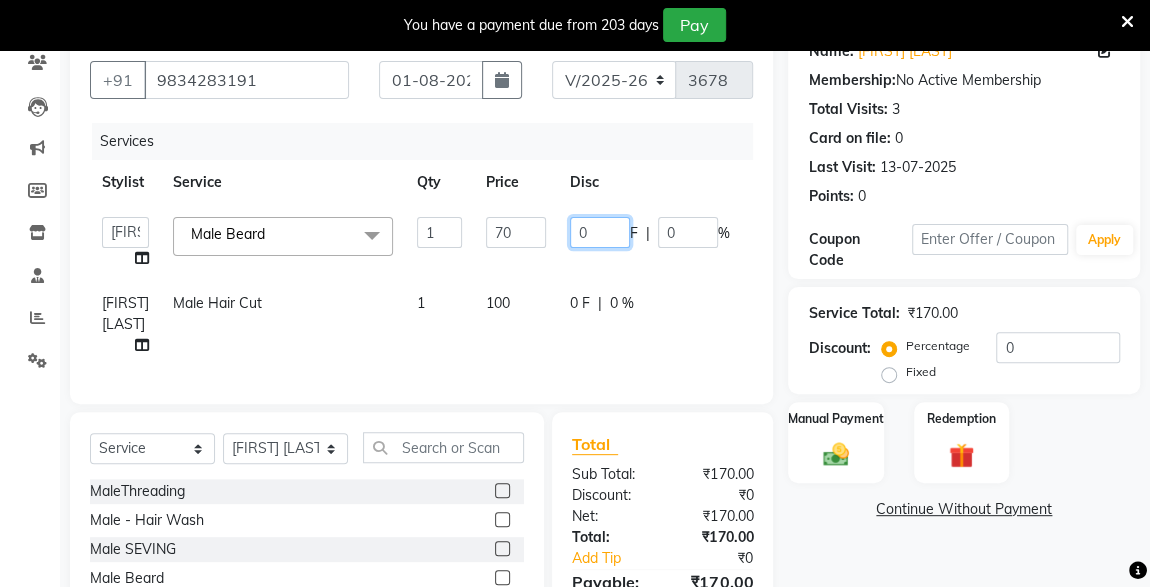 click on "0" 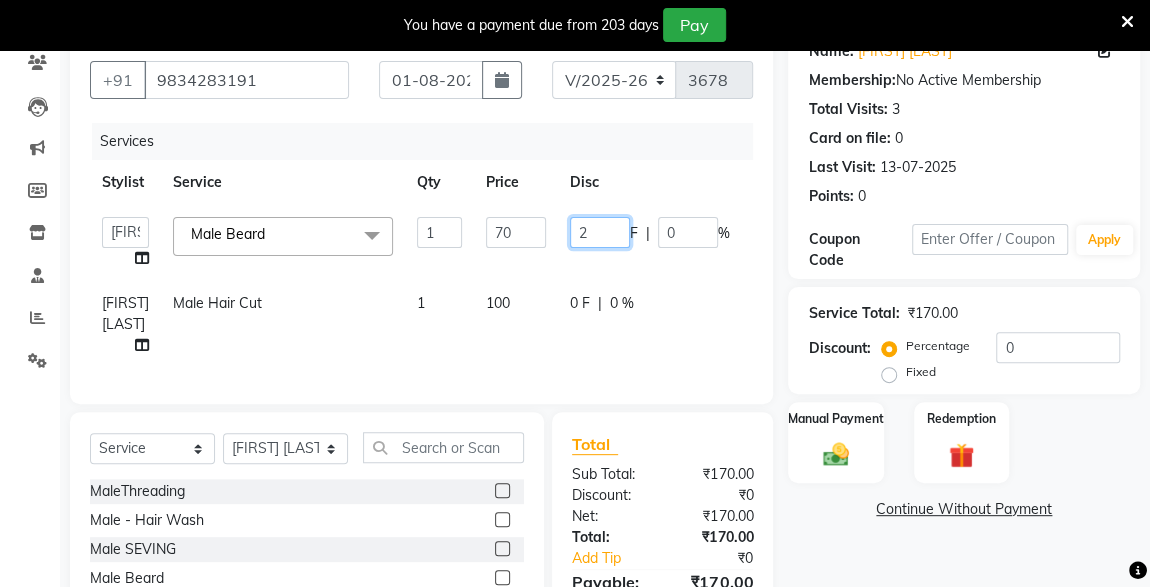 type on "20" 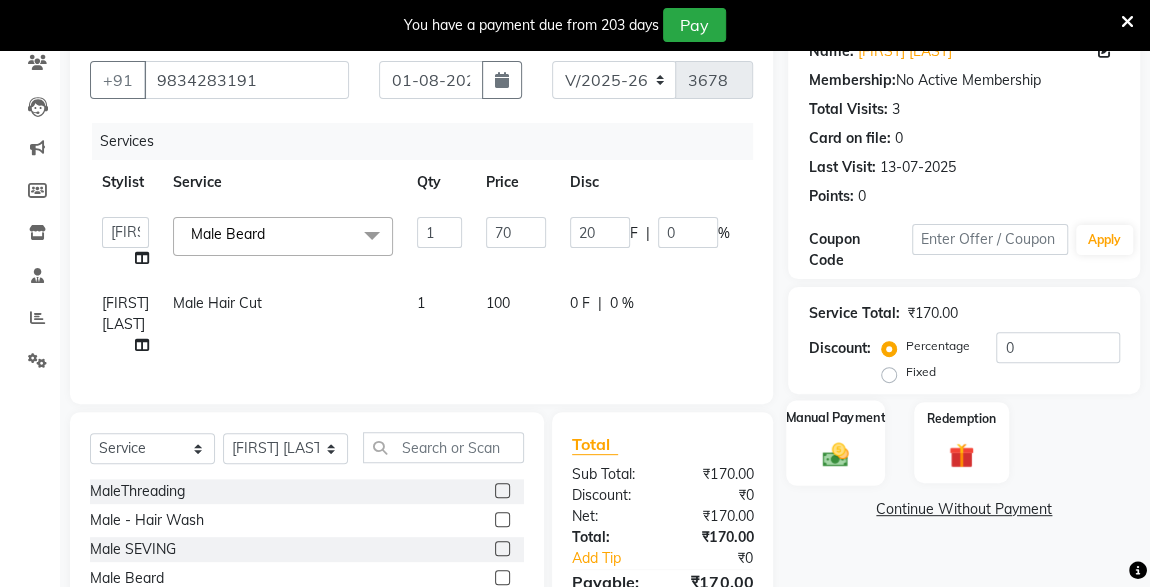 click 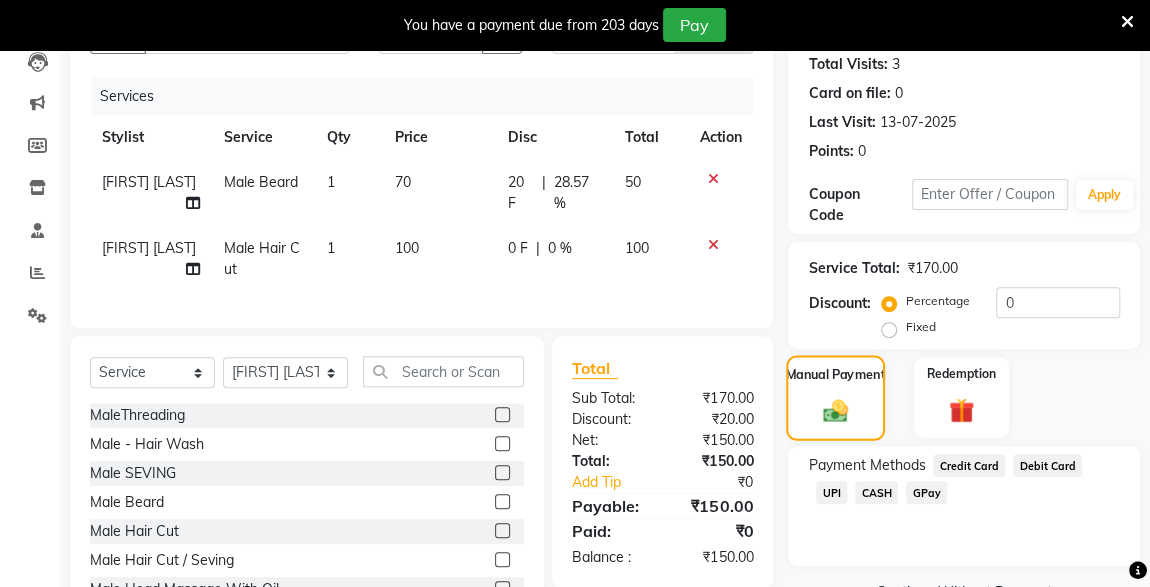 scroll, scrollTop: 305, scrollLeft: 0, axis: vertical 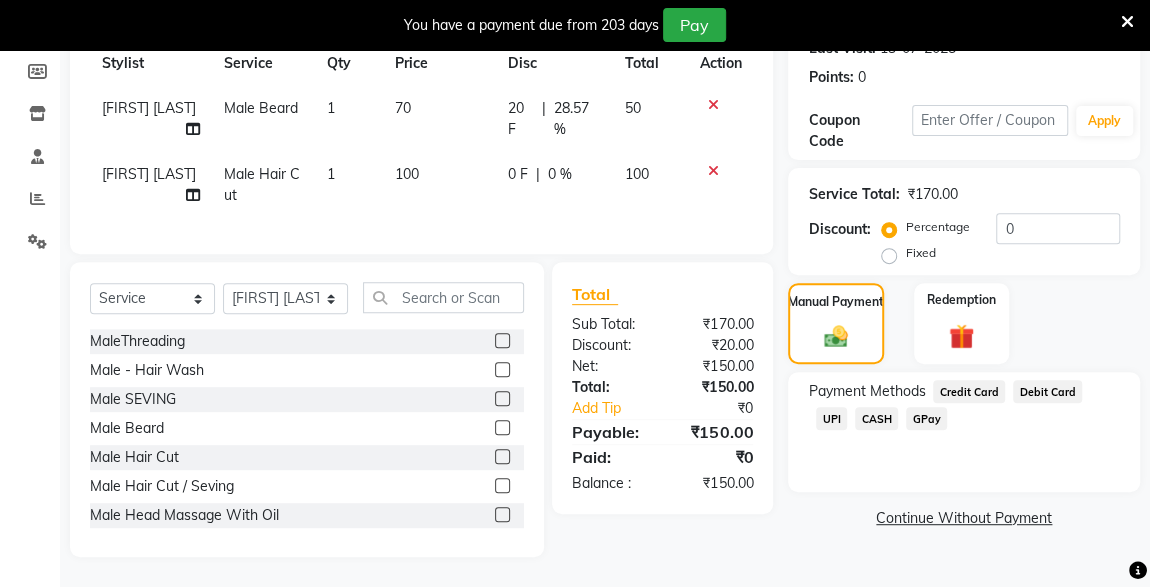 click on "CASH" 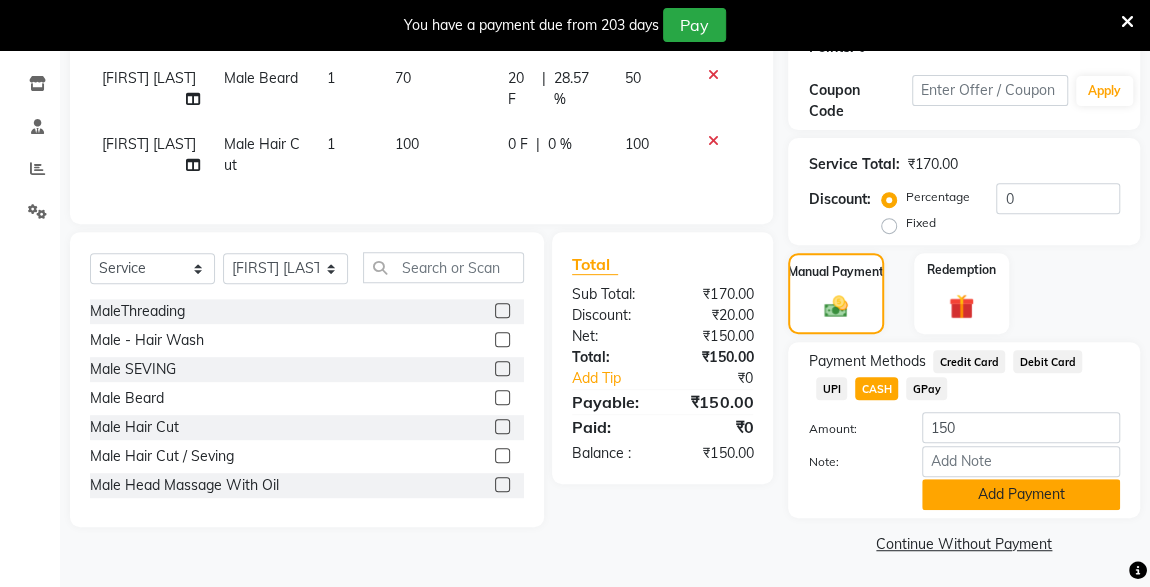 click on "Add Payment" 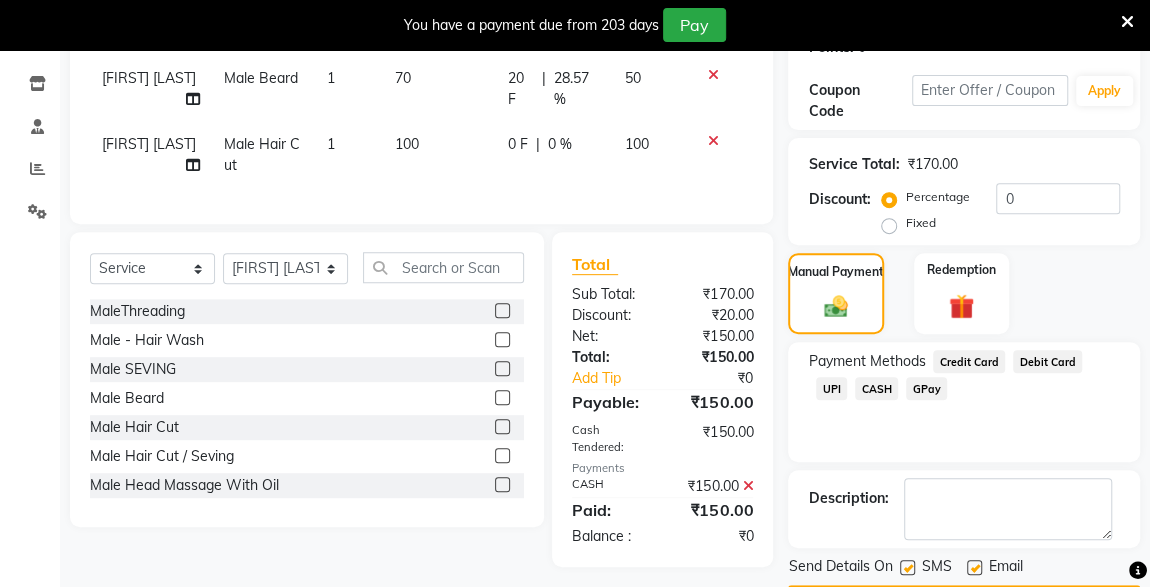 scroll, scrollTop: 379, scrollLeft: 0, axis: vertical 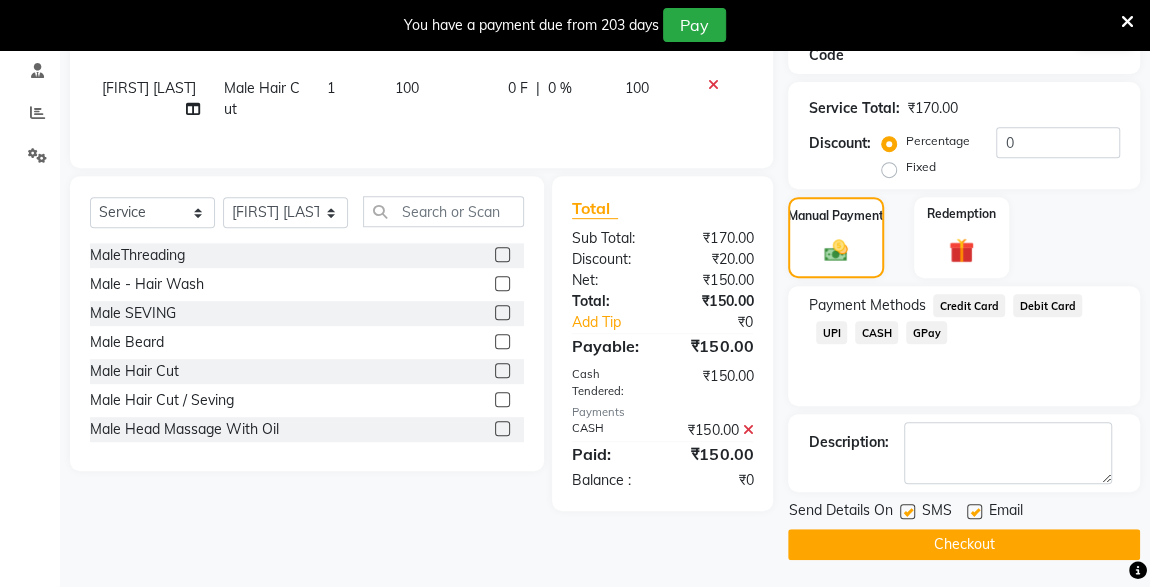 click 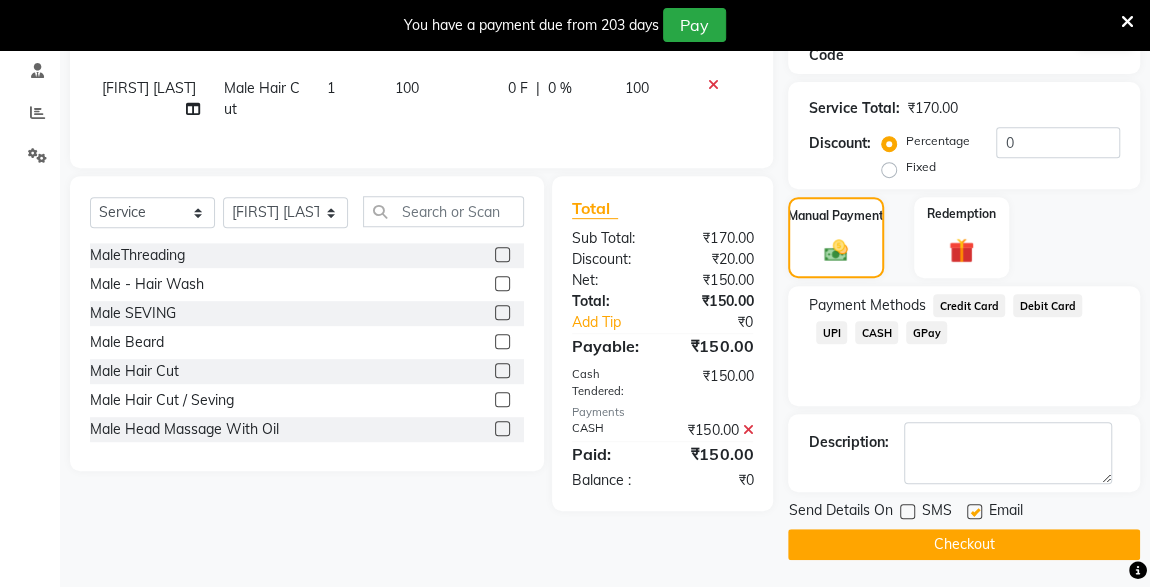 click on "Checkout" 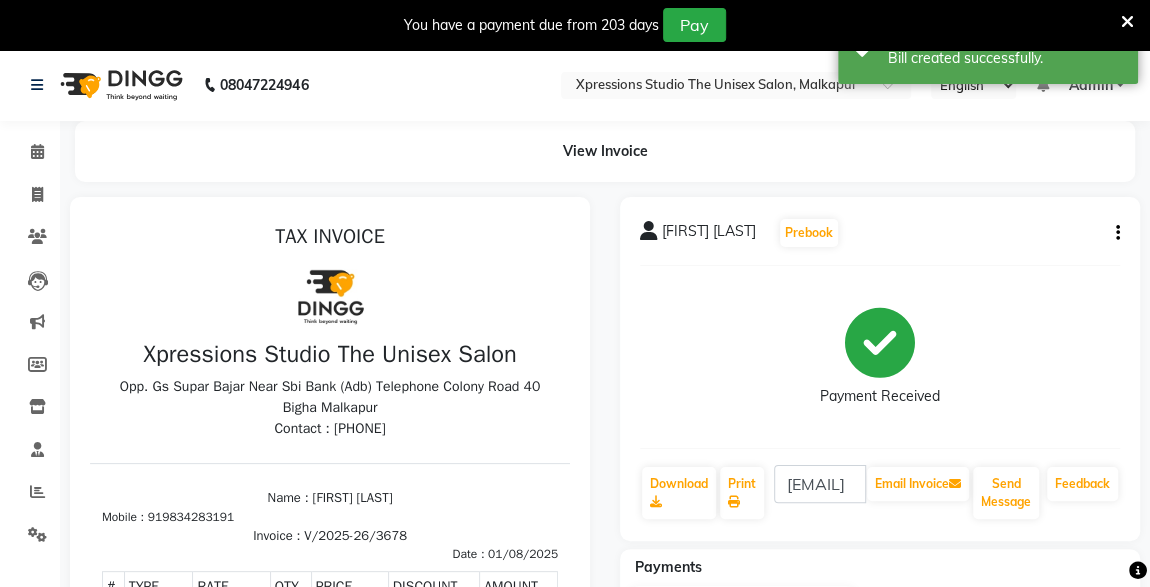 scroll, scrollTop: 0, scrollLeft: 0, axis: both 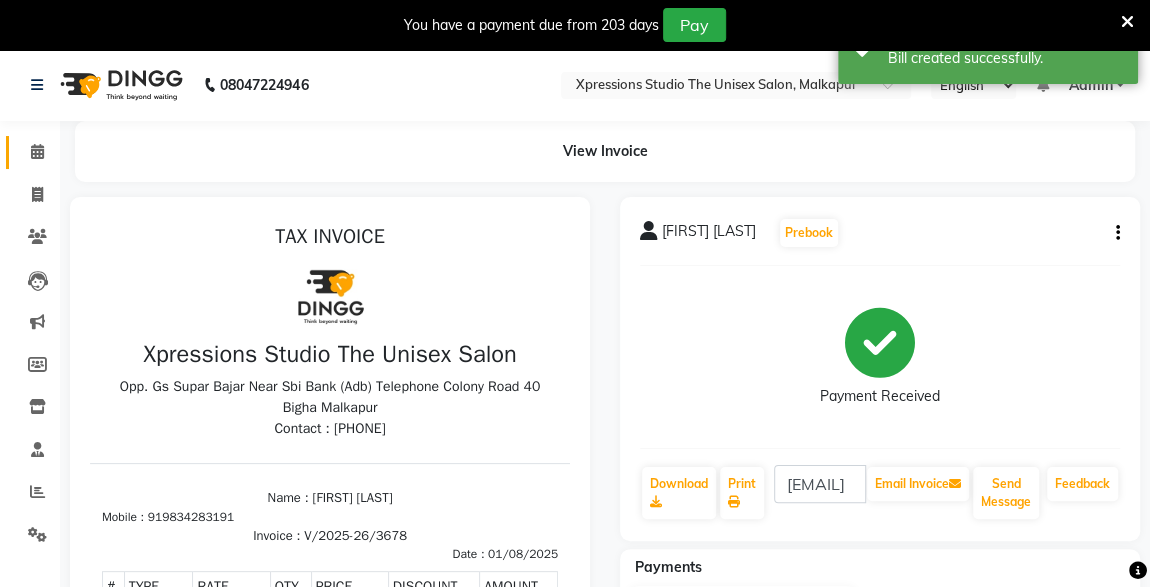 click 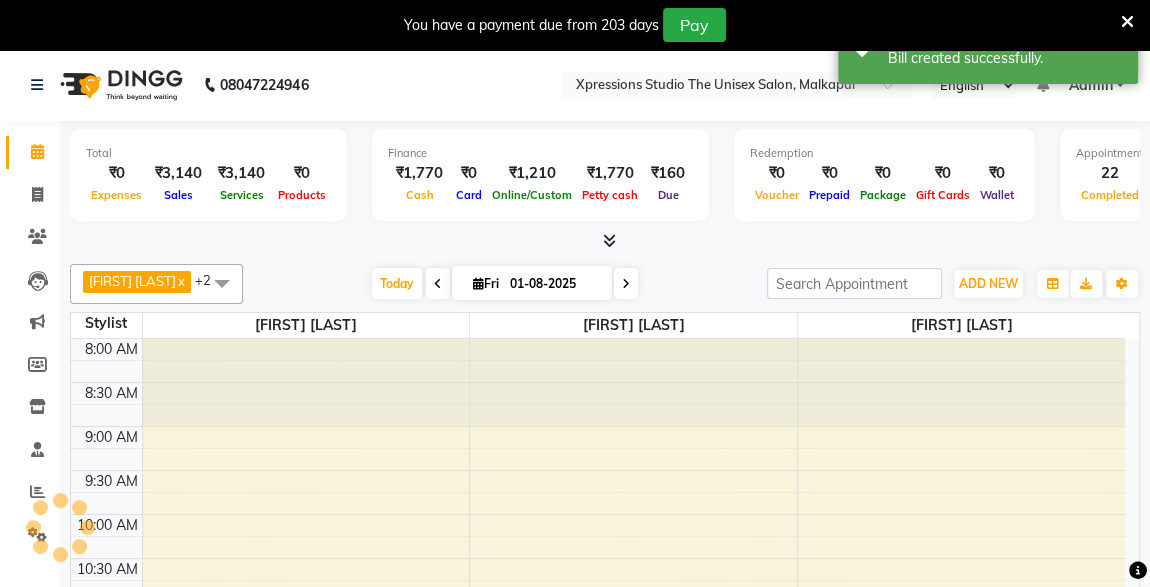 scroll, scrollTop: 1015, scrollLeft: 0, axis: vertical 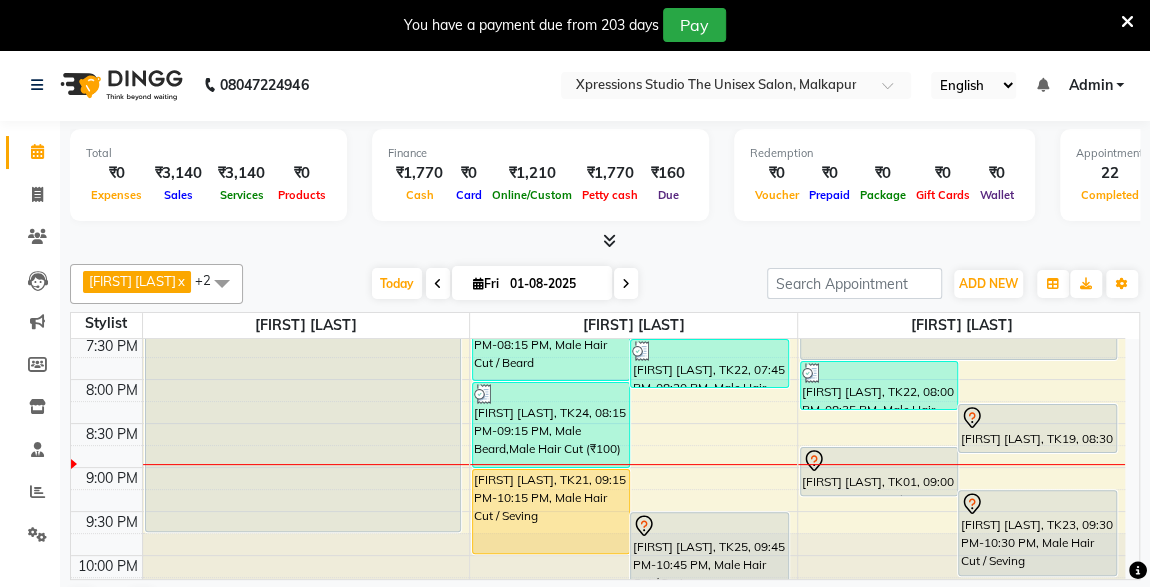 click on "[FIRST] [LAST], TK01, 09:00 PM-09:35 PM, Male Hair Cut" at bounding box center [879, 471] 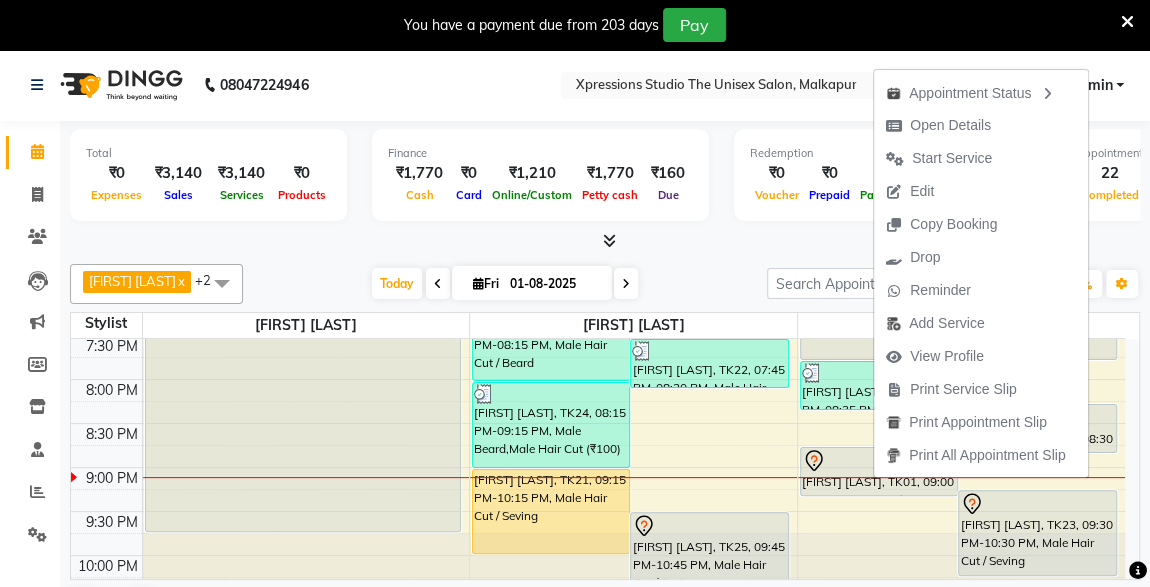 click on "[PHONE] Select Location × Xpressions Studio The Unisex Salon, Malkapur English ENGLISH ESPAÑOL العربية MARATHI HINDI GUJARATI TAMIL CHINESE Notifications nothing to show Admin Manage Profile Change Password Sign out  Version:3.15.11" 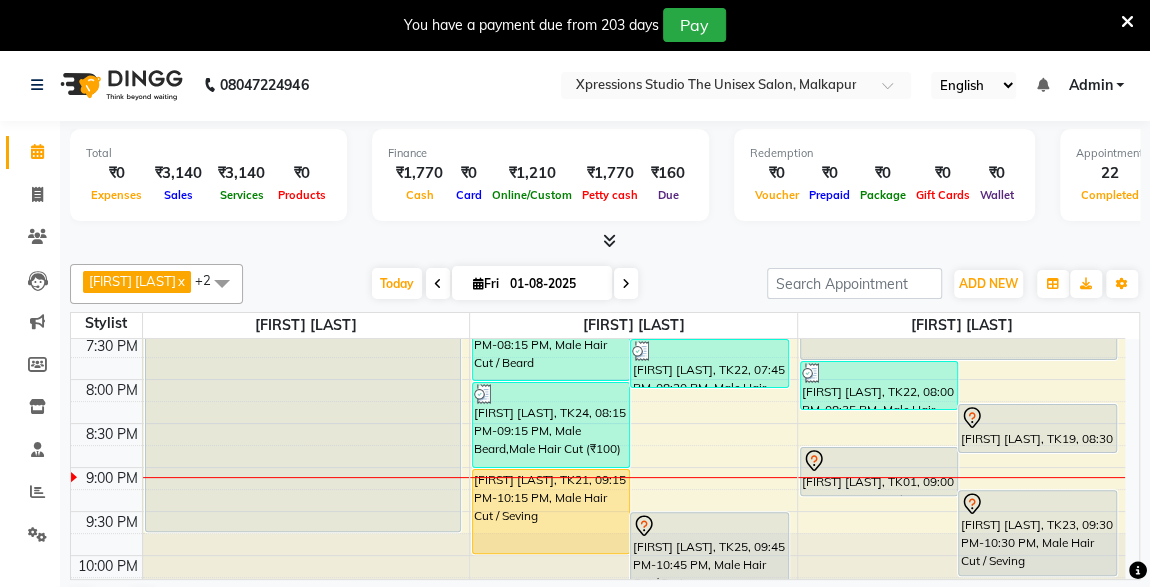 scroll, scrollTop: 804, scrollLeft: 0, axis: vertical 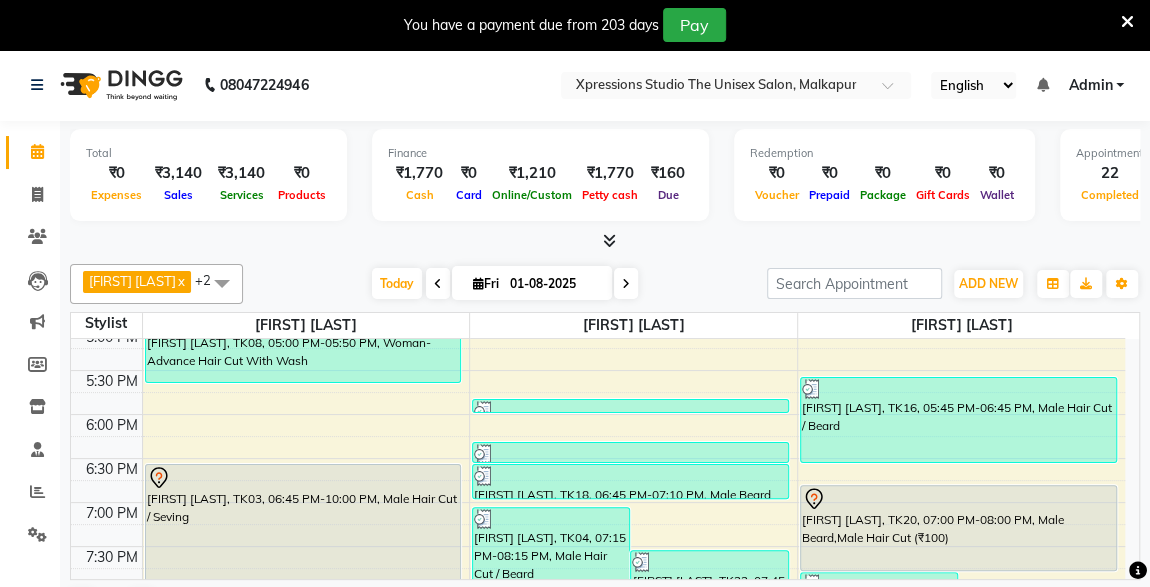 click on "[FIRST] [LAST], TK20, 07:00 PM-08:00 PM, Male  Beard,Male Hair Cut  (₹100)" at bounding box center [958, 528] 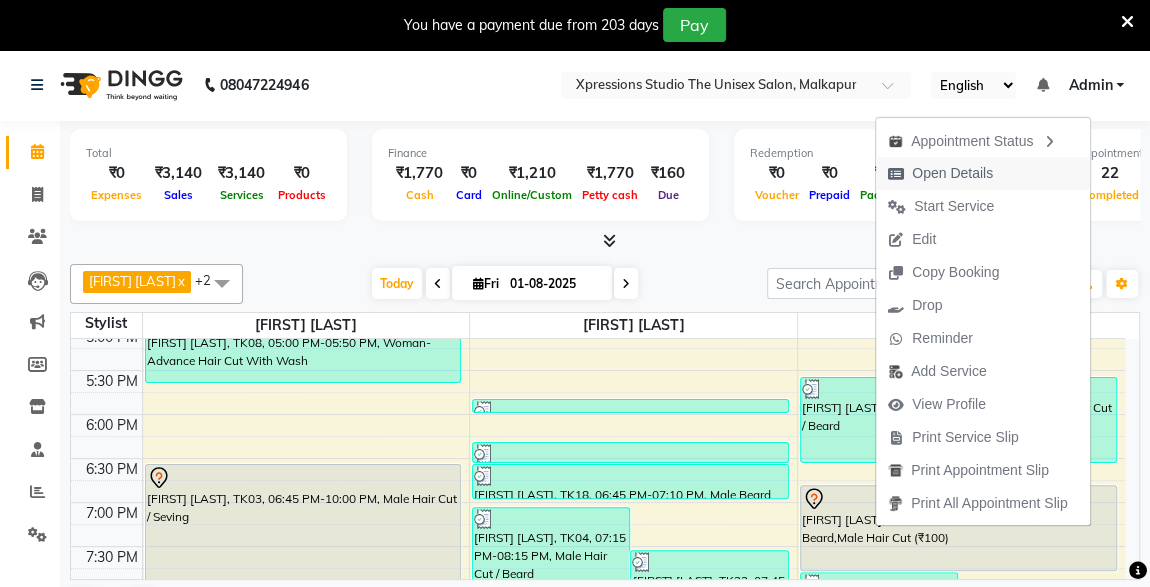 click on "Open Details" at bounding box center [952, 173] 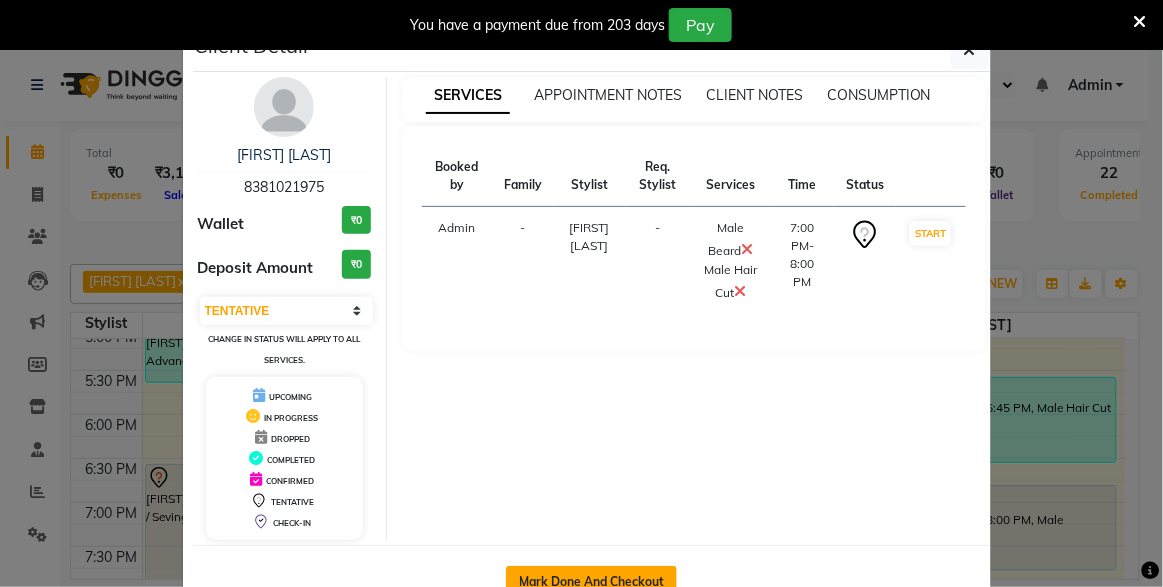 click on "Mark Done And Checkout" 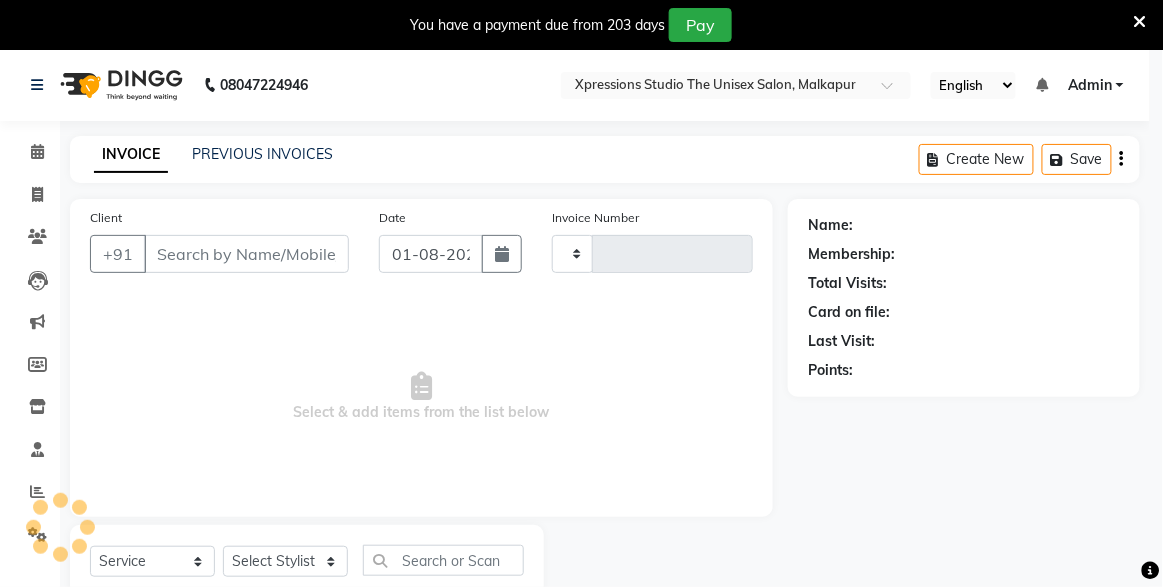 type on "3679" 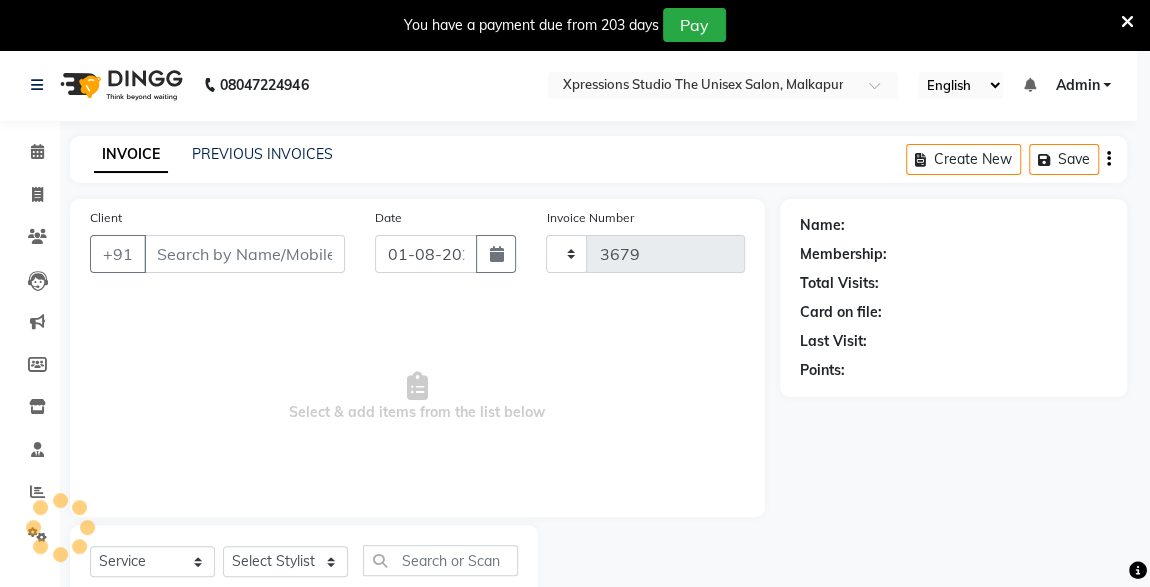 select on "7003" 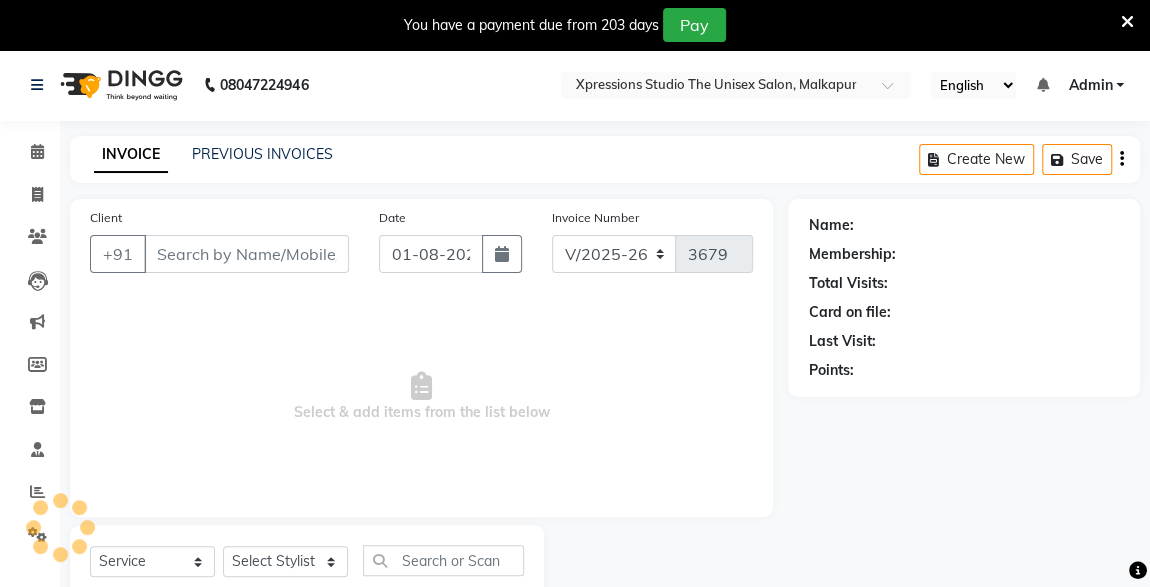 type on "8381021975" 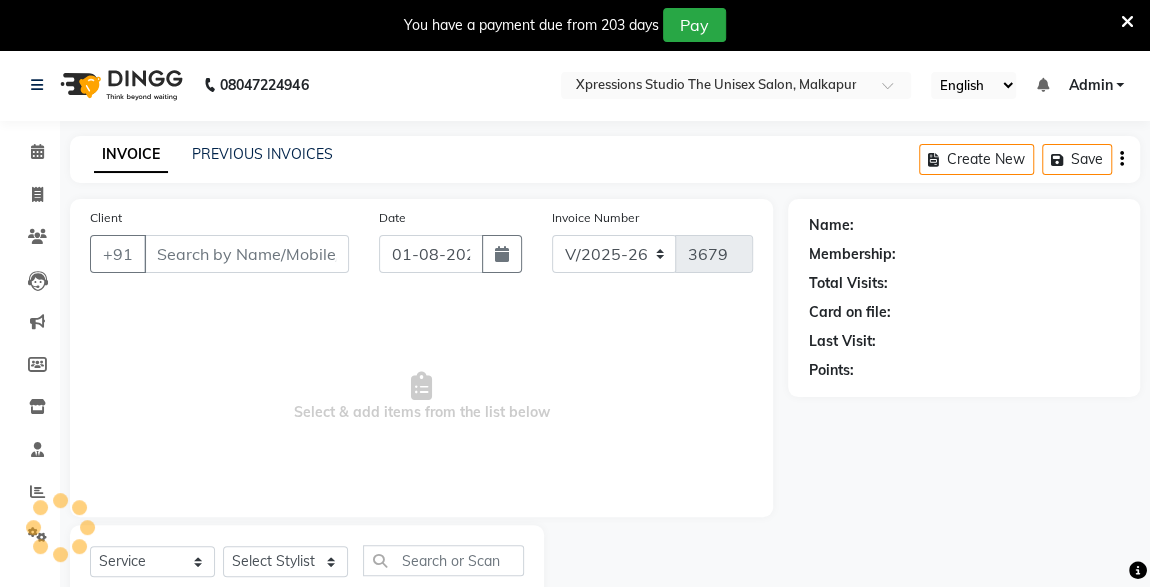 select on "57589" 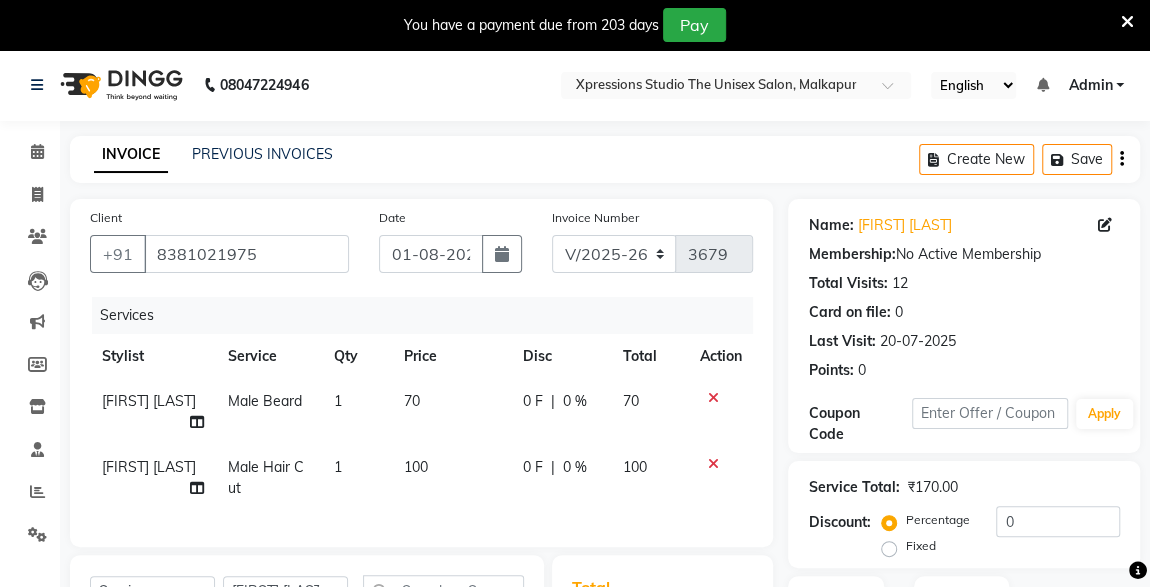 scroll, scrollTop: 101, scrollLeft: 0, axis: vertical 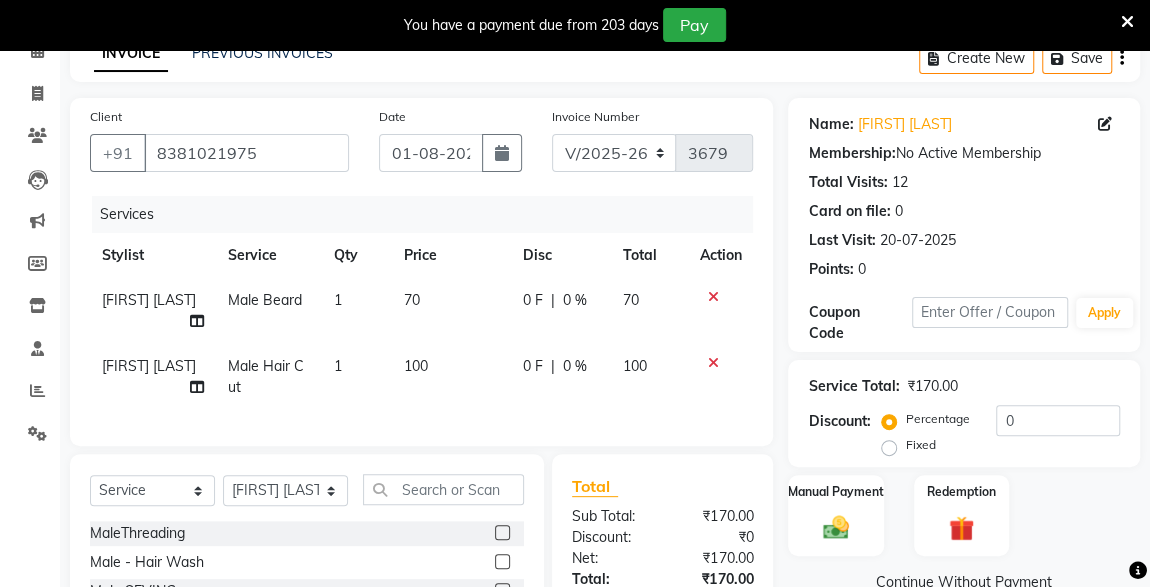 click 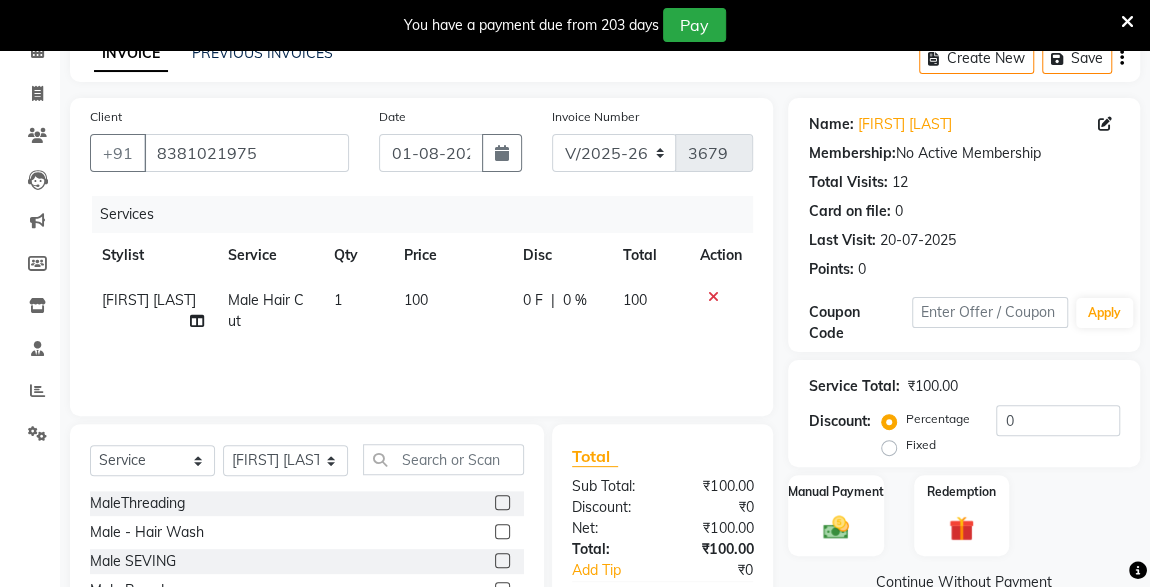 click 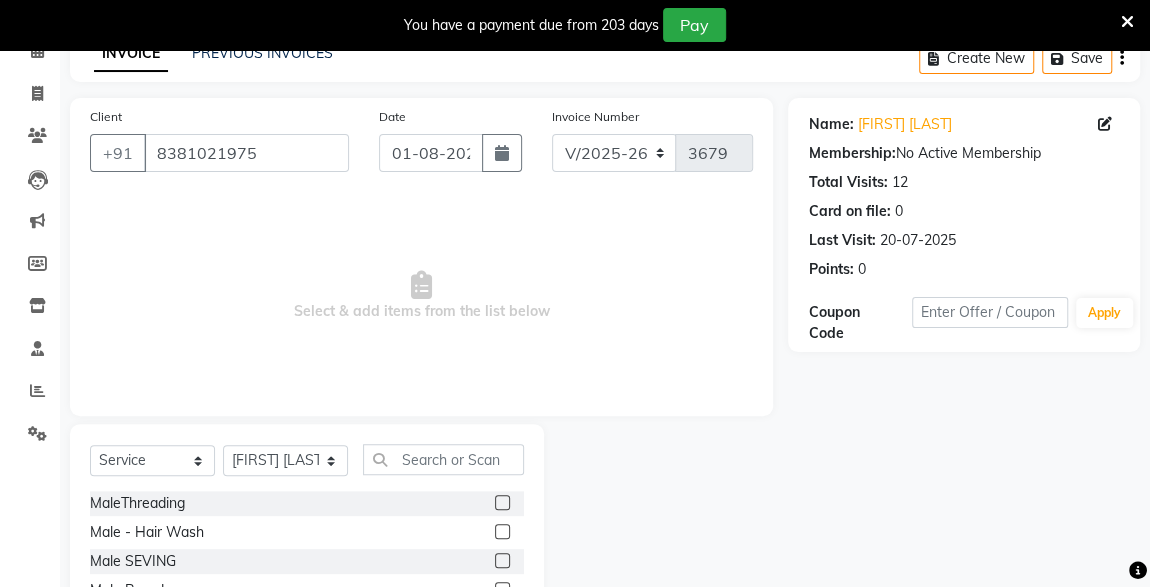 scroll, scrollTop: 261, scrollLeft: 0, axis: vertical 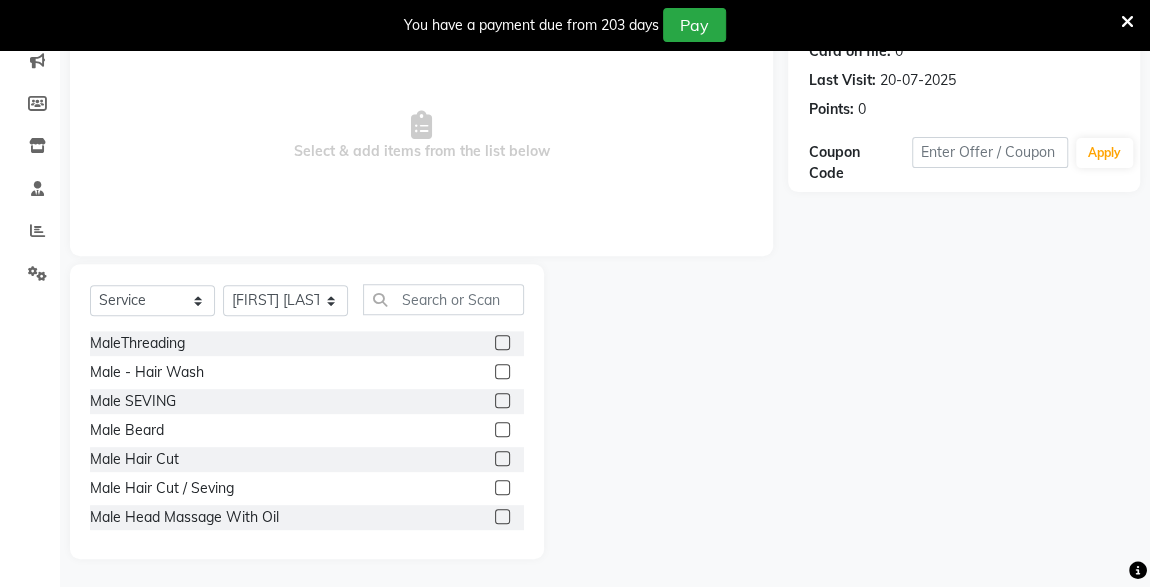 click 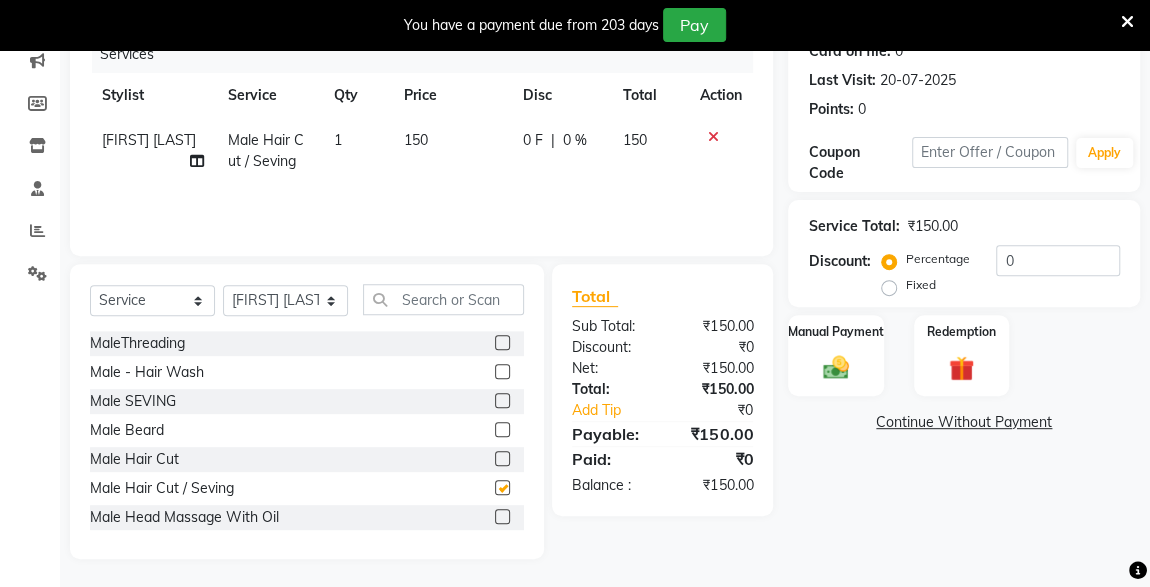 checkbox on "false" 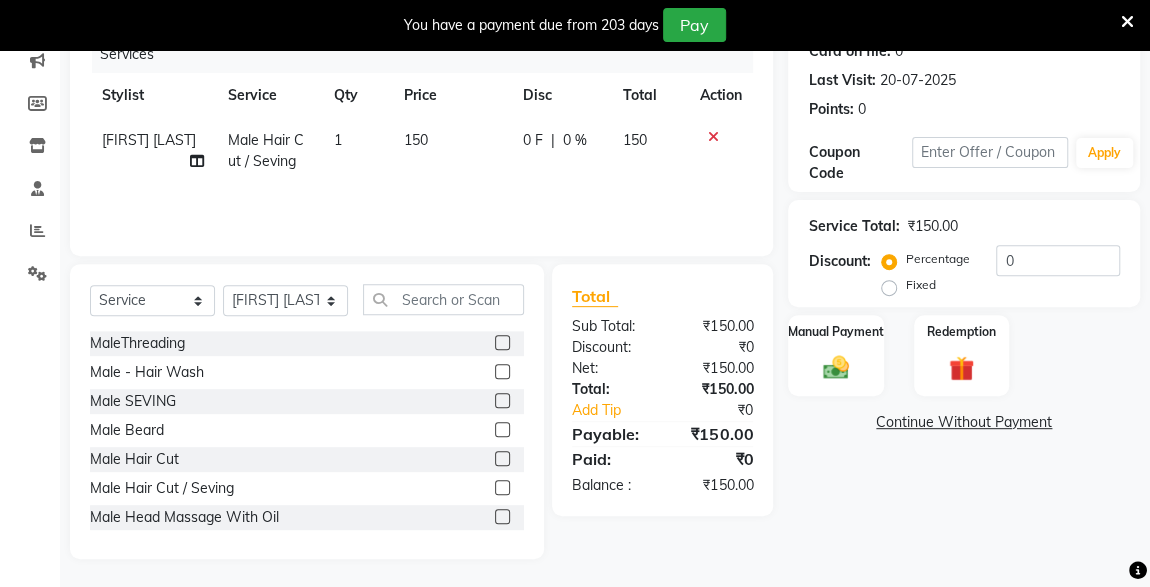 click 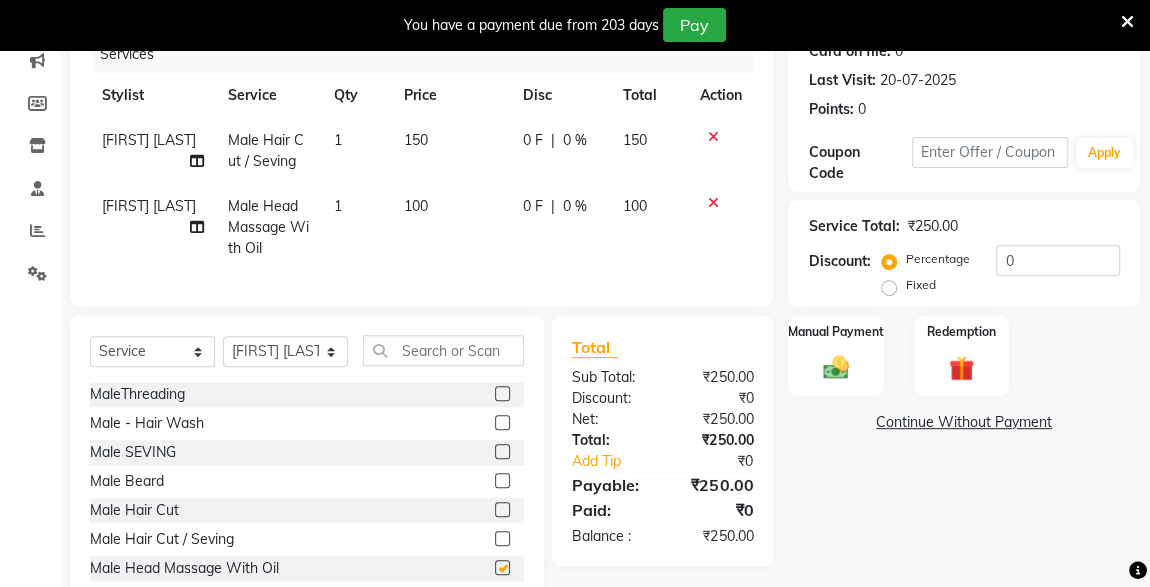 checkbox on "false" 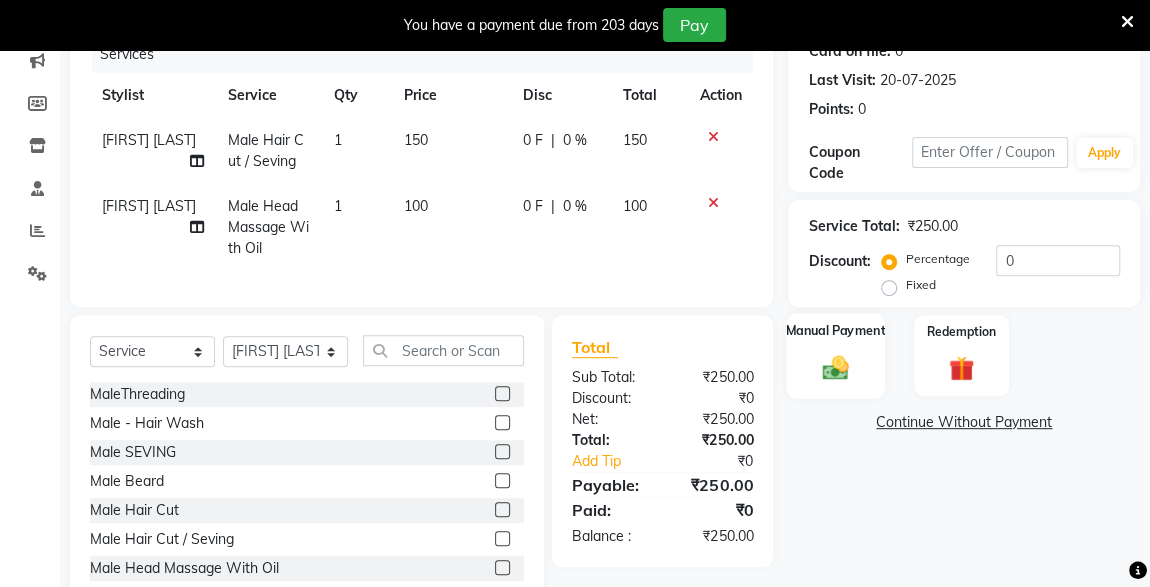 click on "Manual Payment" 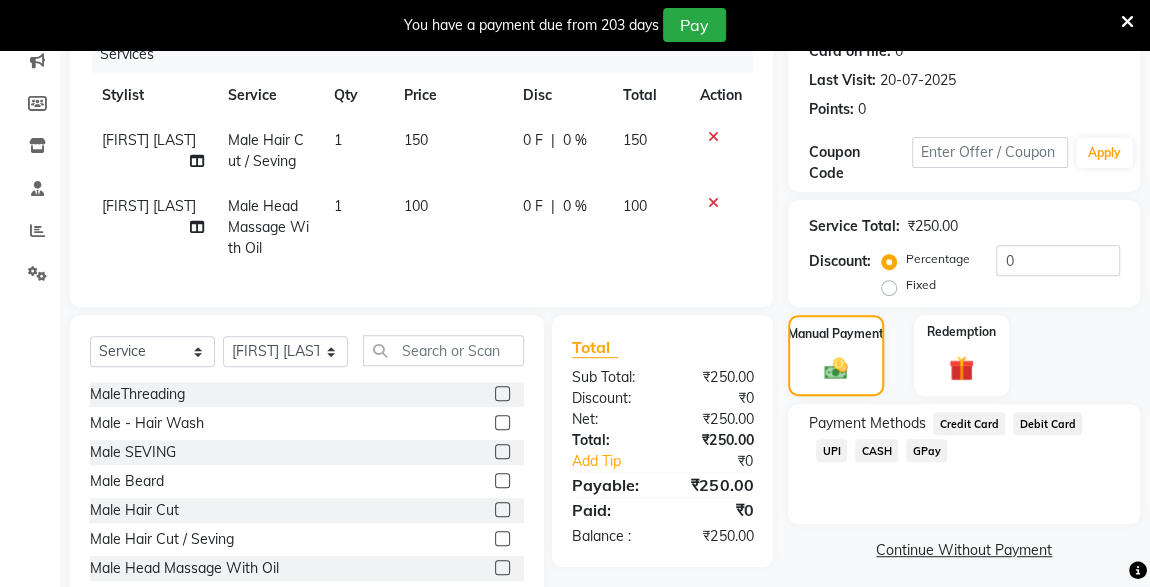 click on "UPI" 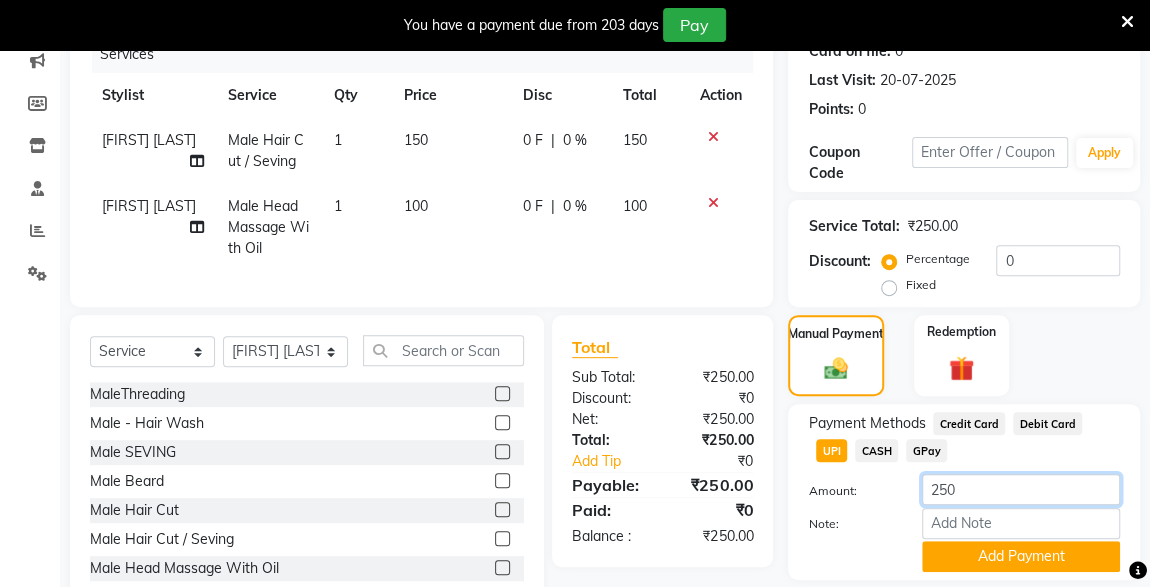 click on "250" 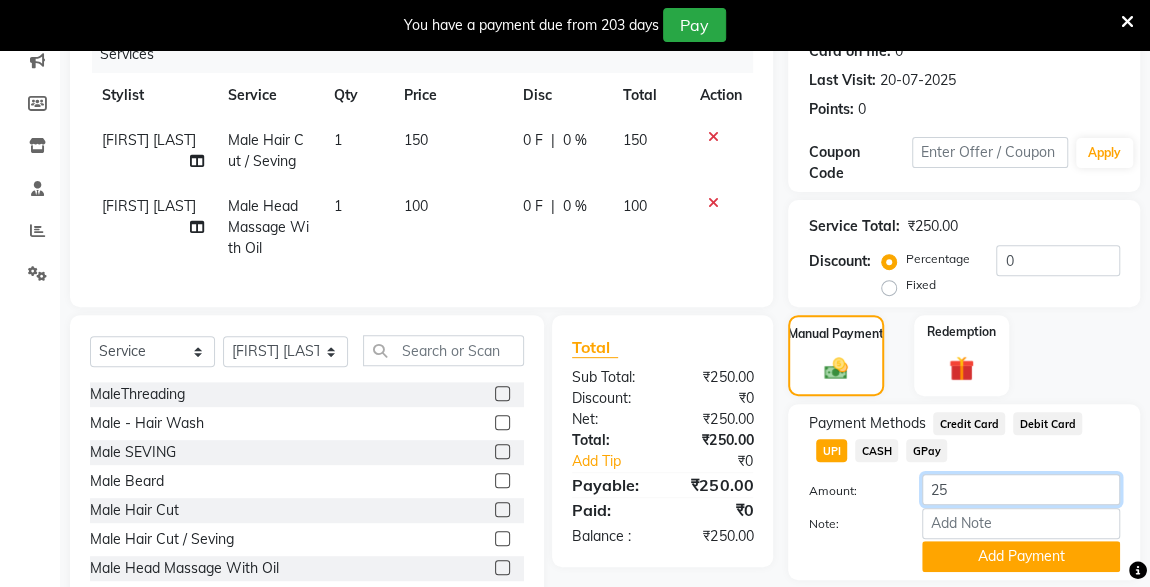 type on "2" 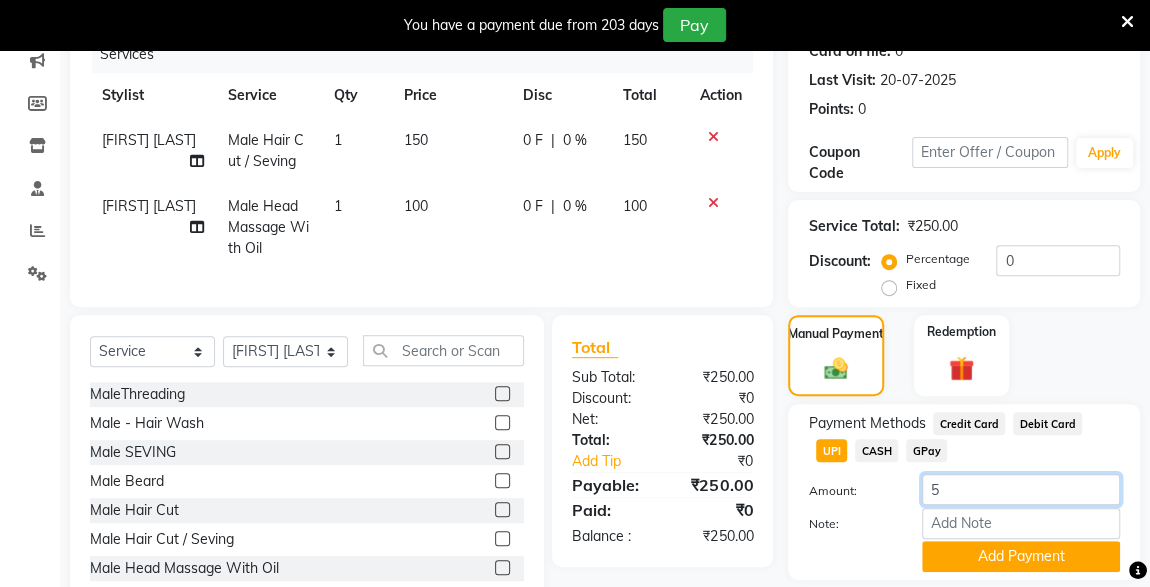 type on "50" 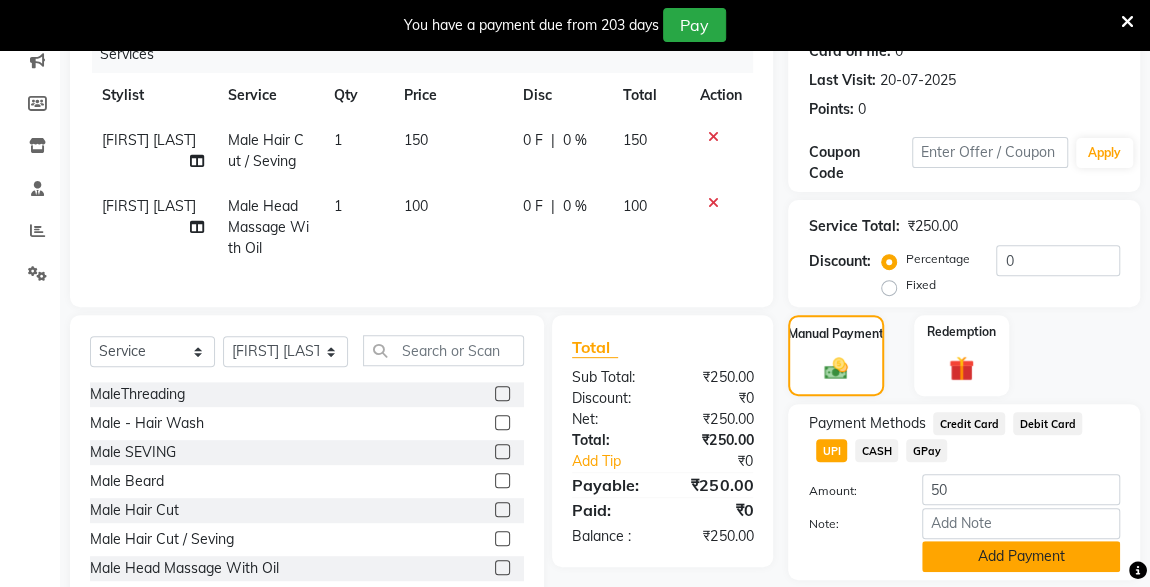 click on "Add Payment" 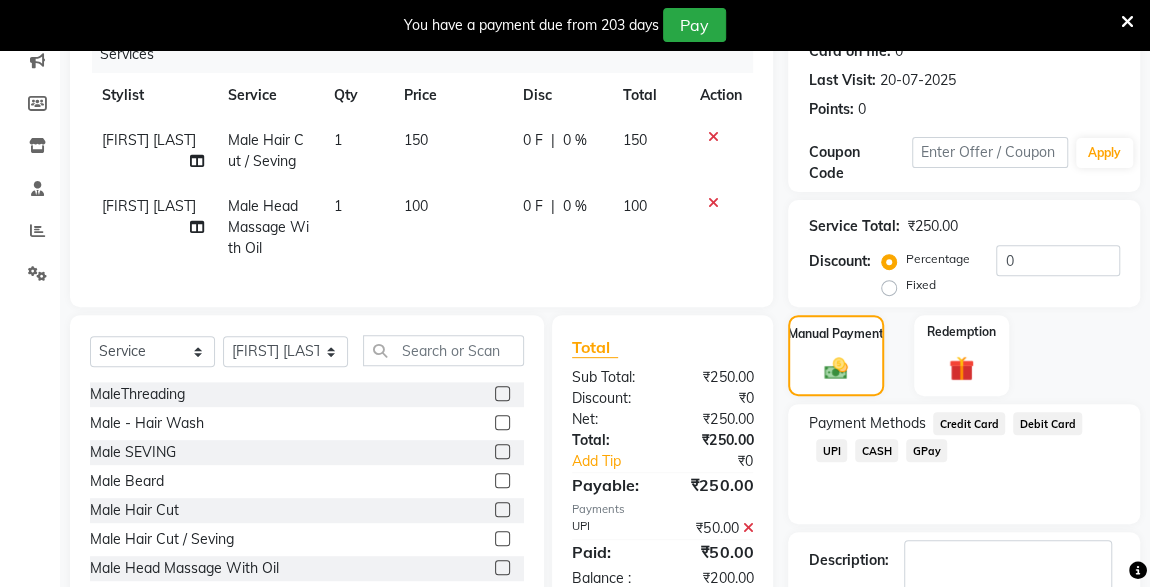 click on "CASH" 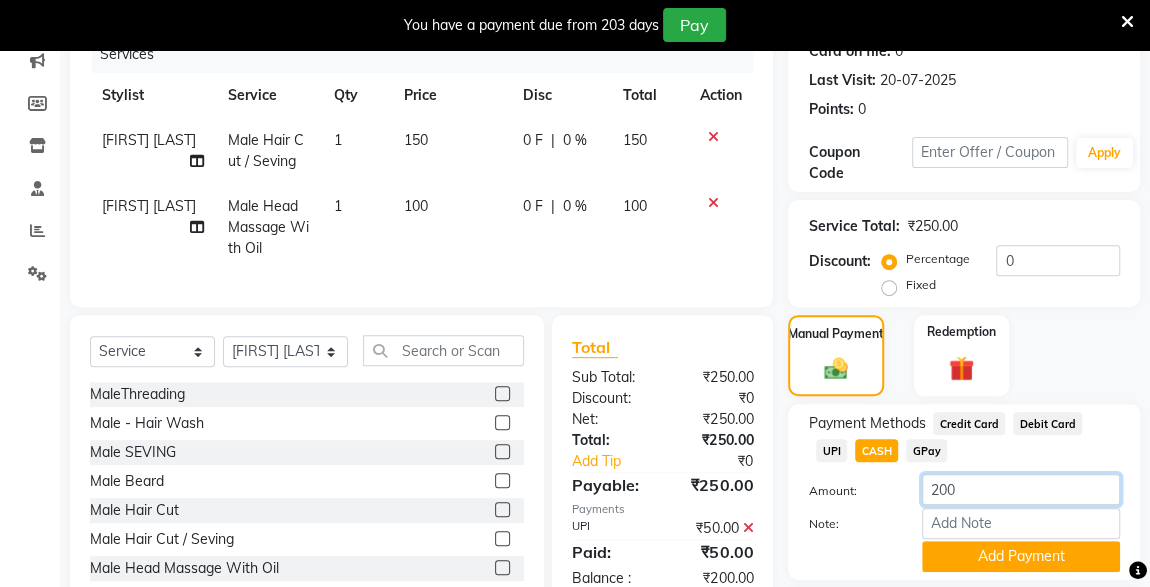 click on "200" 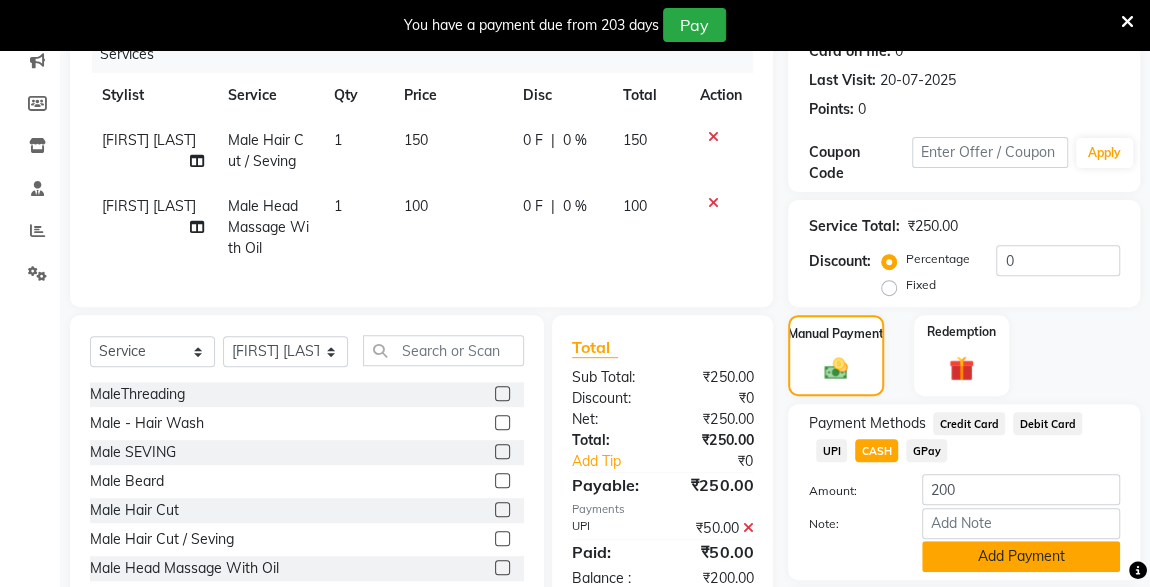 click on "Add Payment" 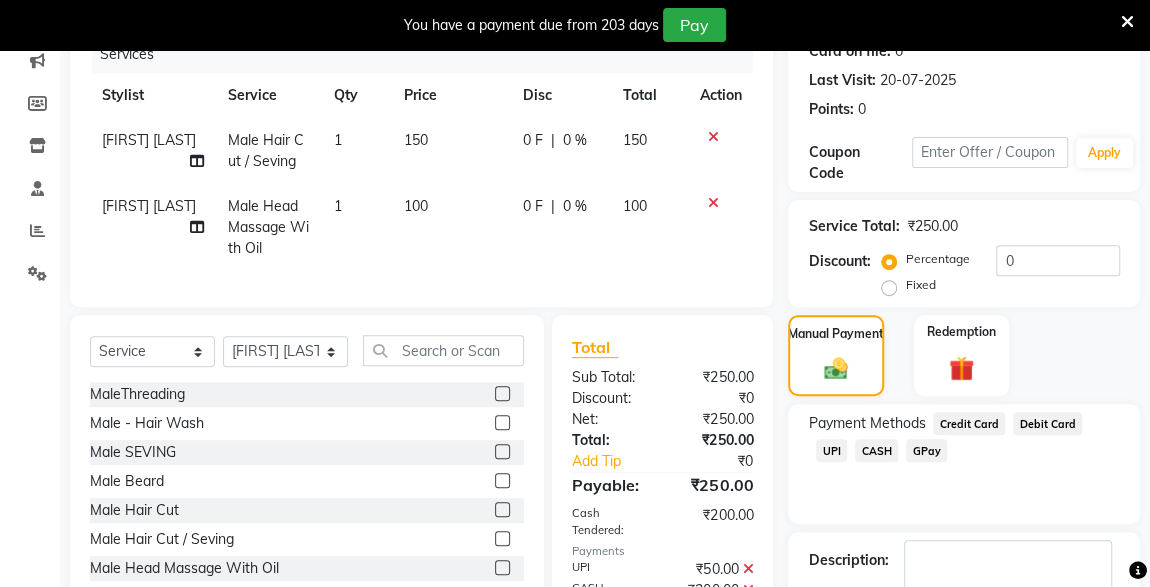 scroll, scrollTop: 387, scrollLeft: 0, axis: vertical 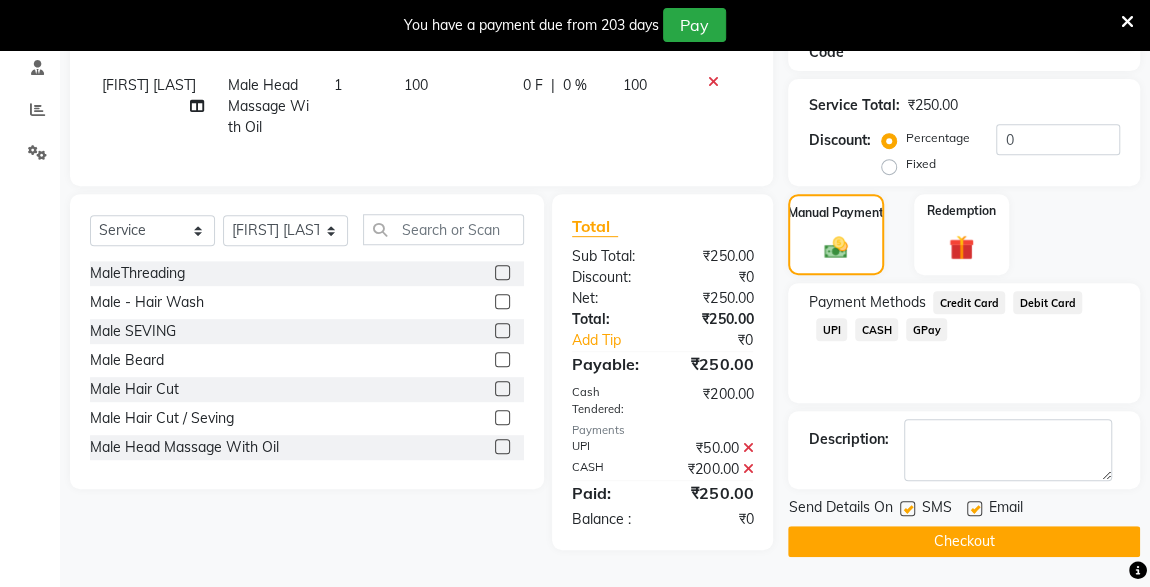 click on "Checkout" 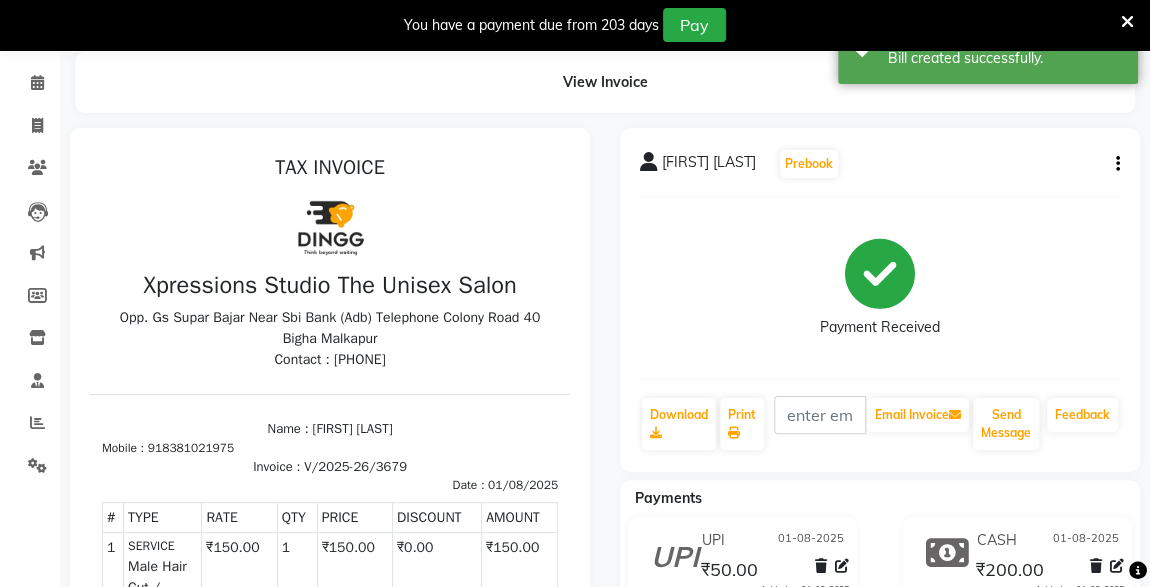 scroll, scrollTop: 0, scrollLeft: 0, axis: both 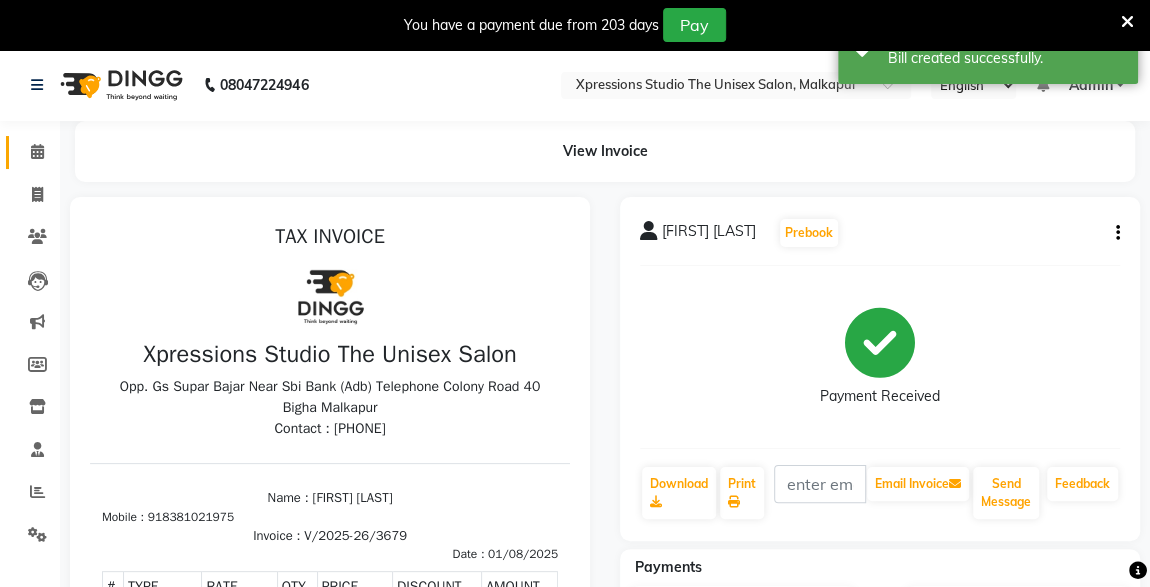 click 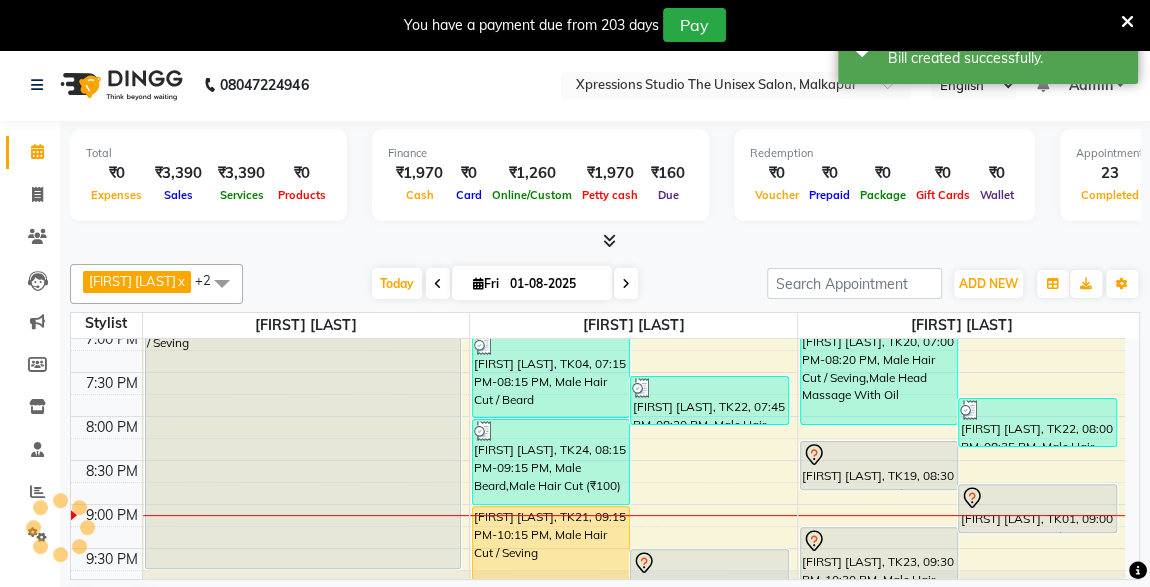 scroll, scrollTop: 975, scrollLeft: 0, axis: vertical 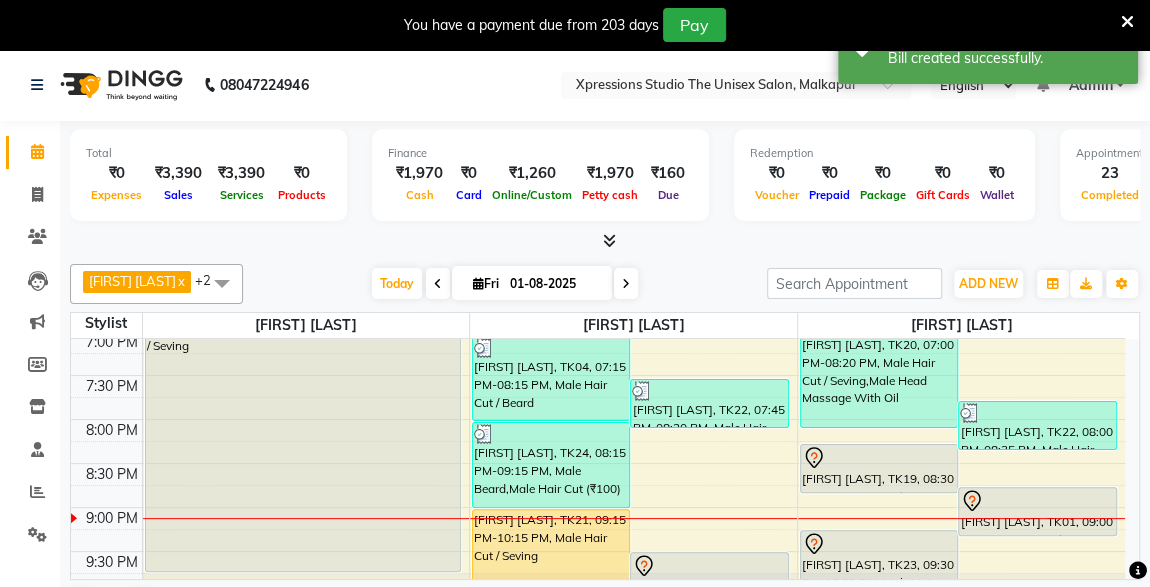 click on "[FIRST] [LAST], TK19, 08:30 PM-09:05 PM, Male Hair Cut" at bounding box center (879, 468) 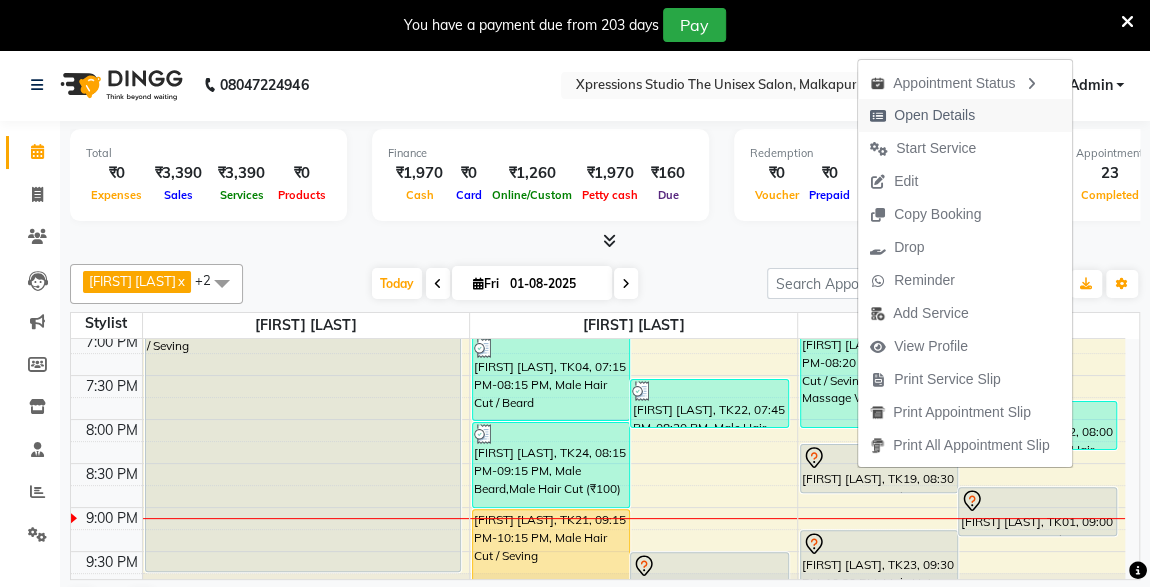 click on "Open Details" at bounding box center [934, 115] 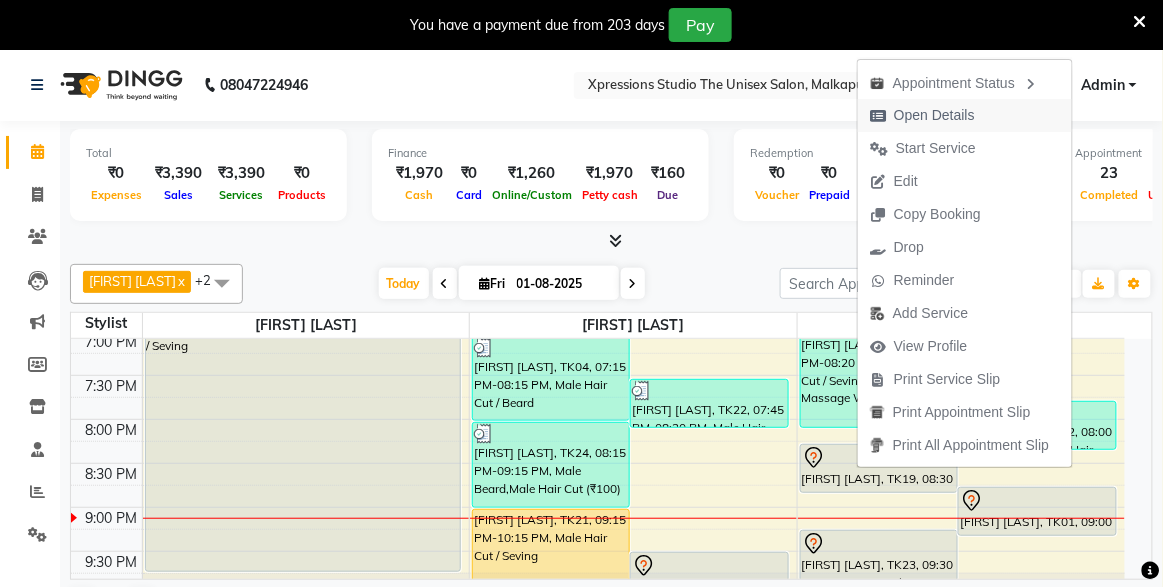 select on "7" 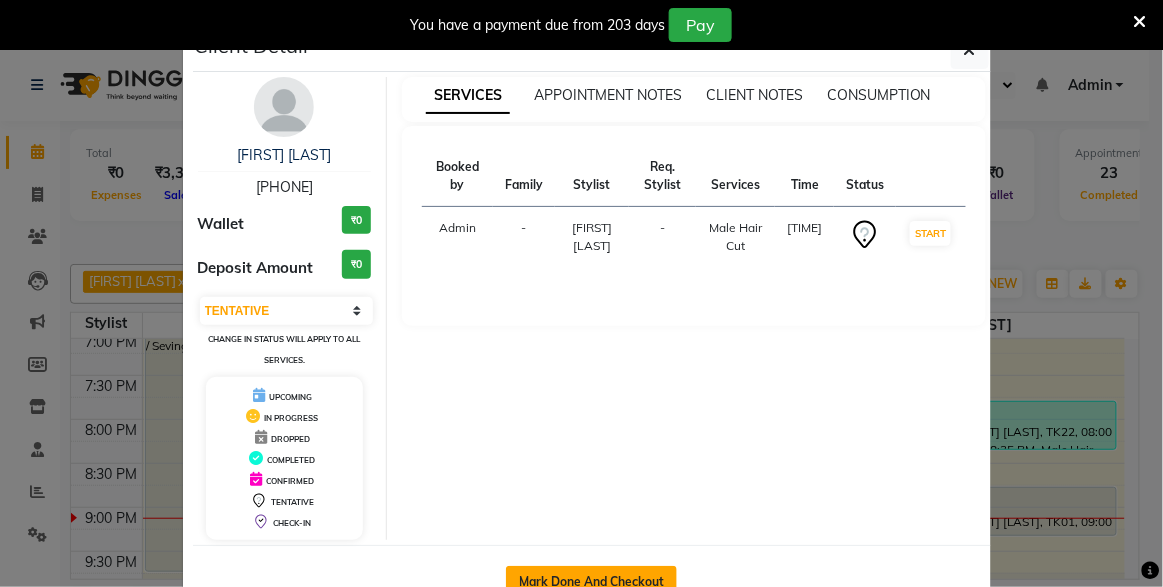 click on "Mark Done And Checkout" 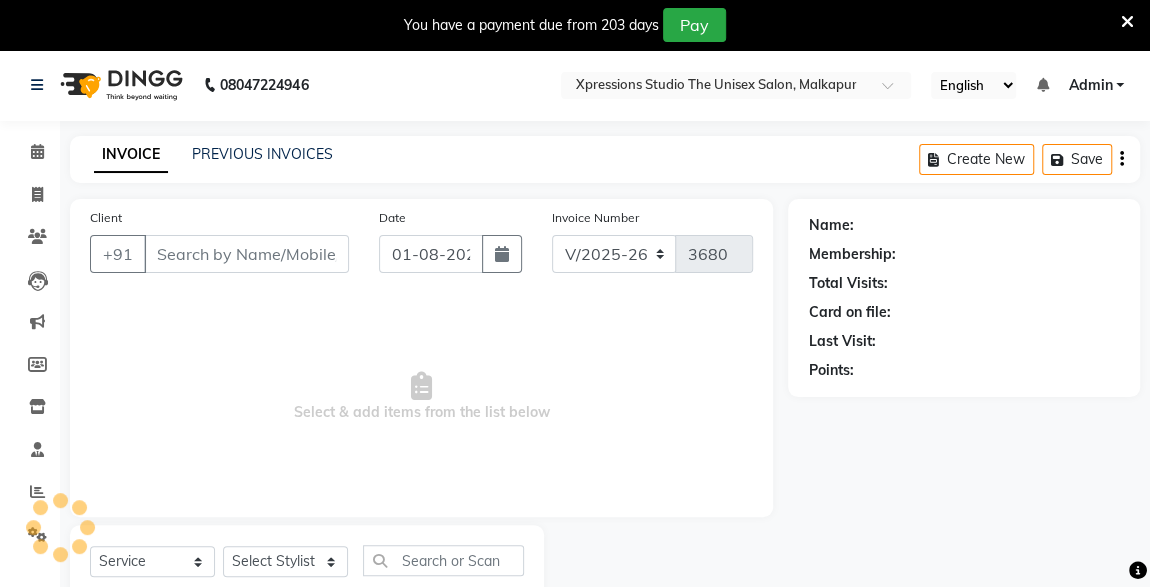 type on "[PHONE]" 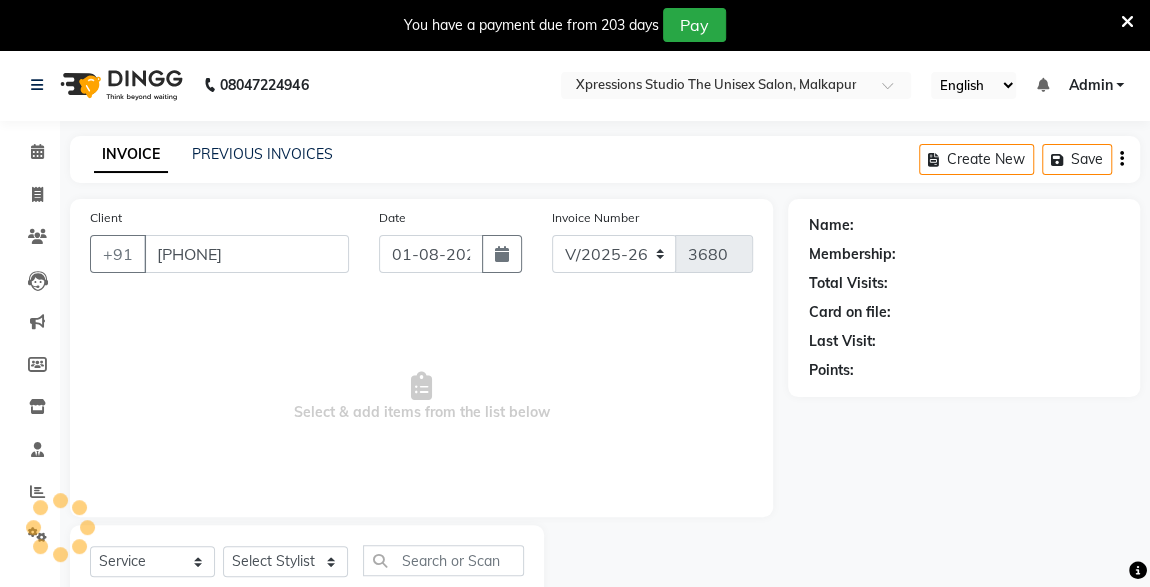select on "57589" 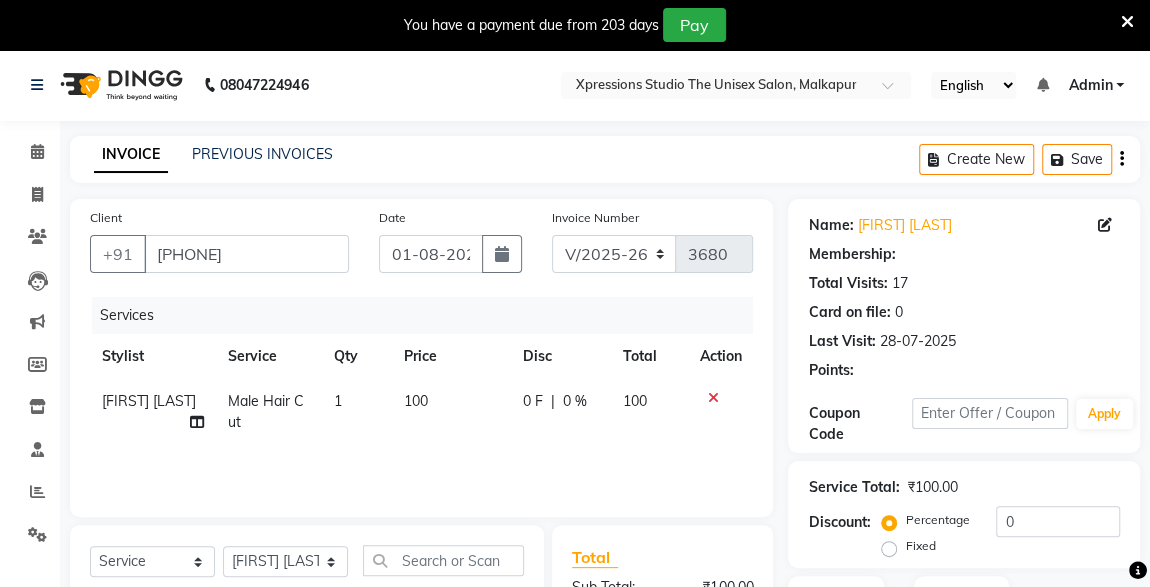 scroll, scrollTop: 261, scrollLeft: 0, axis: vertical 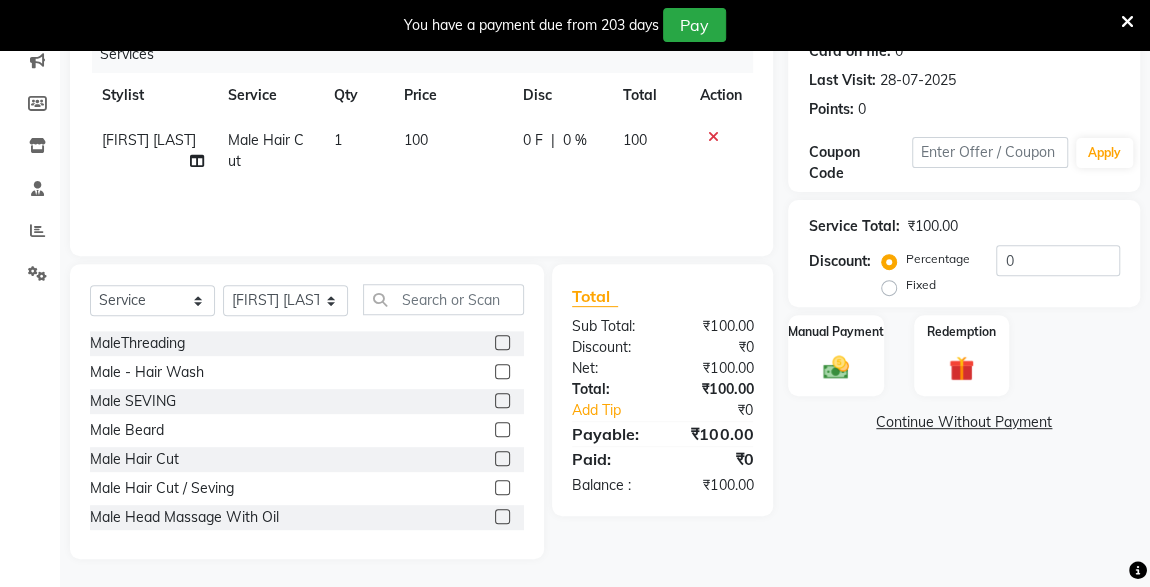 click 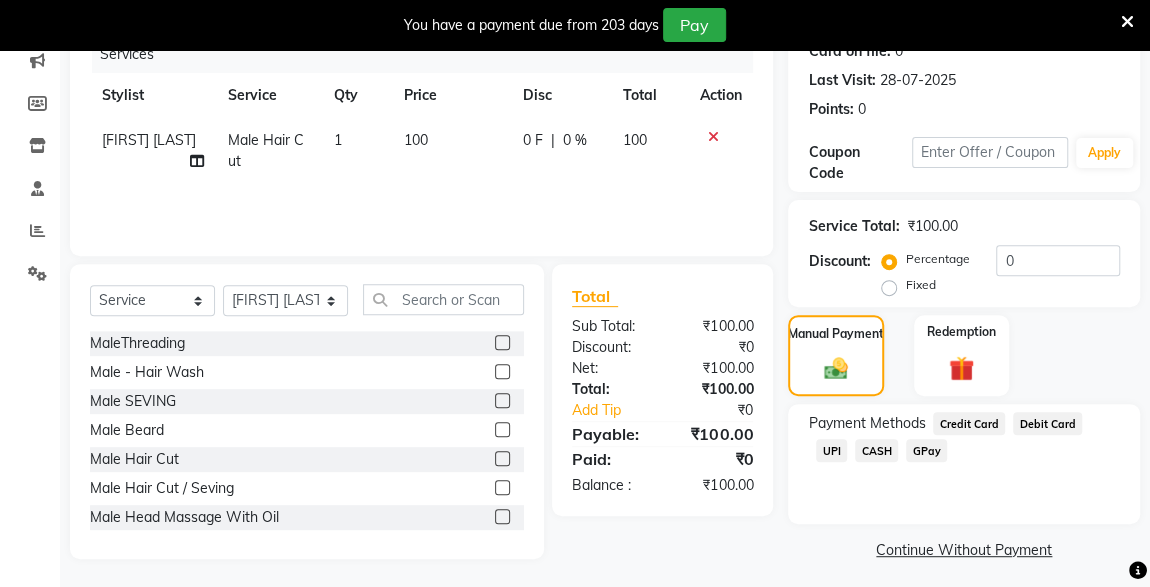 click 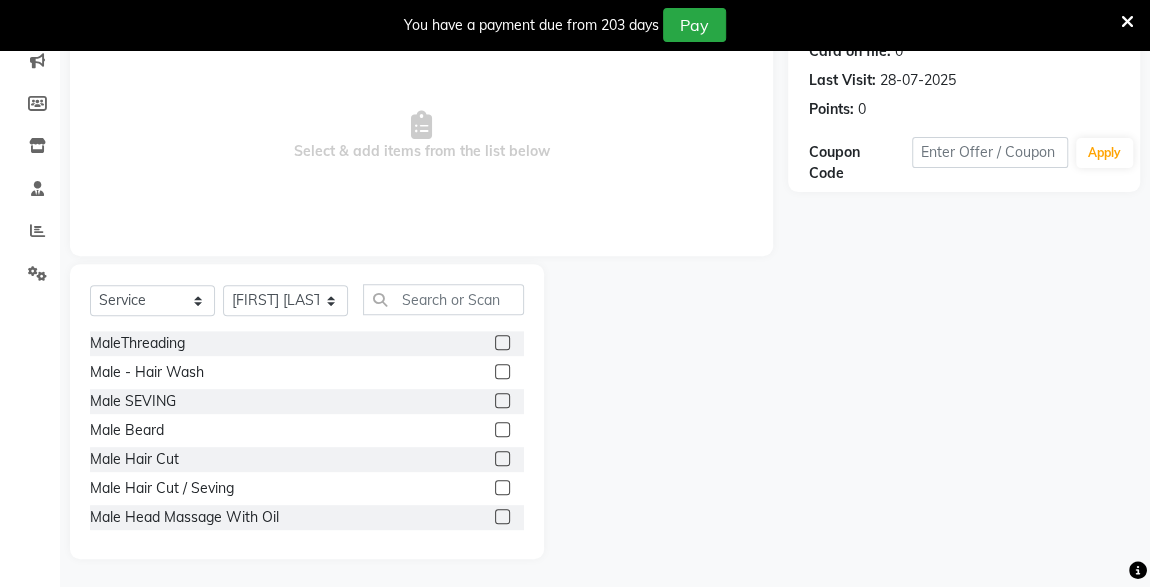 click 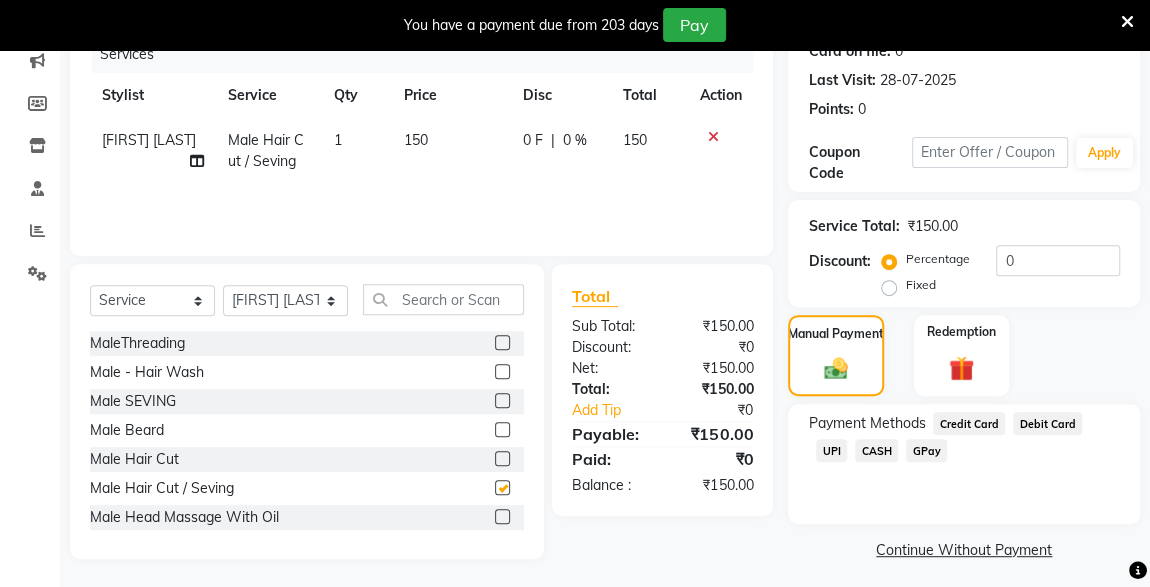 checkbox on "false" 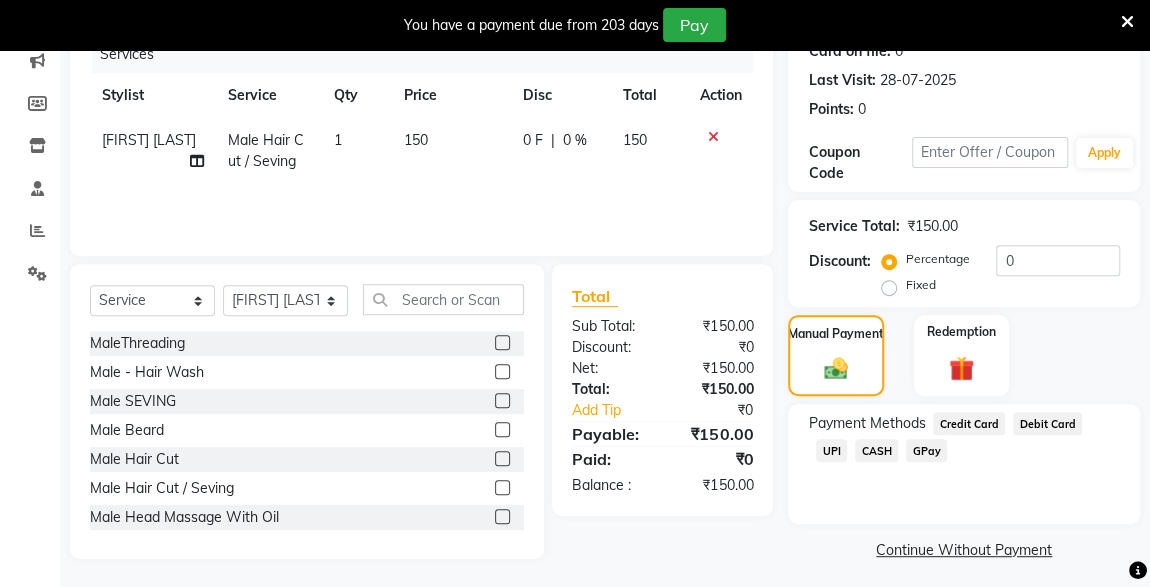click on "CASH" 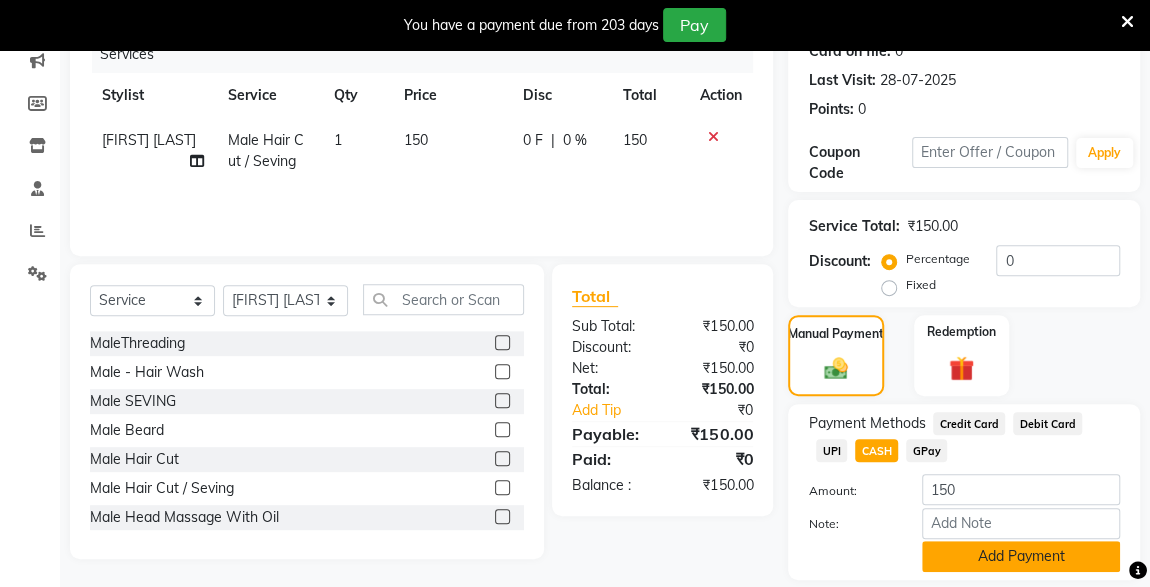 click on "Add Payment" 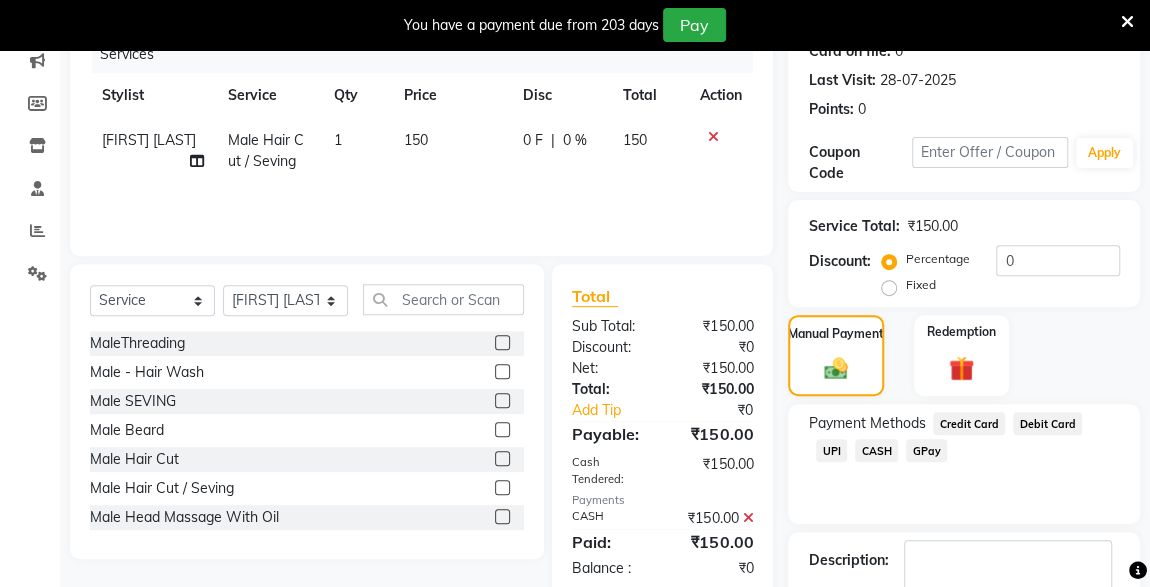 scroll, scrollTop: 379, scrollLeft: 0, axis: vertical 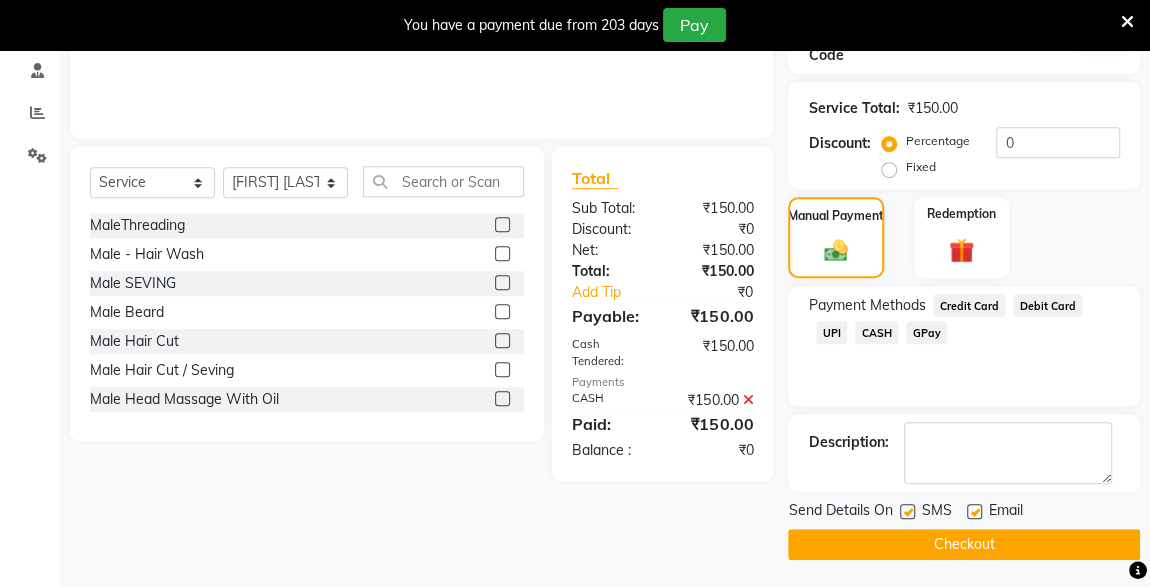 click on "Invoice : [INVOICE] Create New   Save  Client +91 [PHONE] Date 01-08-2025 Invoice Number V/2025 V/2025-26 3680 Services Stylist Service Qty Price Disc Total Action [FIRST] [LAST] Male Hair Cut / Seving 1 150 0 F | 0 % 150 Select  Service  Product  Membership  Package Voucher Prepaid Gift Card  Select Stylist [FIRST] [LAST] [FIRST] [LAST] [FIRST] [LAST] MaleThreading  Male  - Hair Wash  Male SEVING   Male  Beard  Male Hair Cut   Male Hair Cut / Seving  Male Head Massage With Oil   Male Beard Color Loreal   Male Hair Loreal Hair Color 3 NO.  Male Hair Color loreal Amonia Free 3 NO  Male Hair Spa Loreal  Male Hair - Hair Spaschwarzkopf  Male Garniar  Hair colour  Male Hair Cut / Beard   Dolfine Massage  Male- Hair Colour Strex profashional  Male- Beard Colour Strex profashinal  Male- Beard Colour Garniyar  Male- face wax  COLOUR APPLICATION  WITH WASH  Male Loreal Hair Color 4 NO.  HAND TRIMMING  BMIINE PROFESSIONL HAIR COLOUR  BMIINE PROFESSIONL BEARD COLOUR  MALE MATRIX PROFESSIONL HAIR COLOUR  Total" 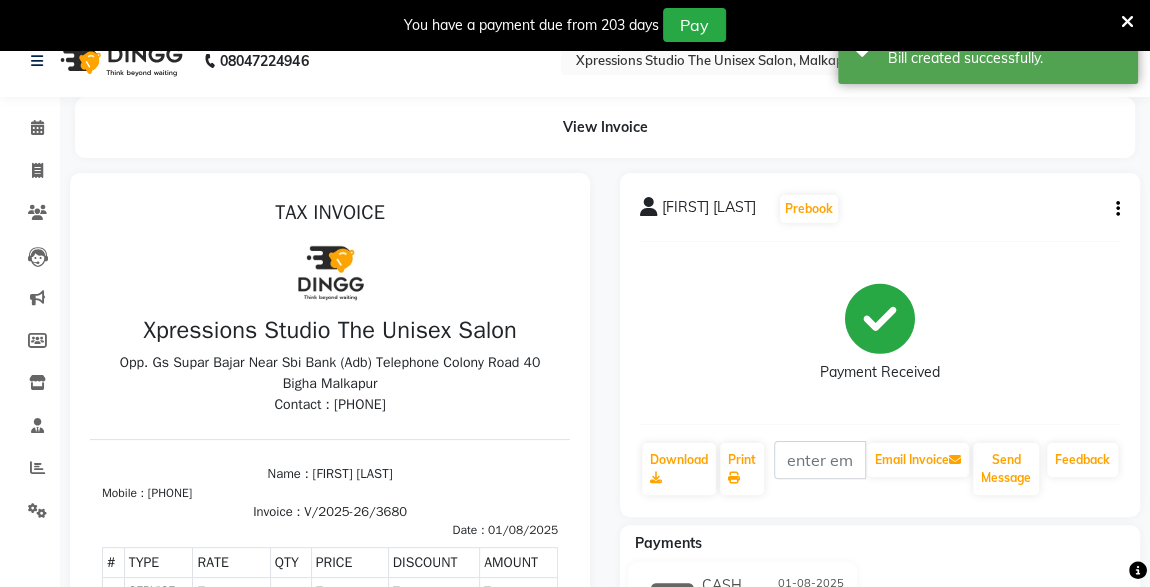 scroll, scrollTop: 0, scrollLeft: 0, axis: both 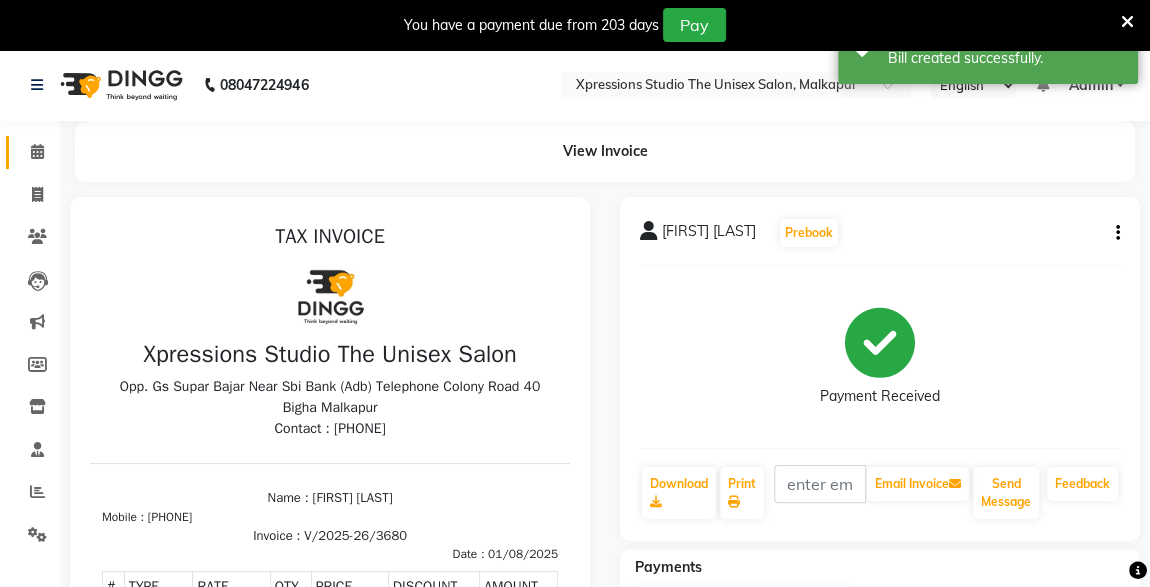 click 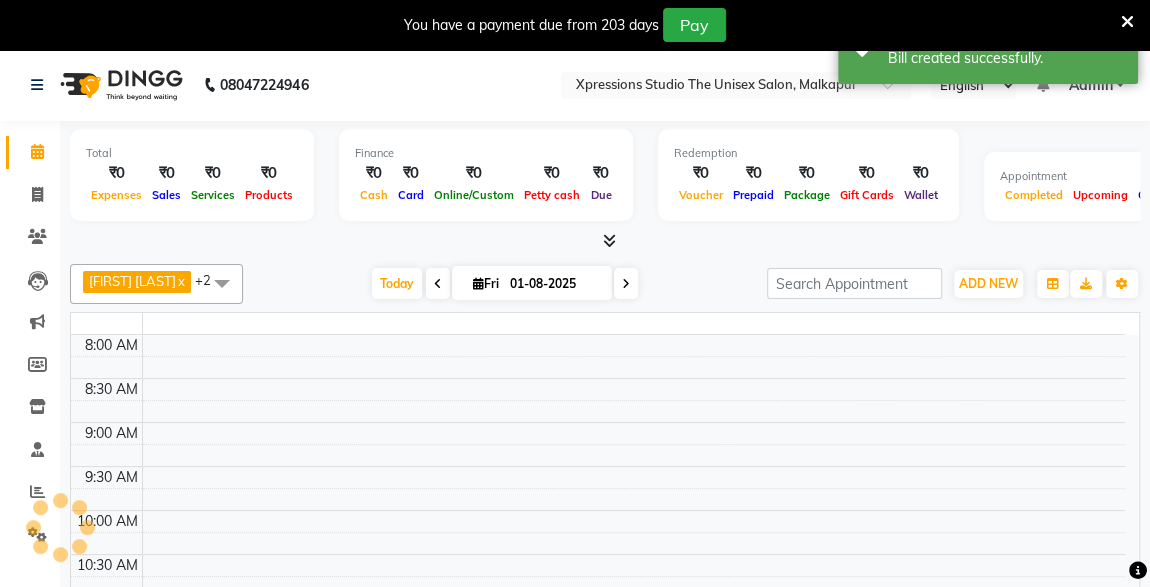 scroll, scrollTop: 1015, scrollLeft: 0, axis: vertical 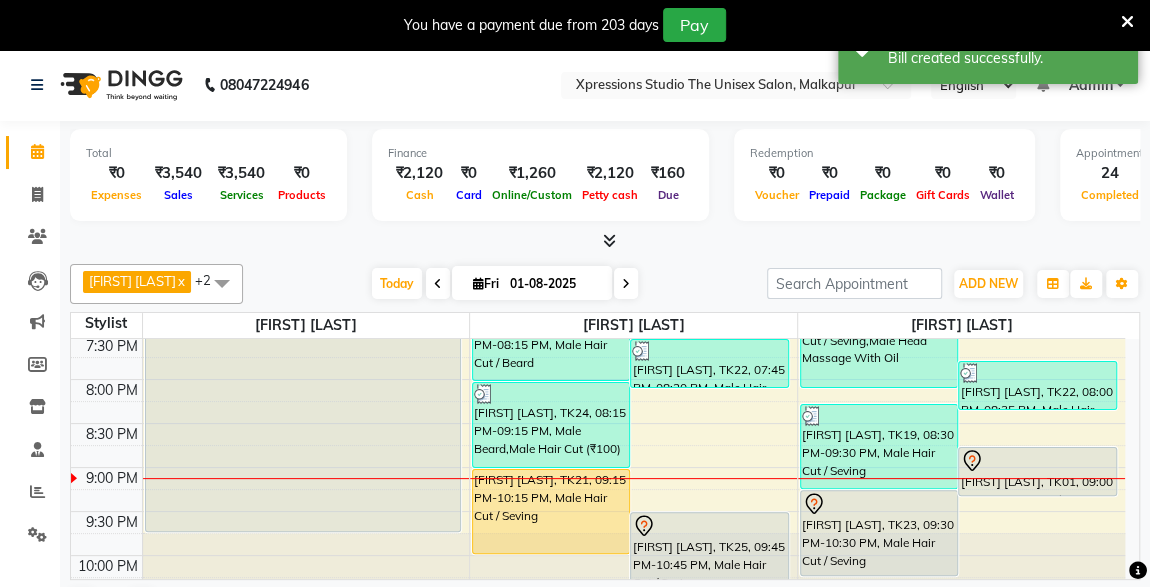 click at bounding box center (1037, 461) 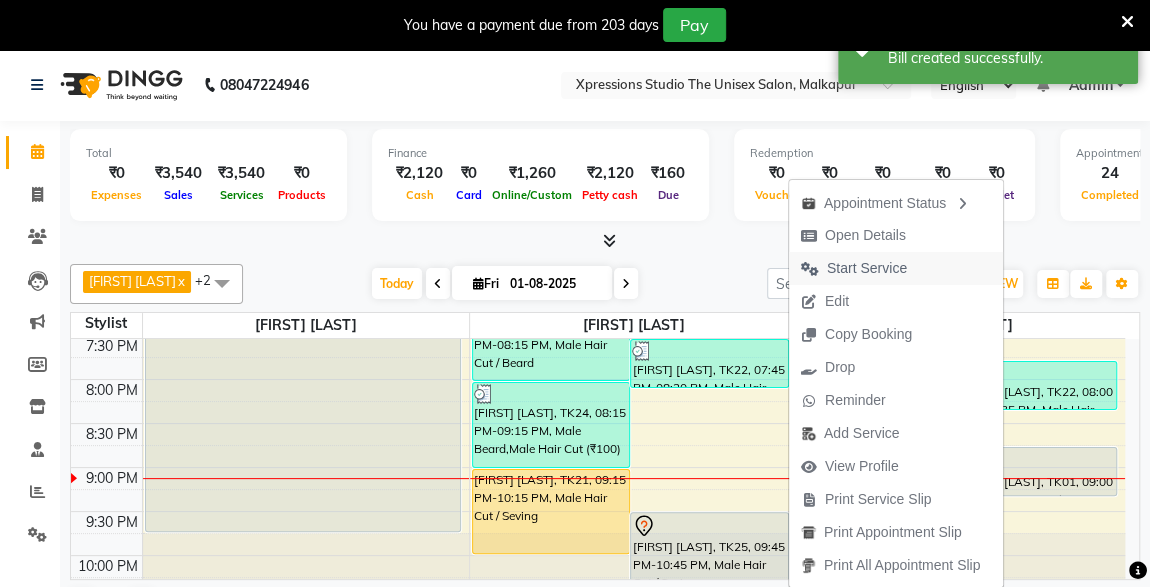 click on "Start Service" at bounding box center [867, 268] 